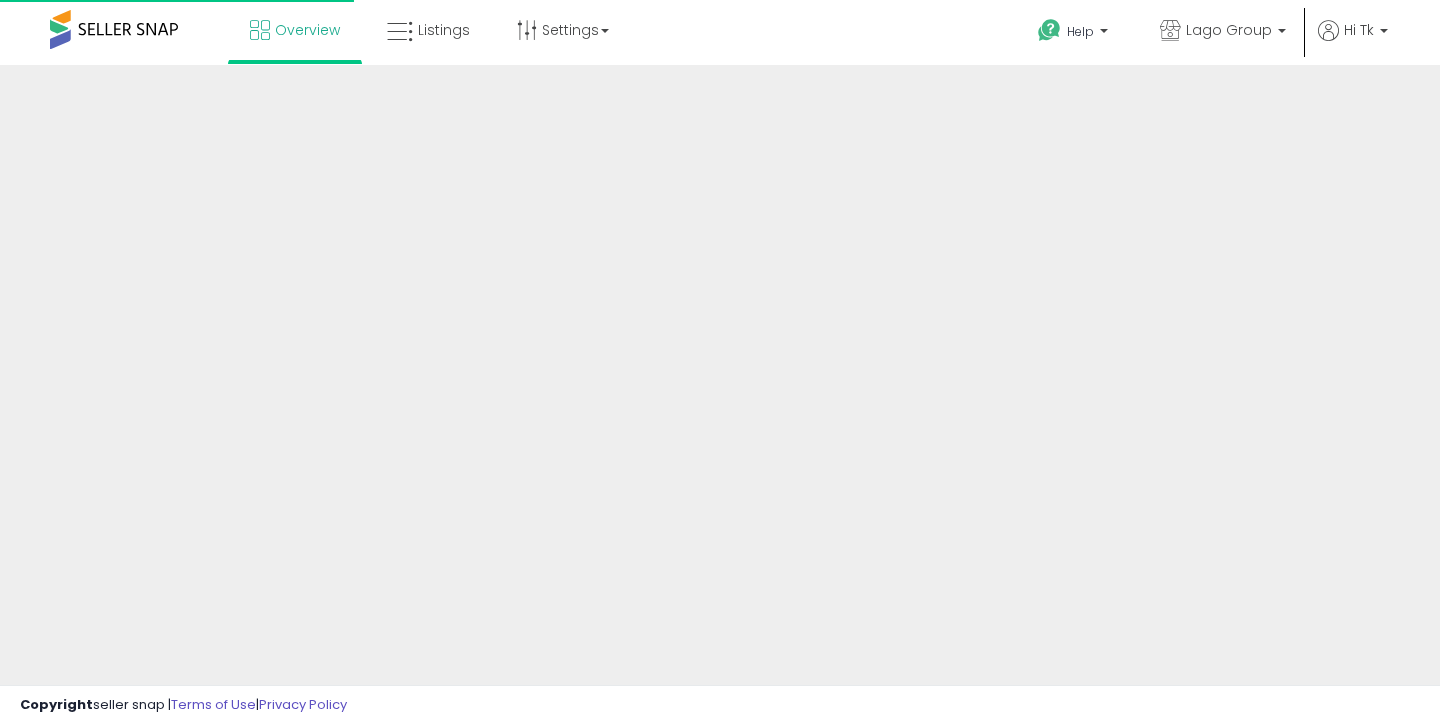 scroll, scrollTop: 0, scrollLeft: 0, axis: both 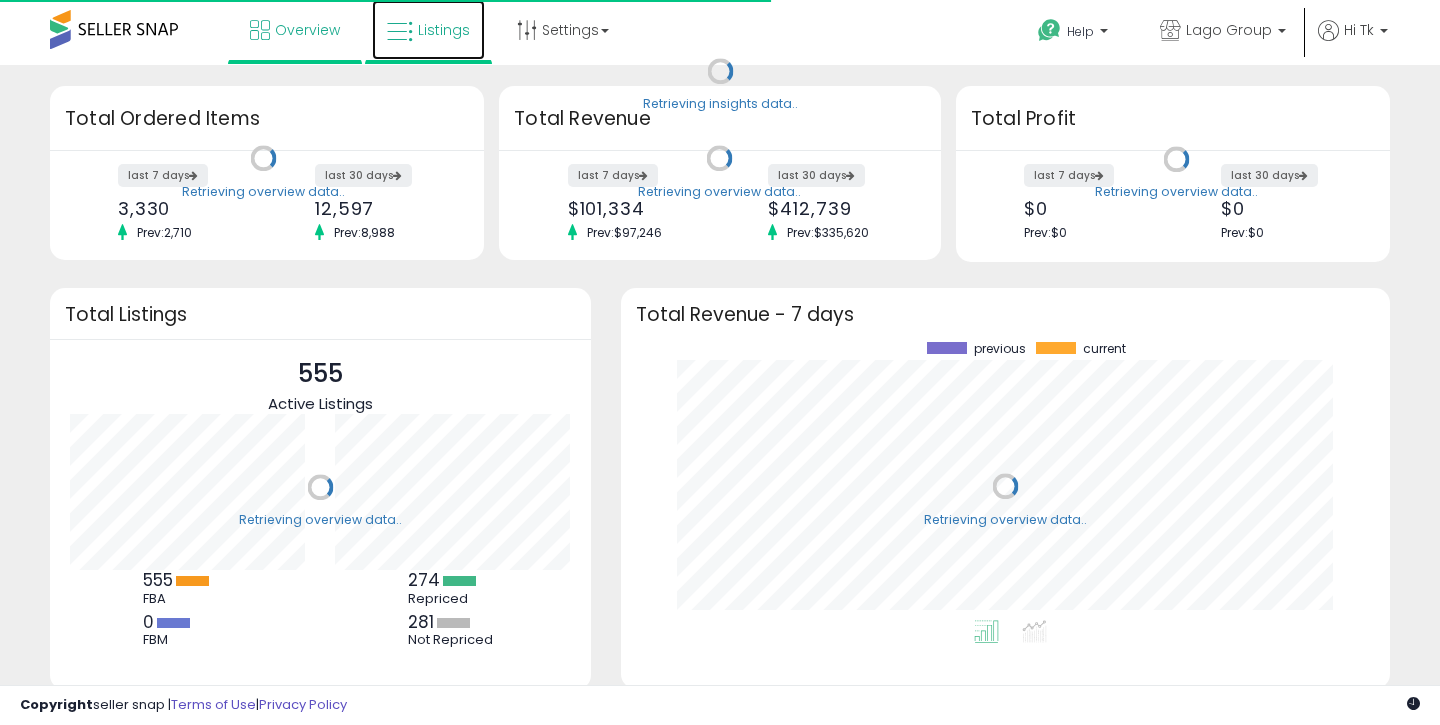 click on "Listings" at bounding box center [444, 30] 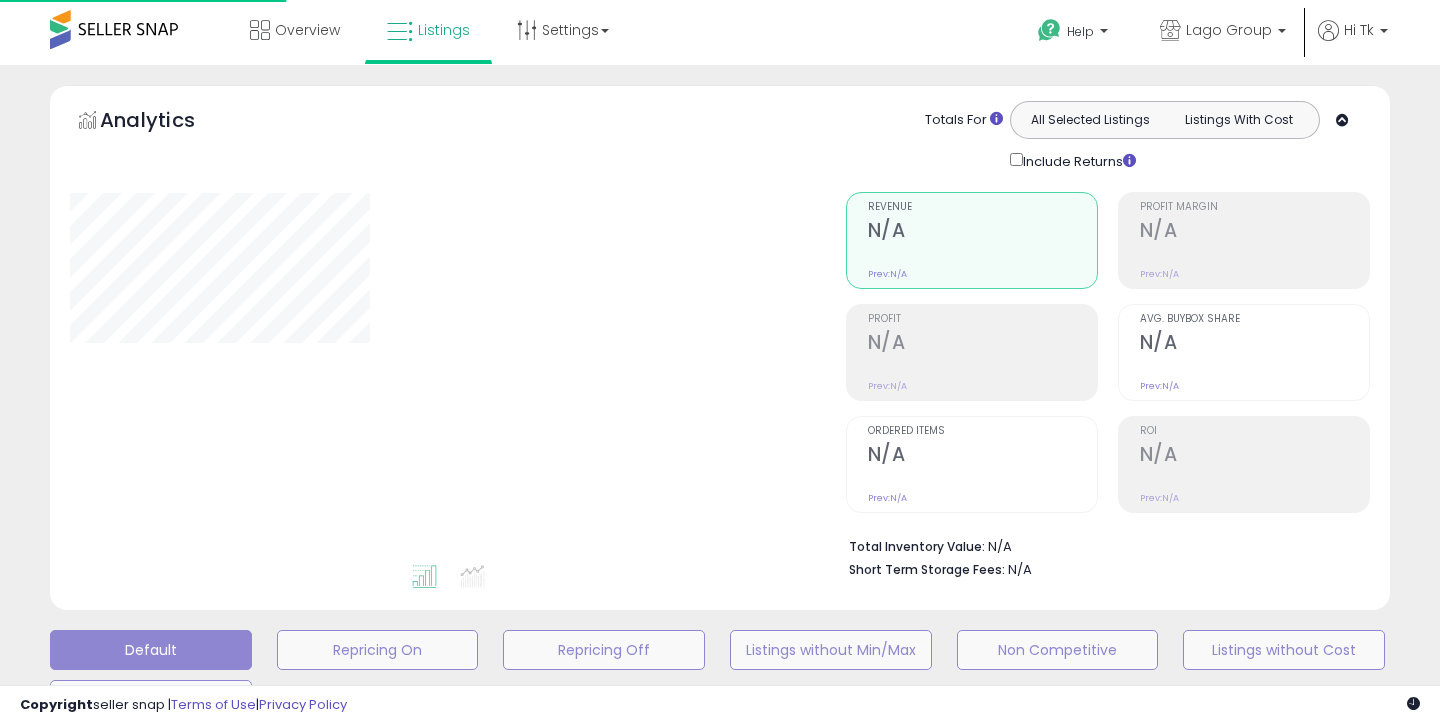 scroll, scrollTop: 0, scrollLeft: 0, axis: both 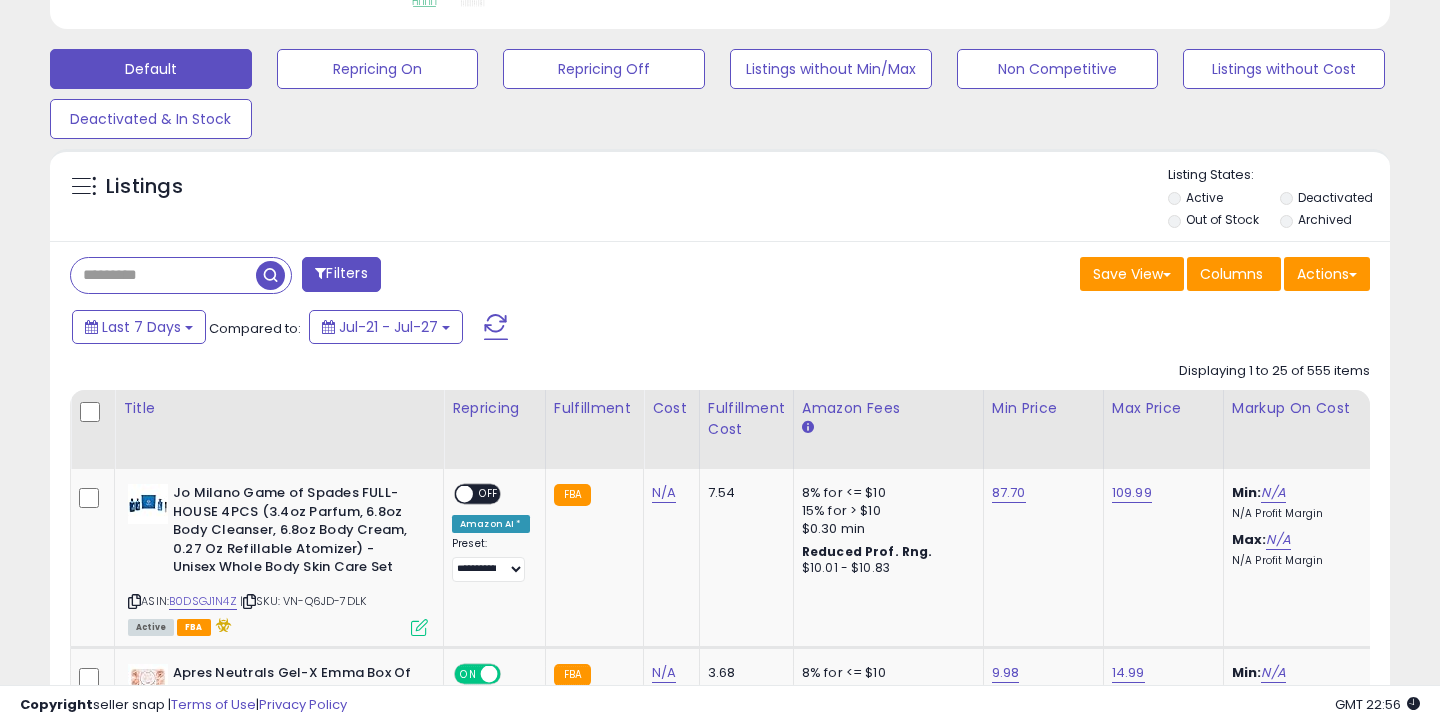 click at bounding box center (163, 275) 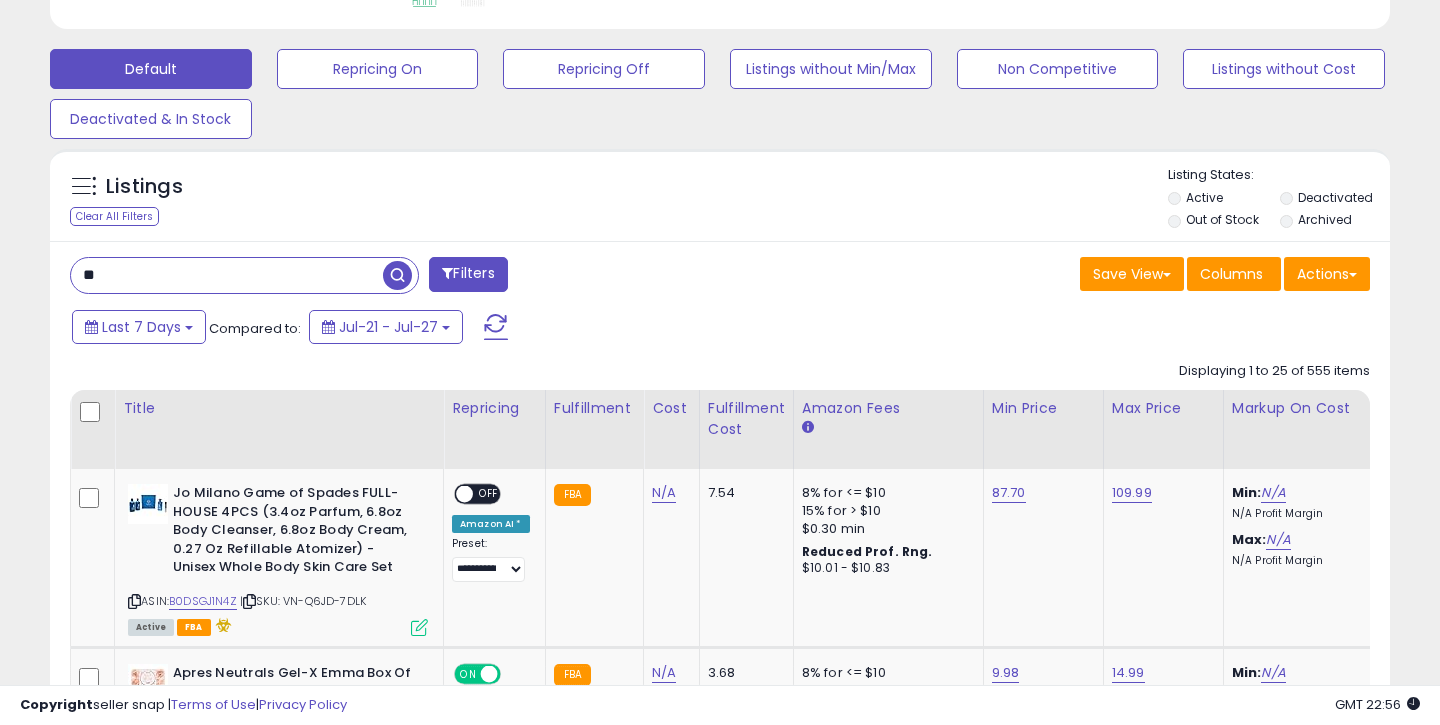 type on "*" 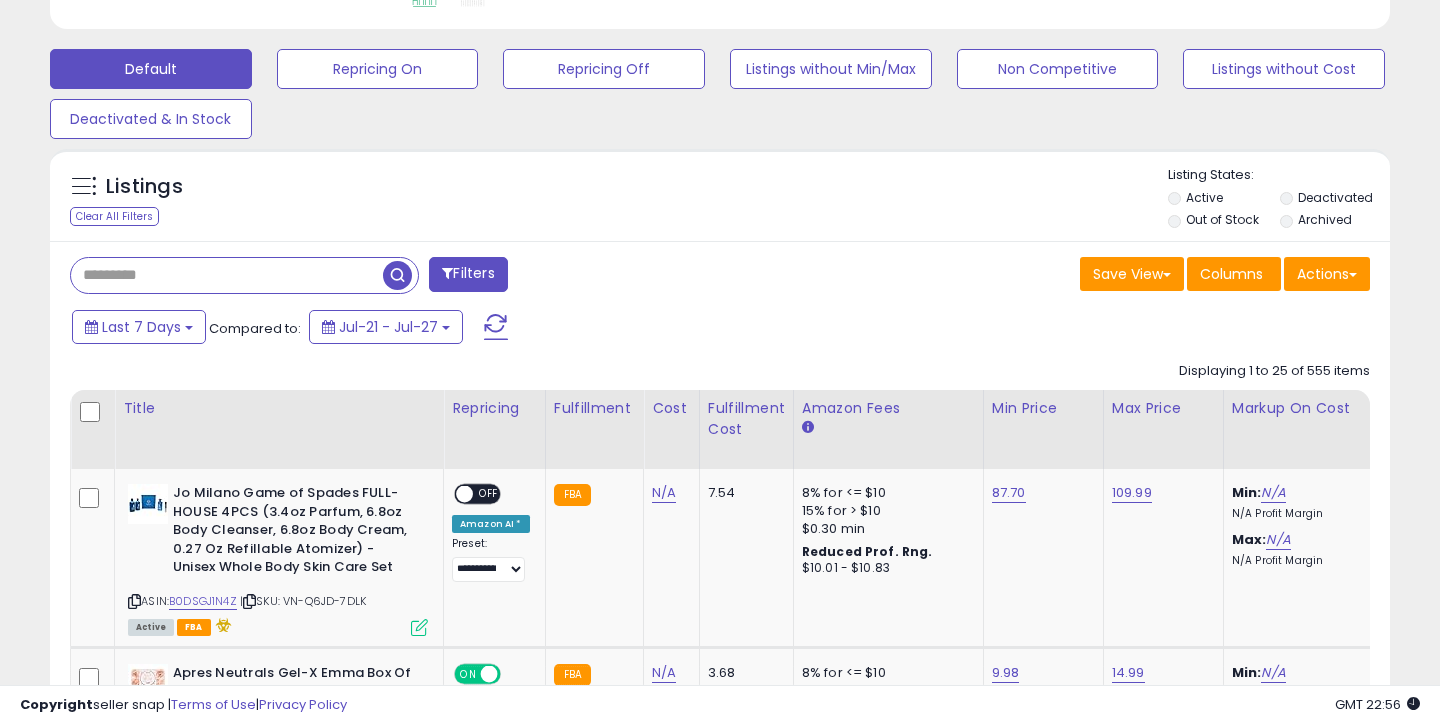 type on "*" 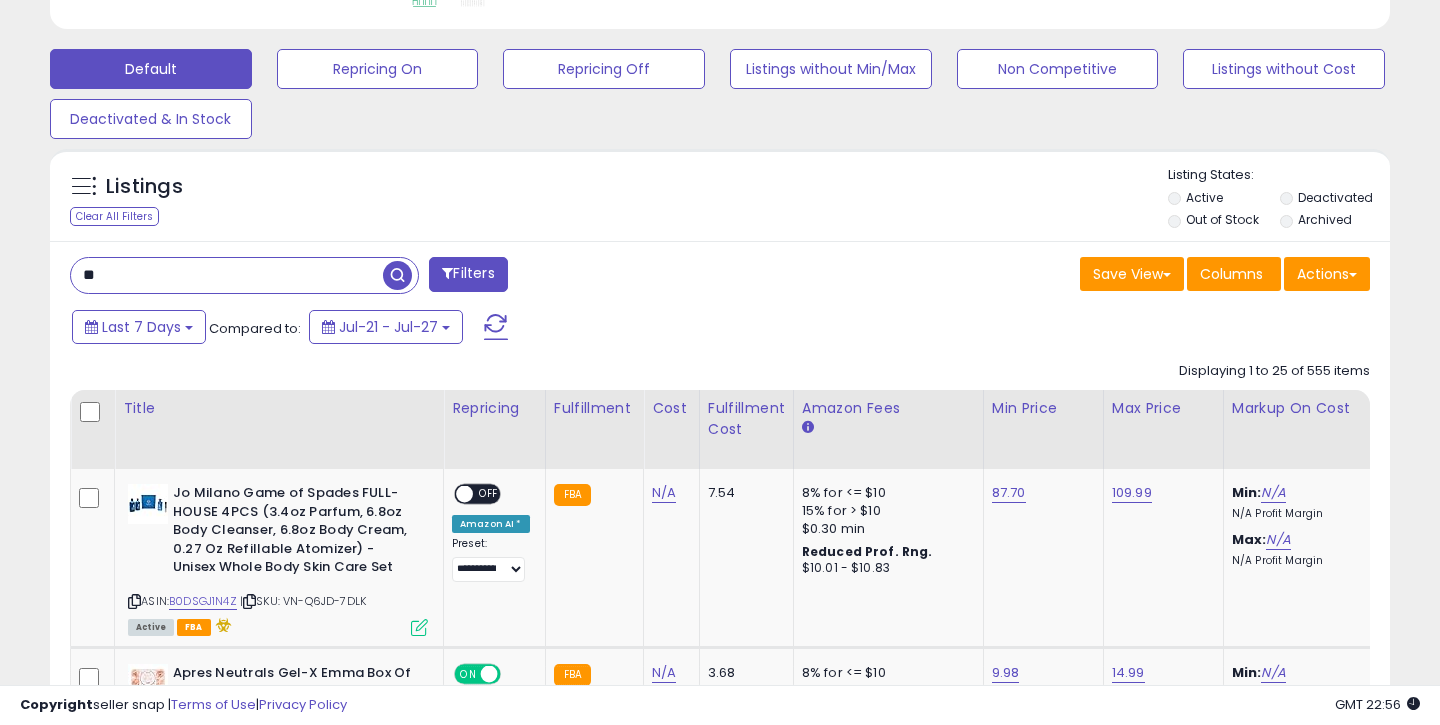 type on "*" 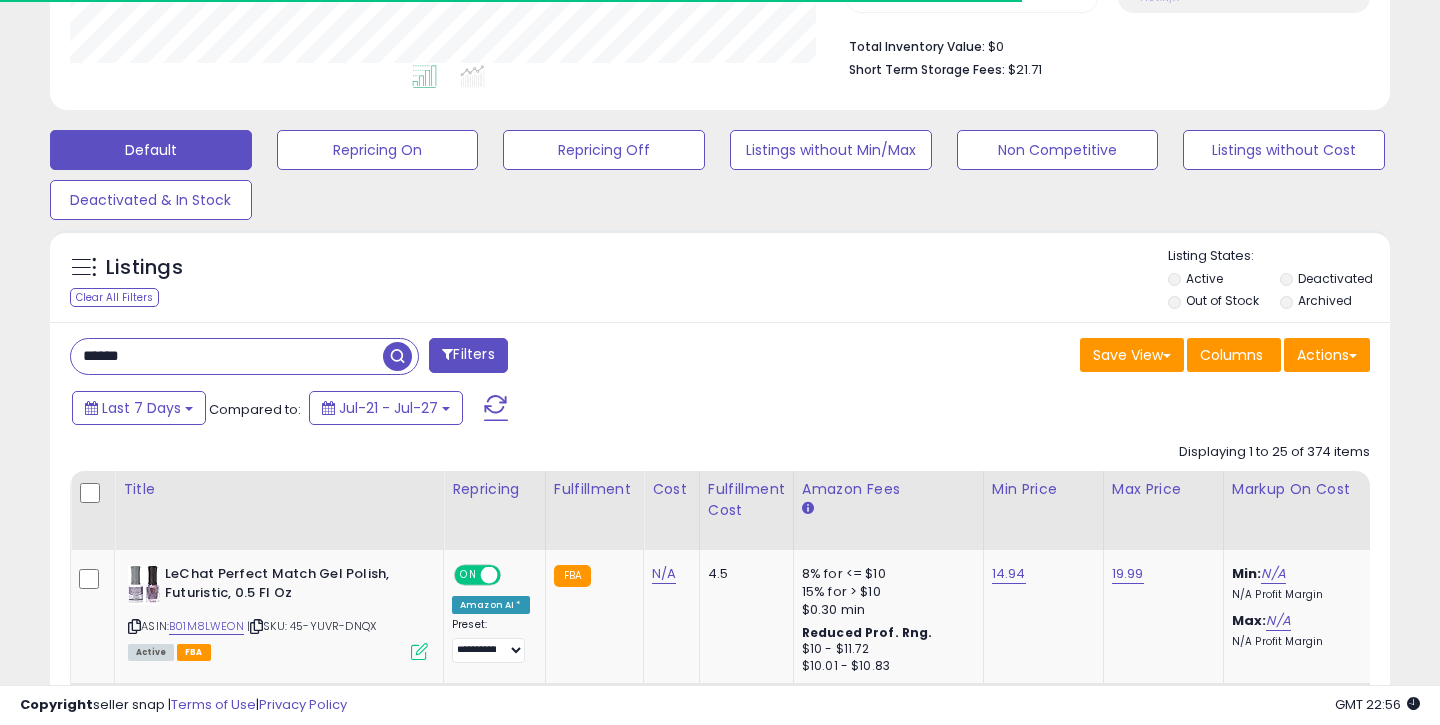 scroll, scrollTop: 581, scrollLeft: 0, axis: vertical 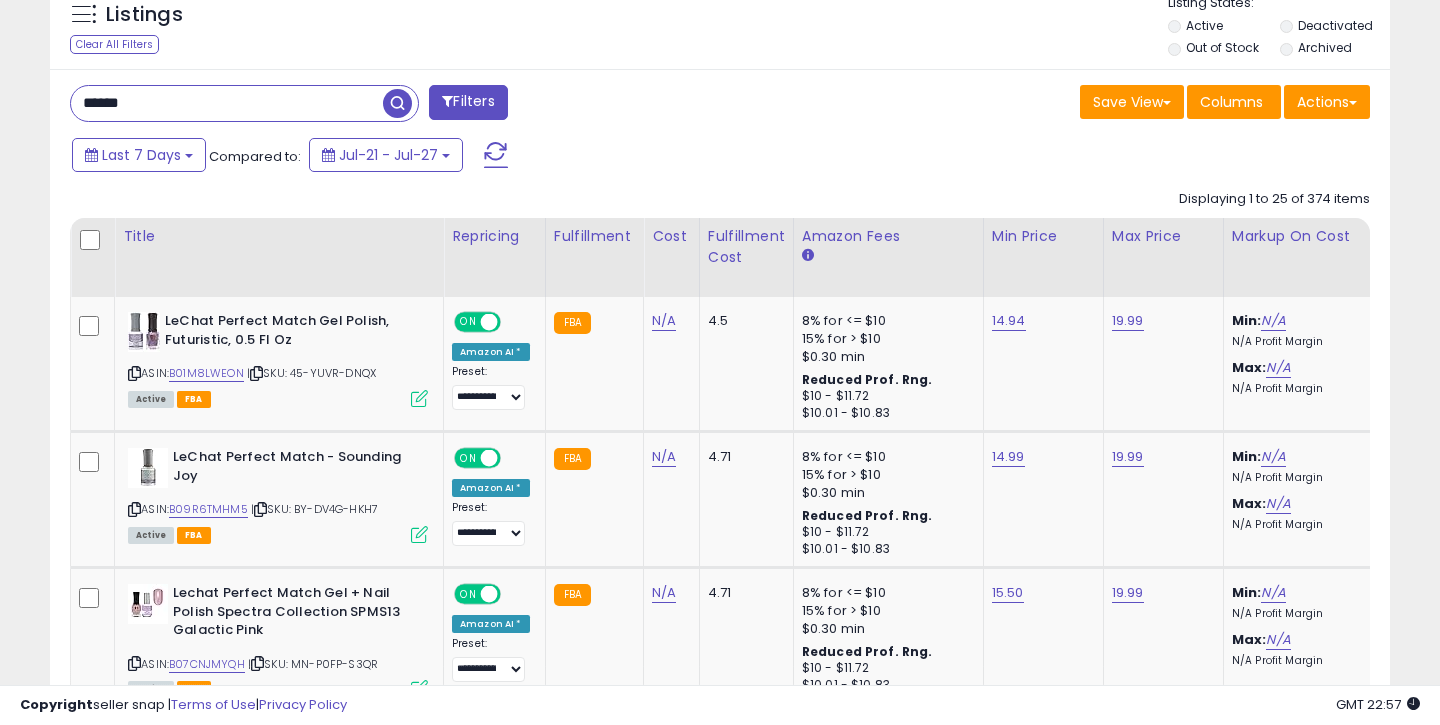 click on "Displaying 1 to 25 of 374 items
Title
Repricing" 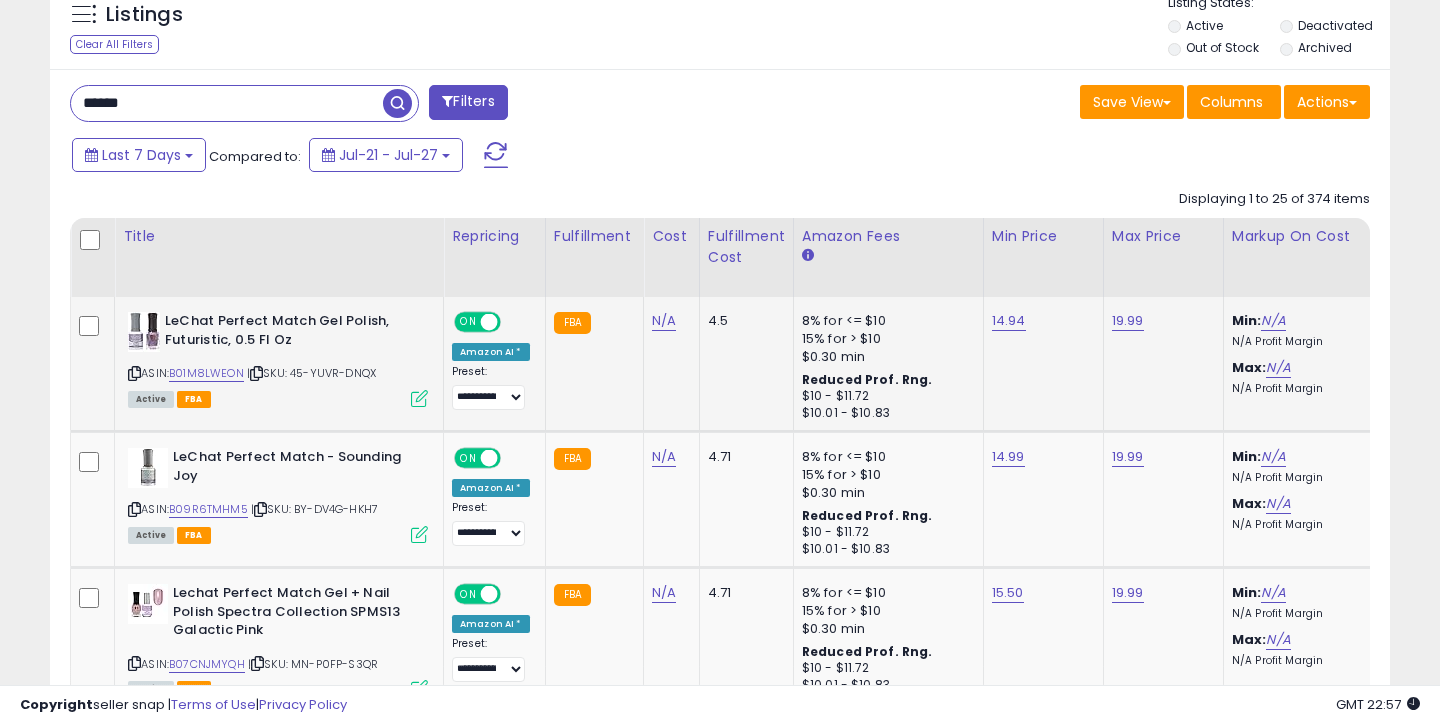 scroll, scrollTop: 0, scrollLeft: 48, axis: horizontal 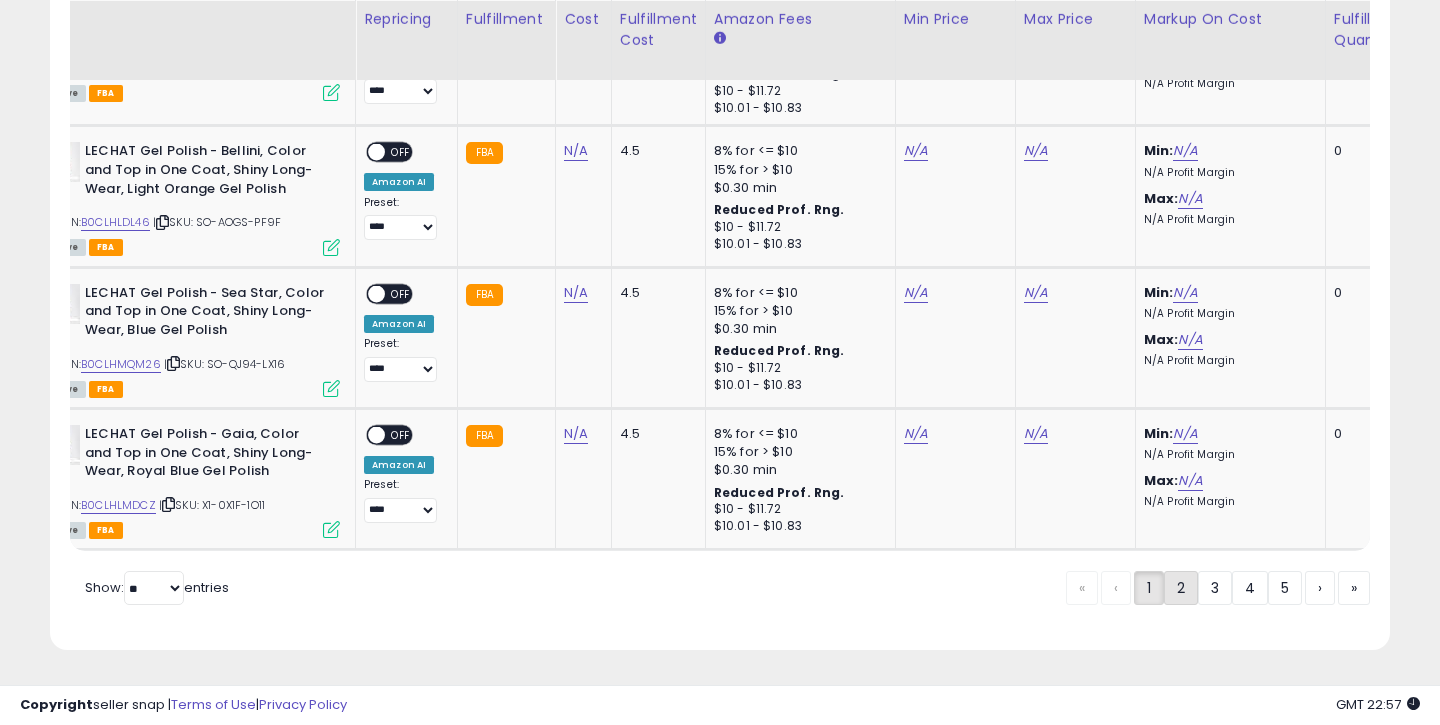 click on "2" 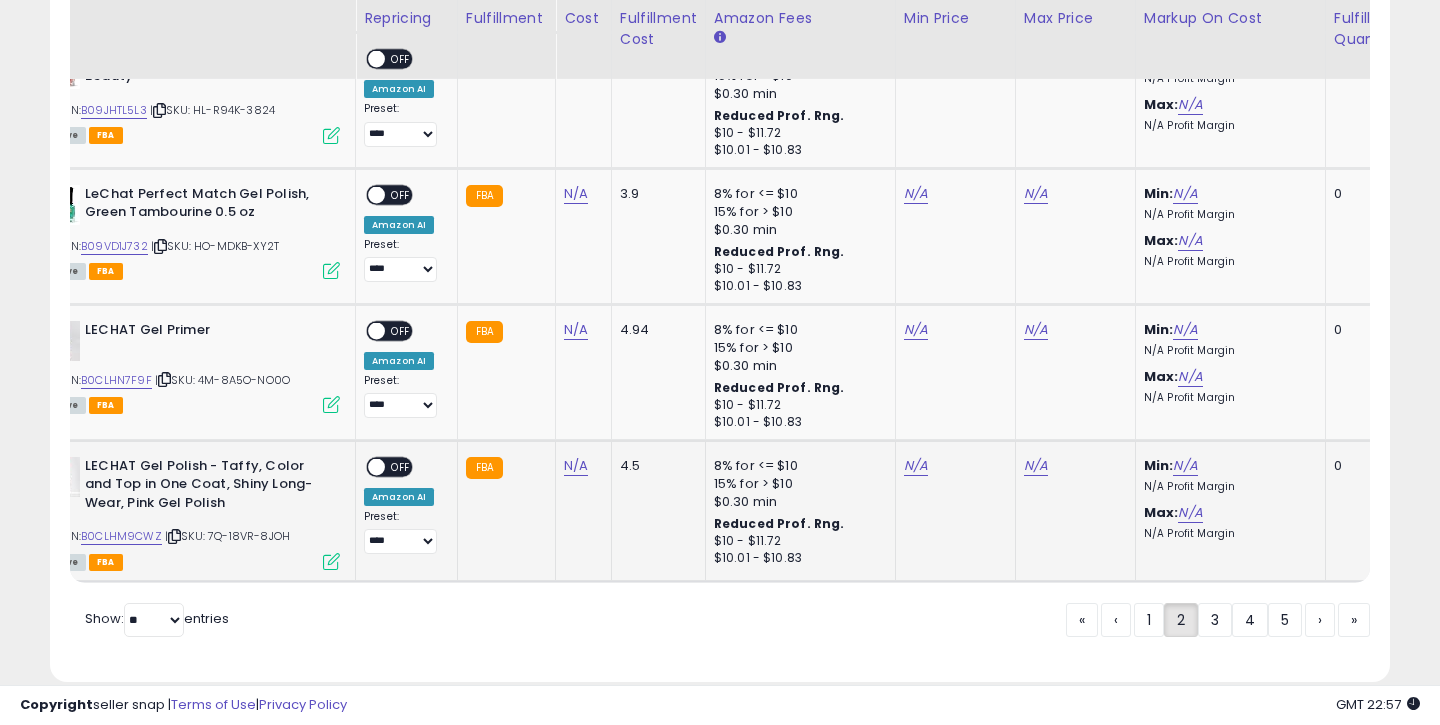 scroll, scrollTop: 3963, scrollLeft: 0, axis: vertical 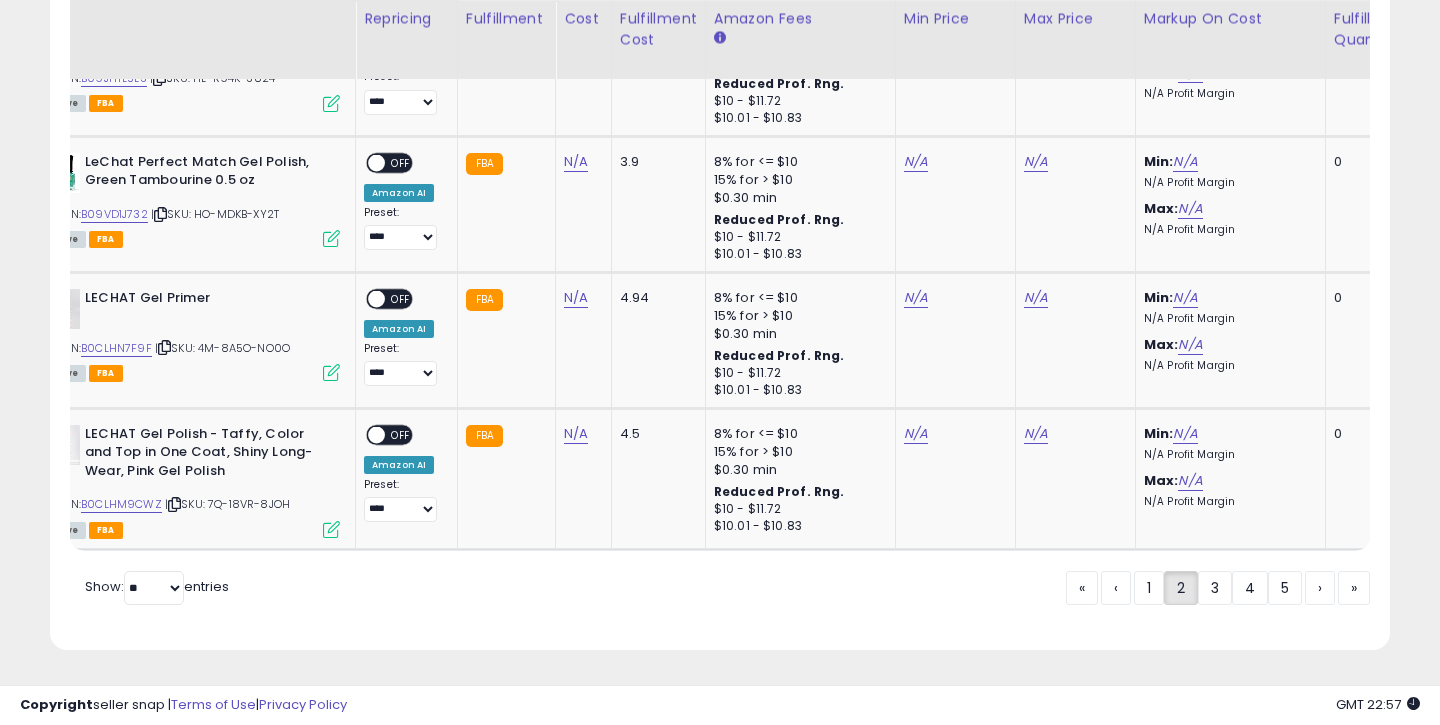 click on "3" 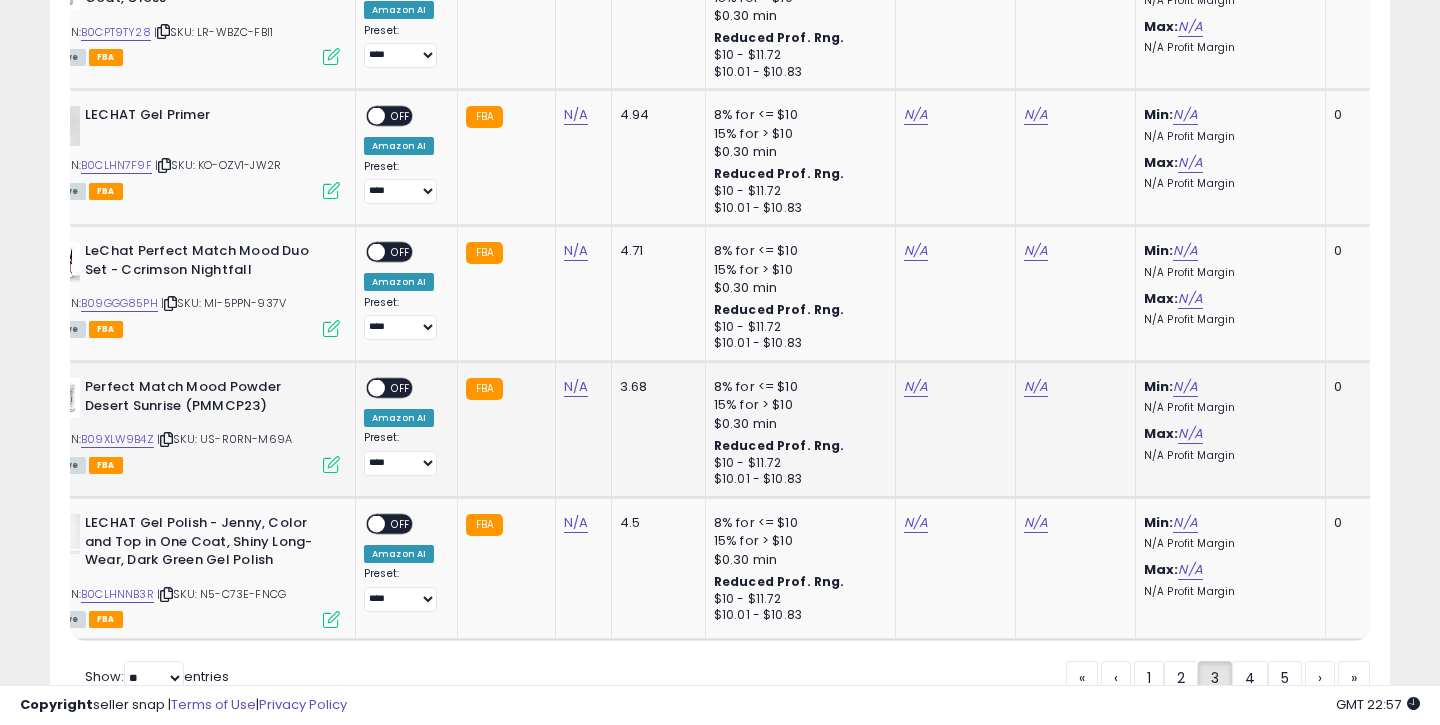 scroll, scrollTop: 3936, scrollLeft: 0, axis: vertical 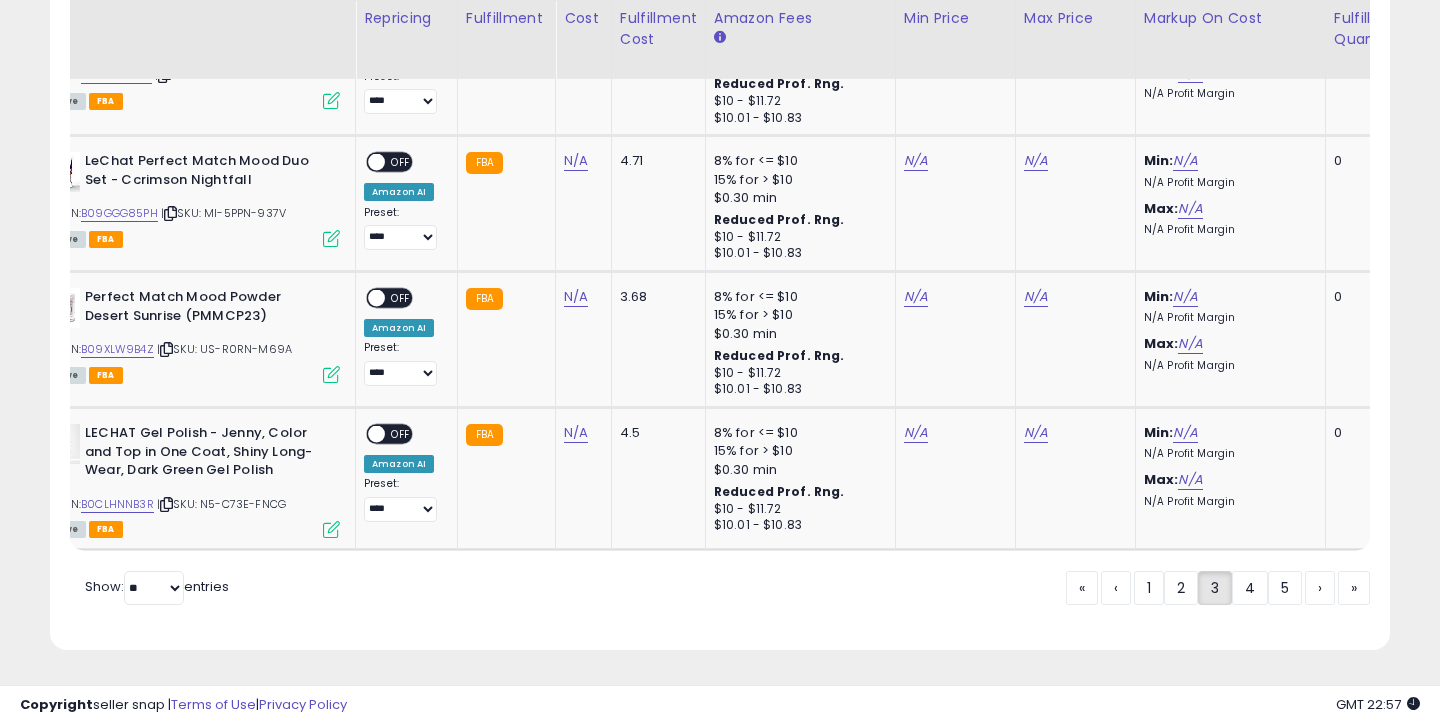 click on "4" 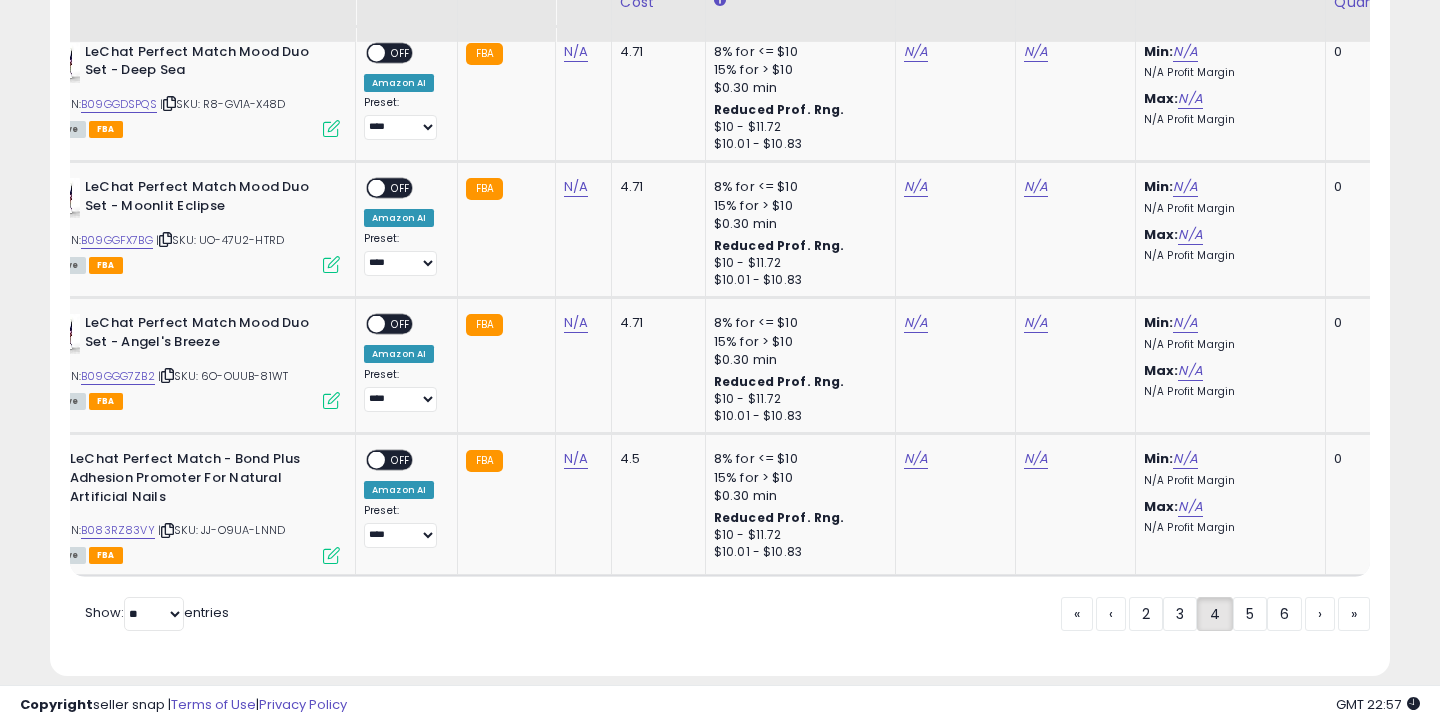 scroll, scrollTop: 3960, scrollLeft: 0, axis: vertical 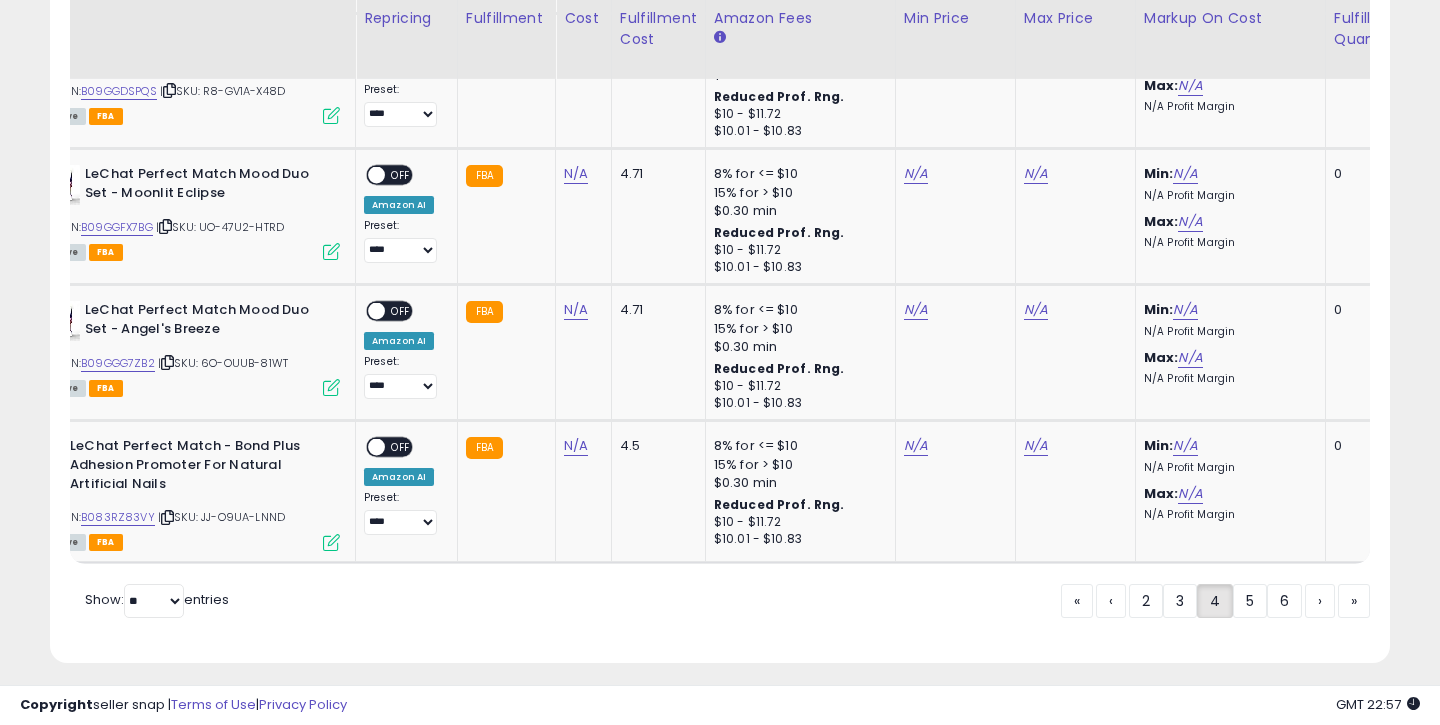 click on "5" 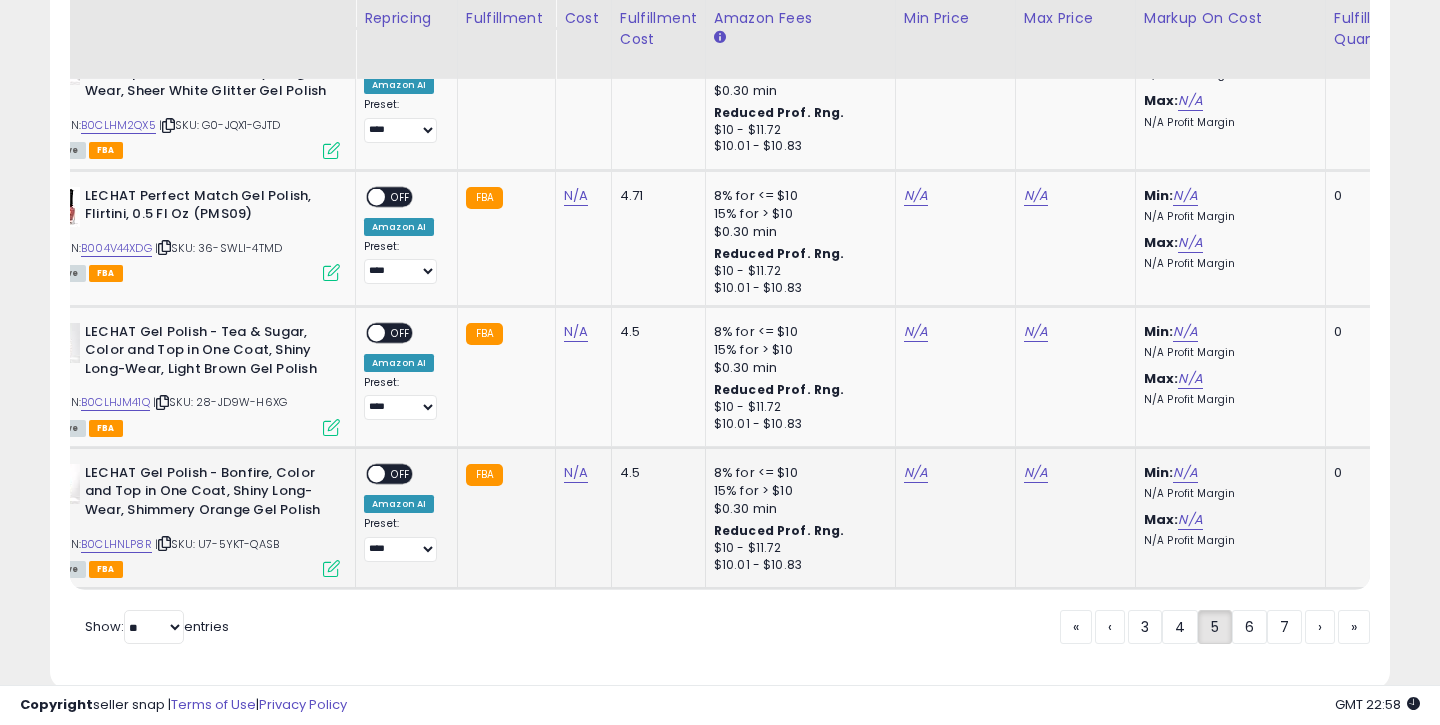 scroll, scrollTop: 3931, scrollLeft: 0, axis: vertical 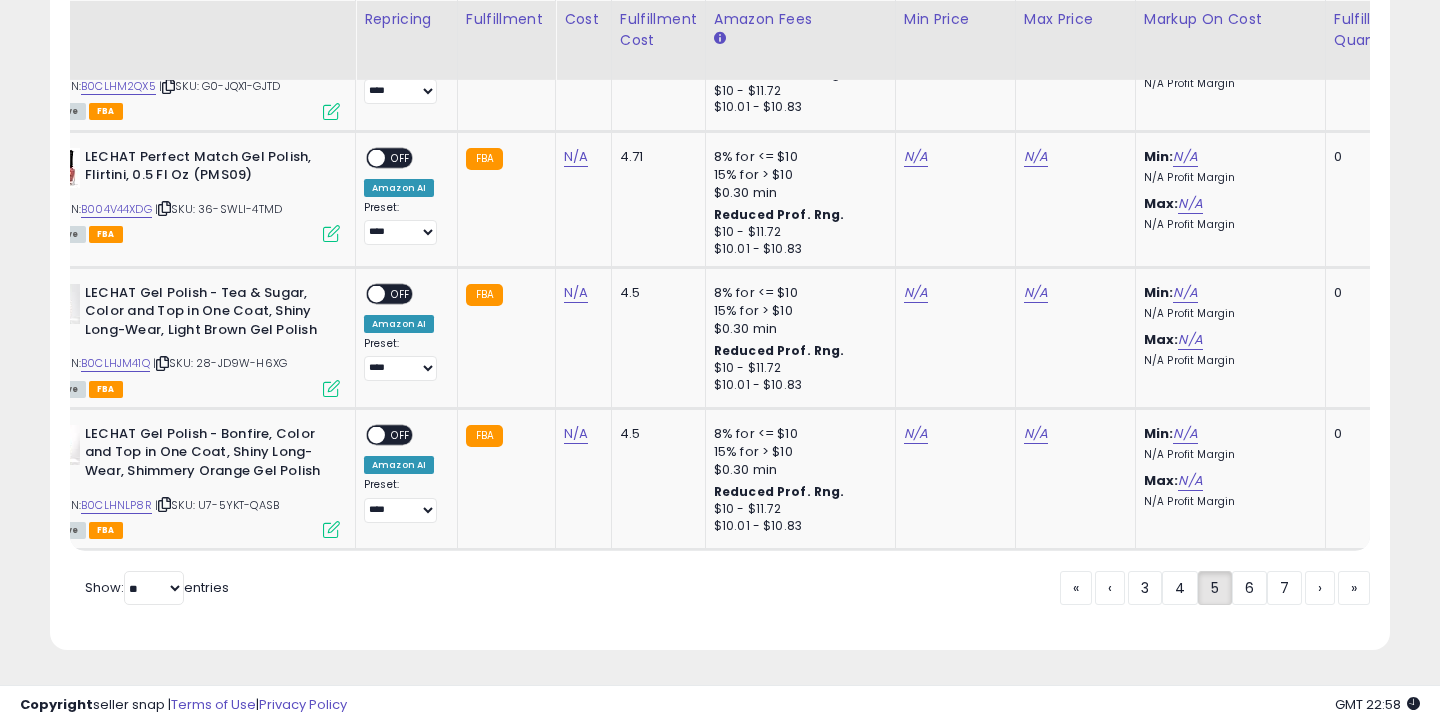 click on "6" 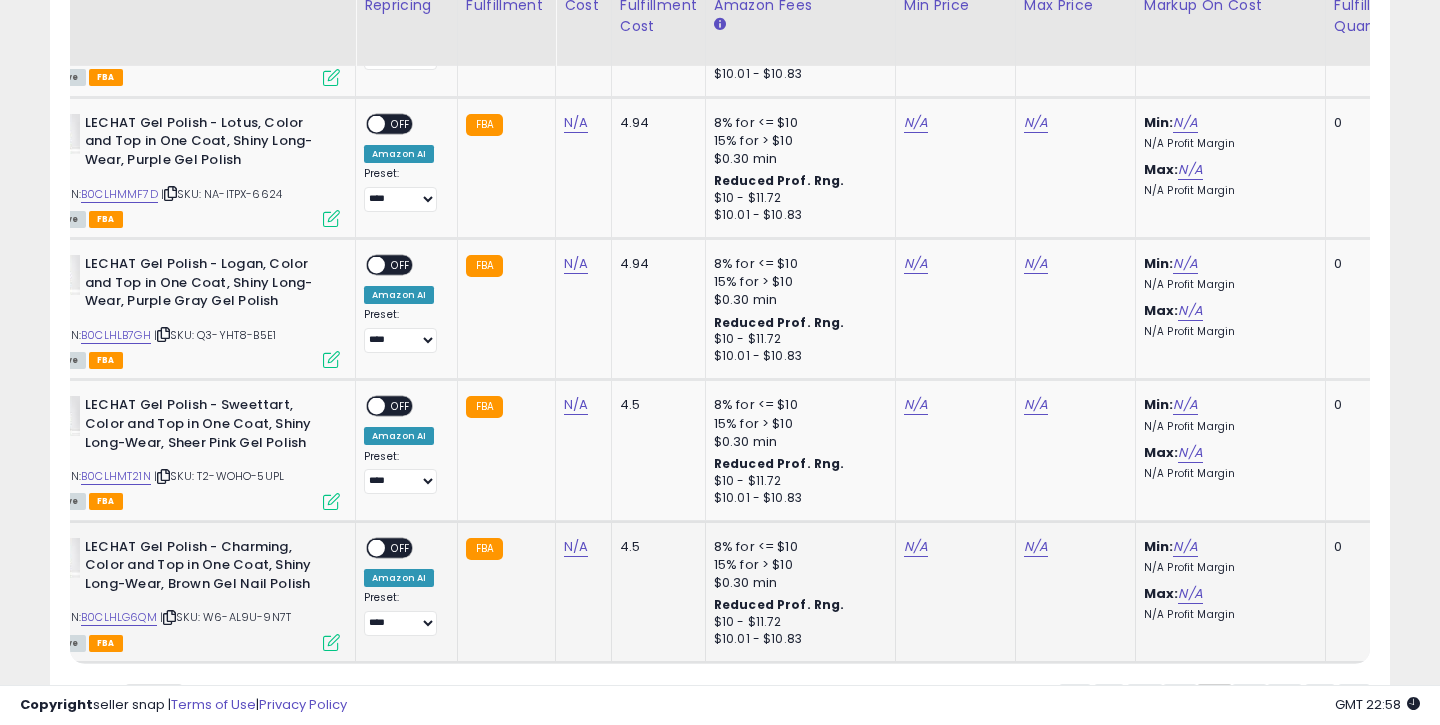 scroll, scrollTop: 4003, scrollLeft: 0, axis: vertical 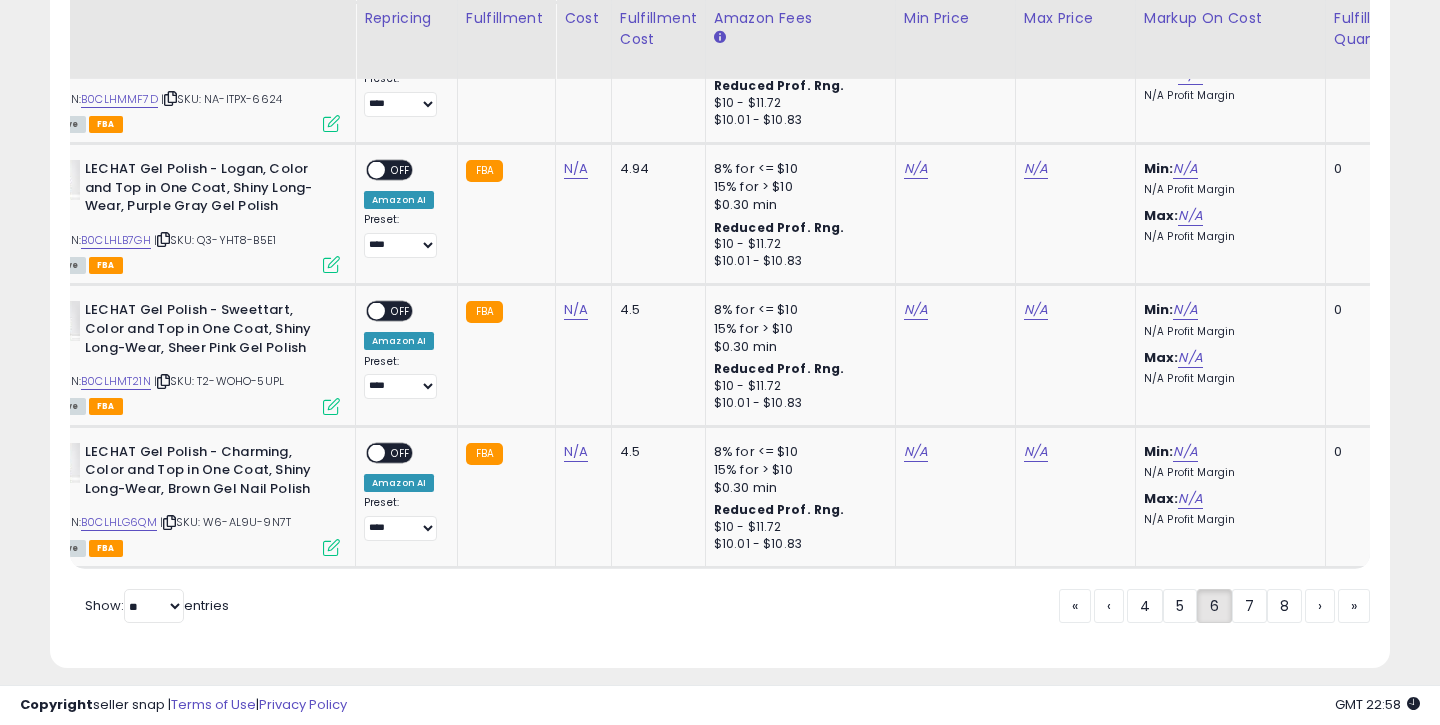 click on "7" 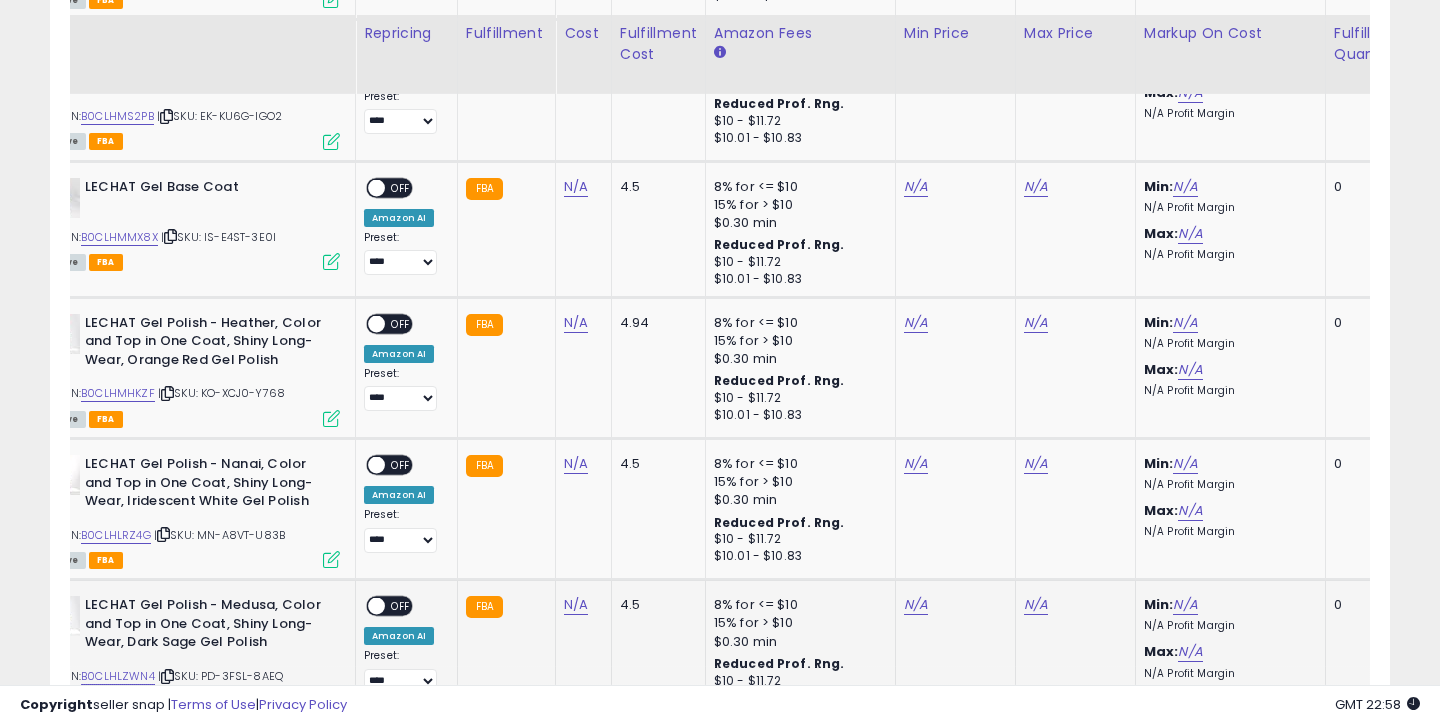 scroll, scrollTop: 3977, scrollLeft: 0, axis: vertical 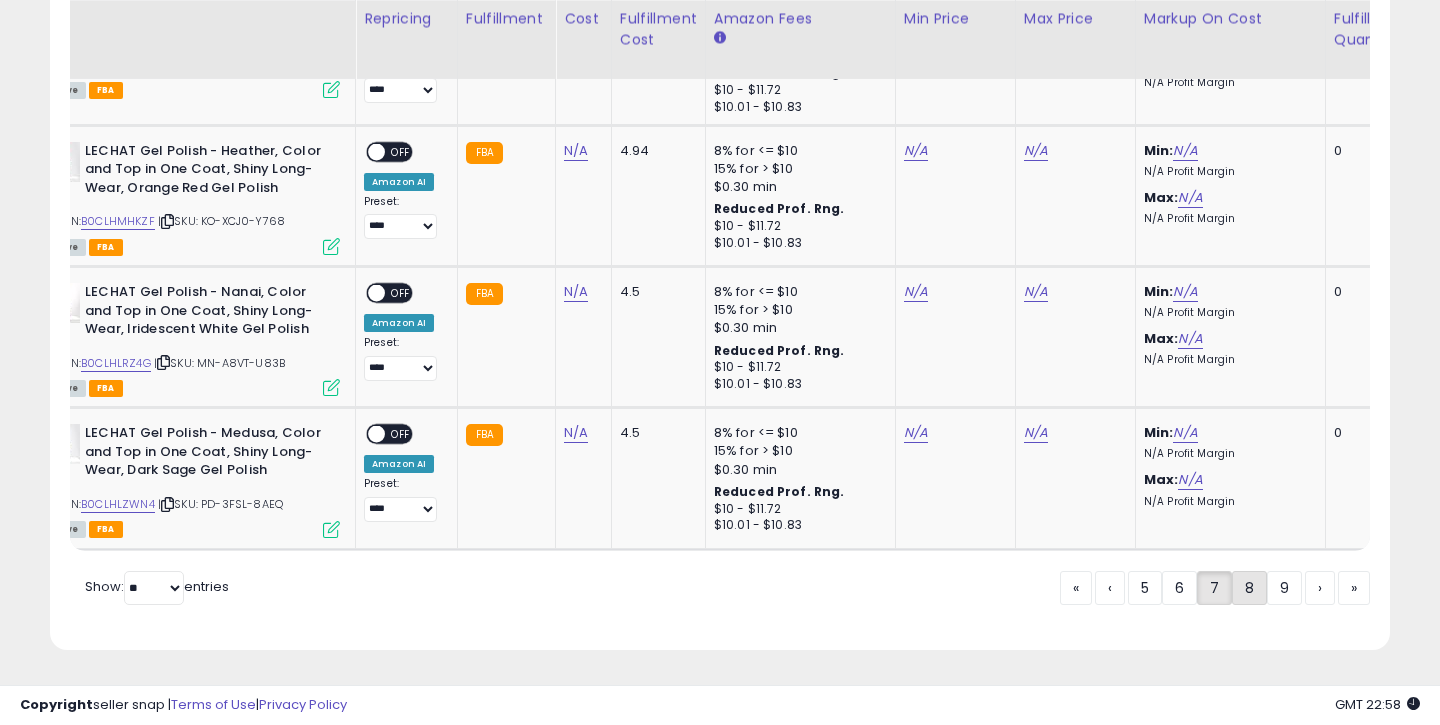 click on "8" 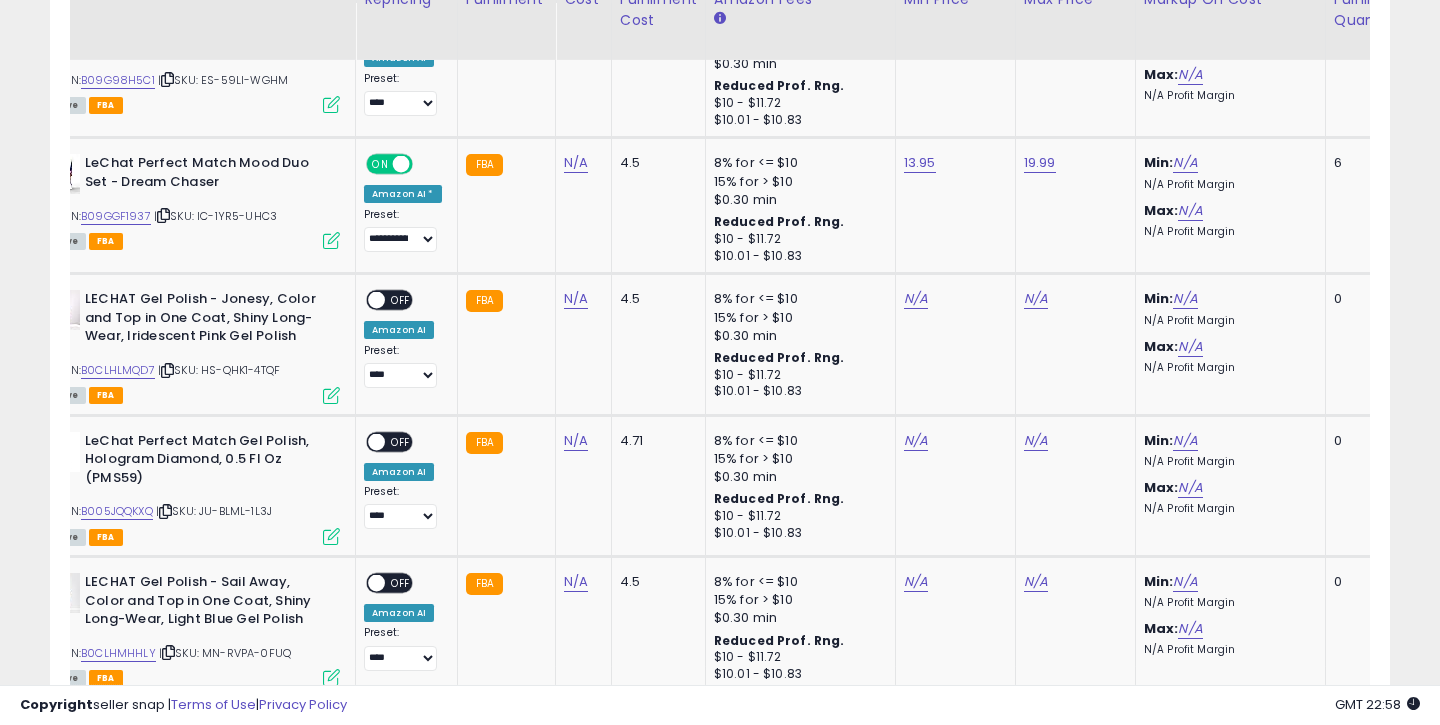 scroll, scrollTop: 3936, scrollLeft: 0, axis: vertical 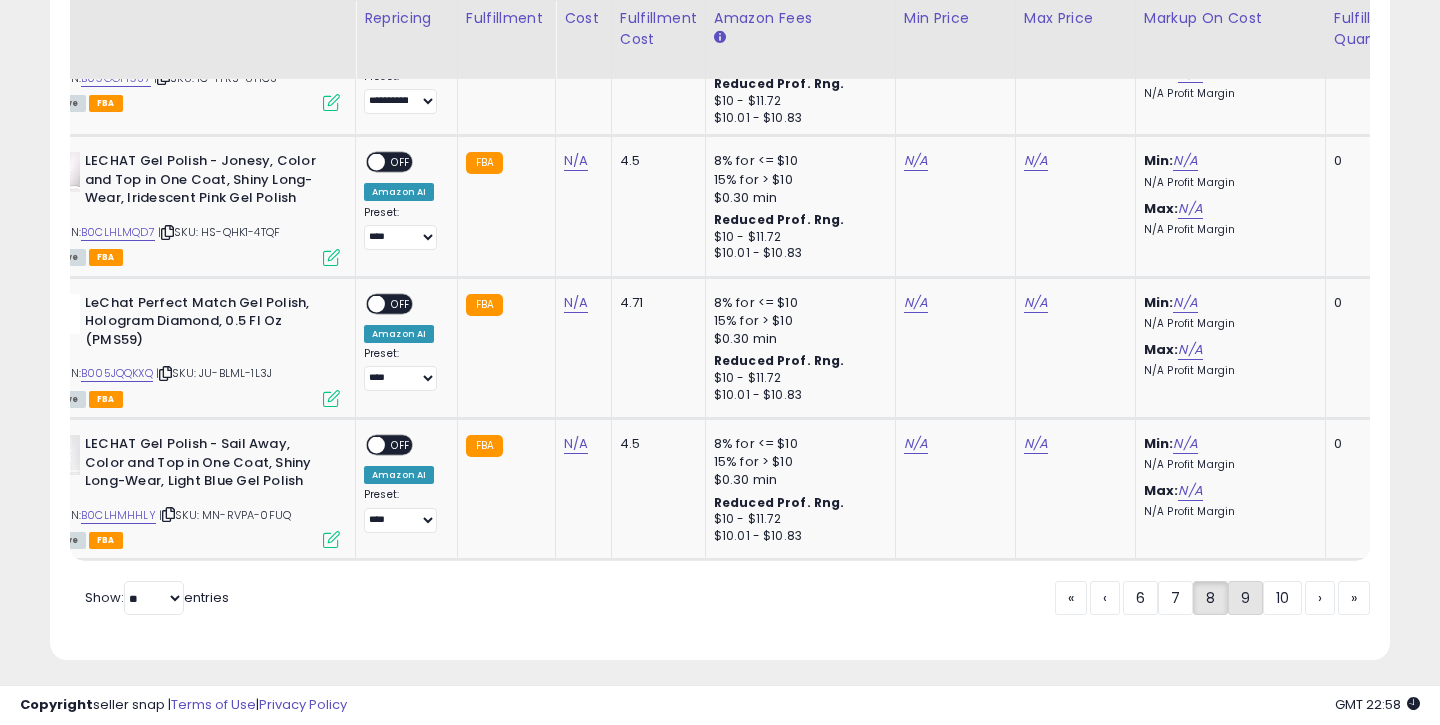 click on "9" 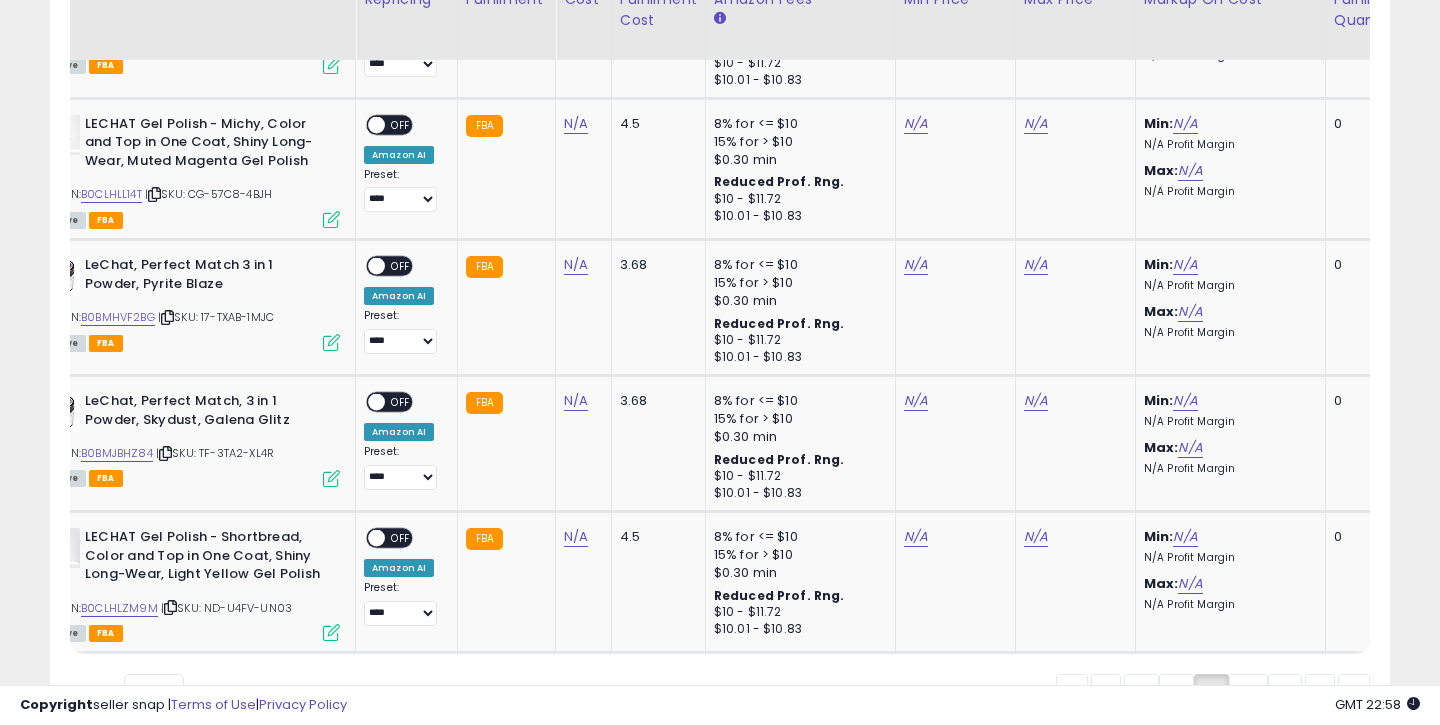 scroll, scrollTop: 3947, scrollLeft: 0, axis: vertical 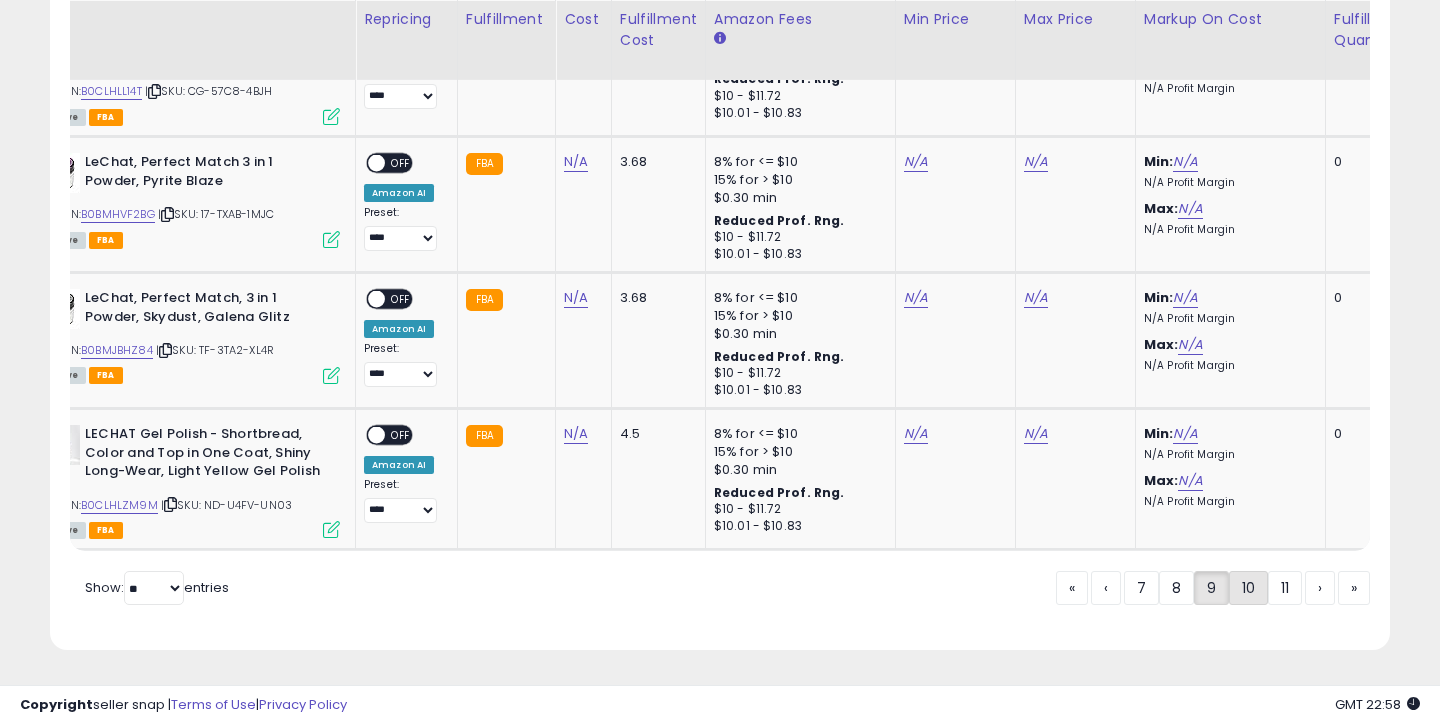 click on "10" 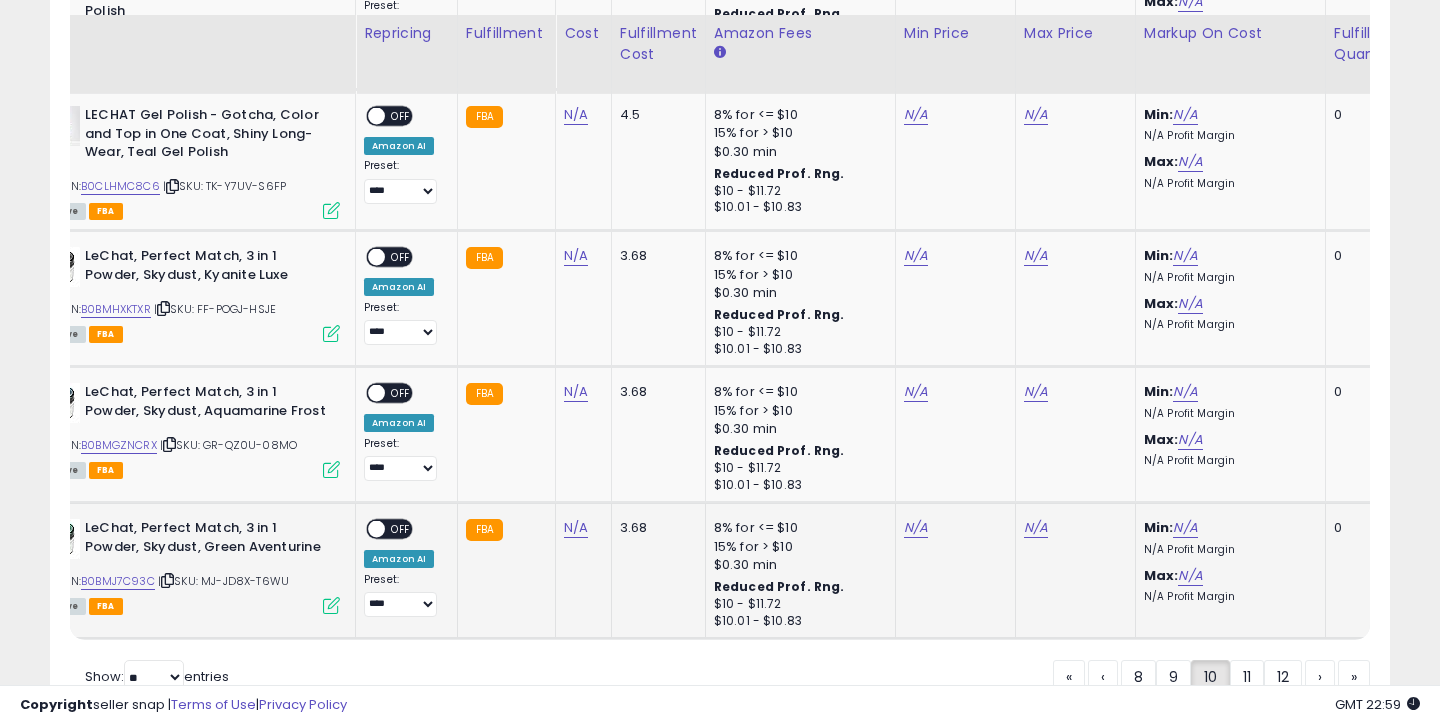 scroll, scrollTop: 3944, scrollLeft: 0, axis: vertical 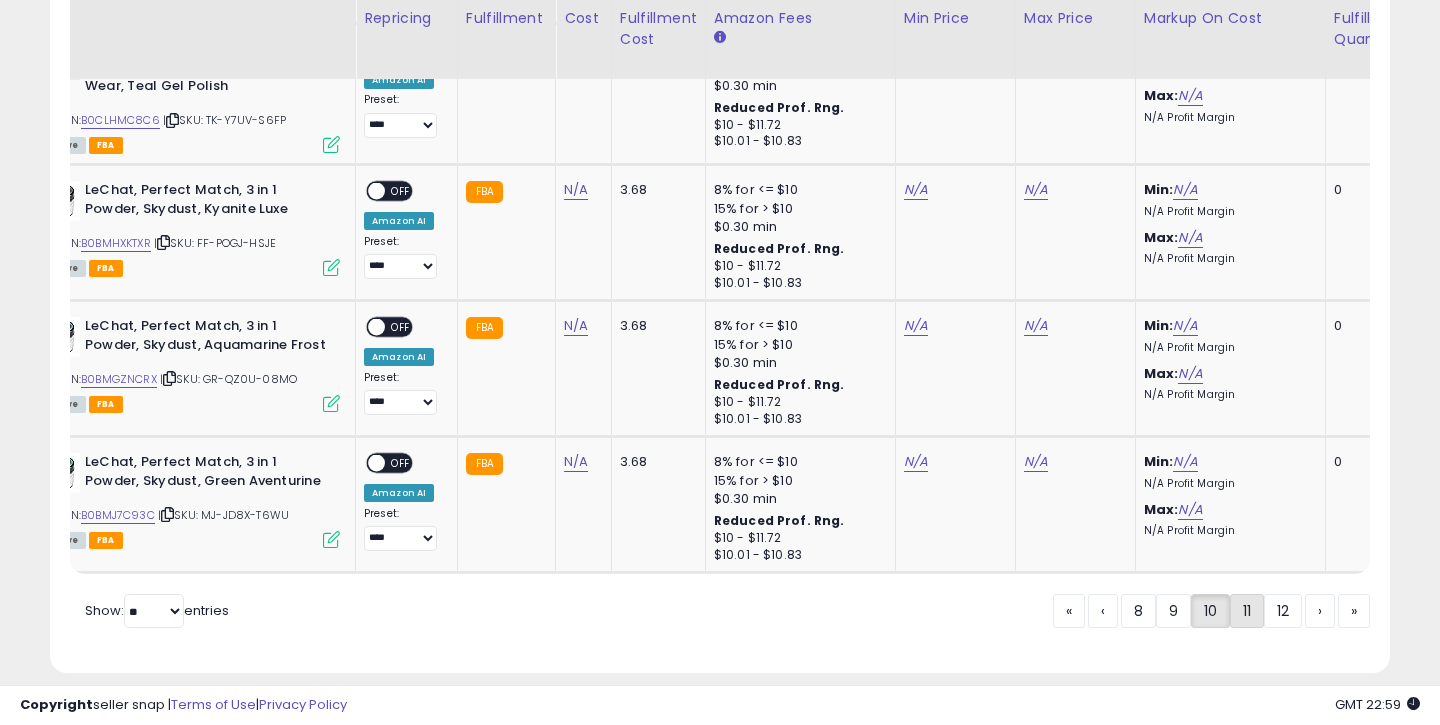 click on "11" 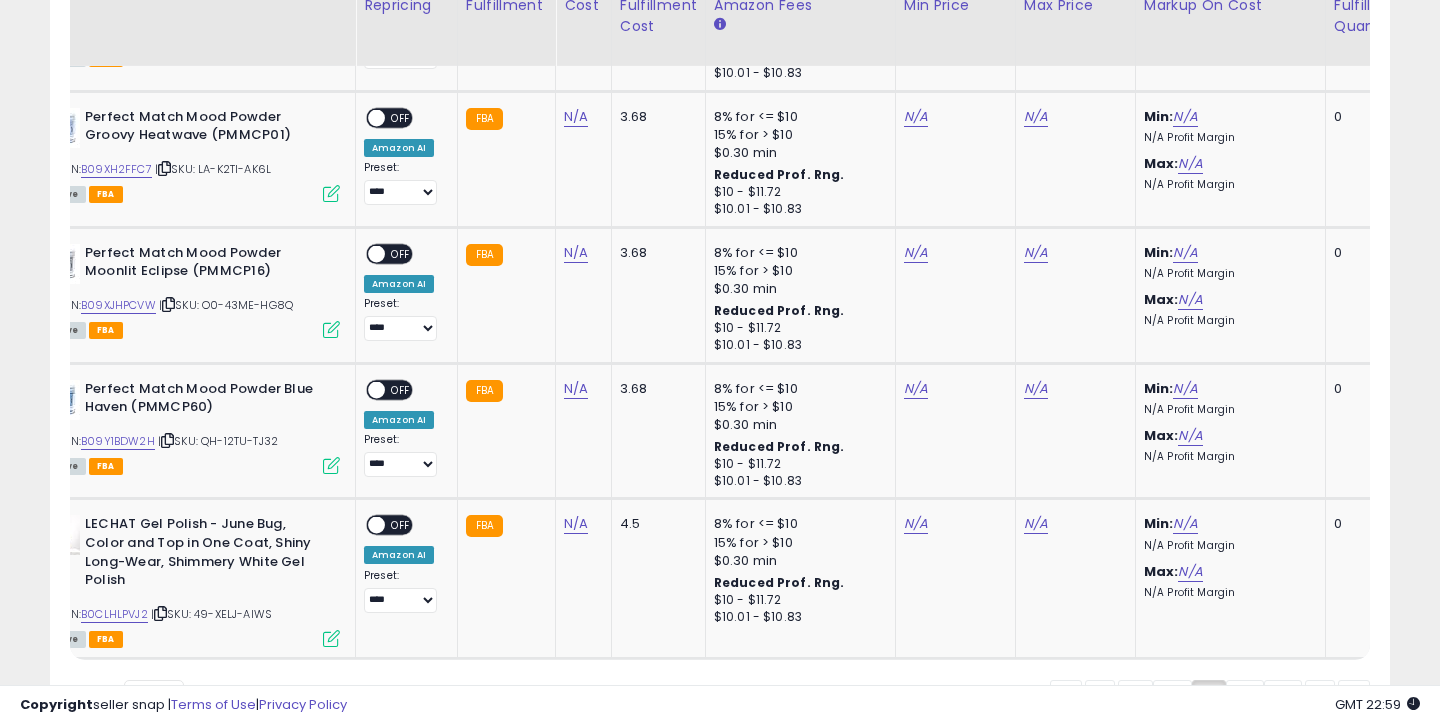 scroll, scrollTop: 3926, scrollLeft: 0, axis: vertical 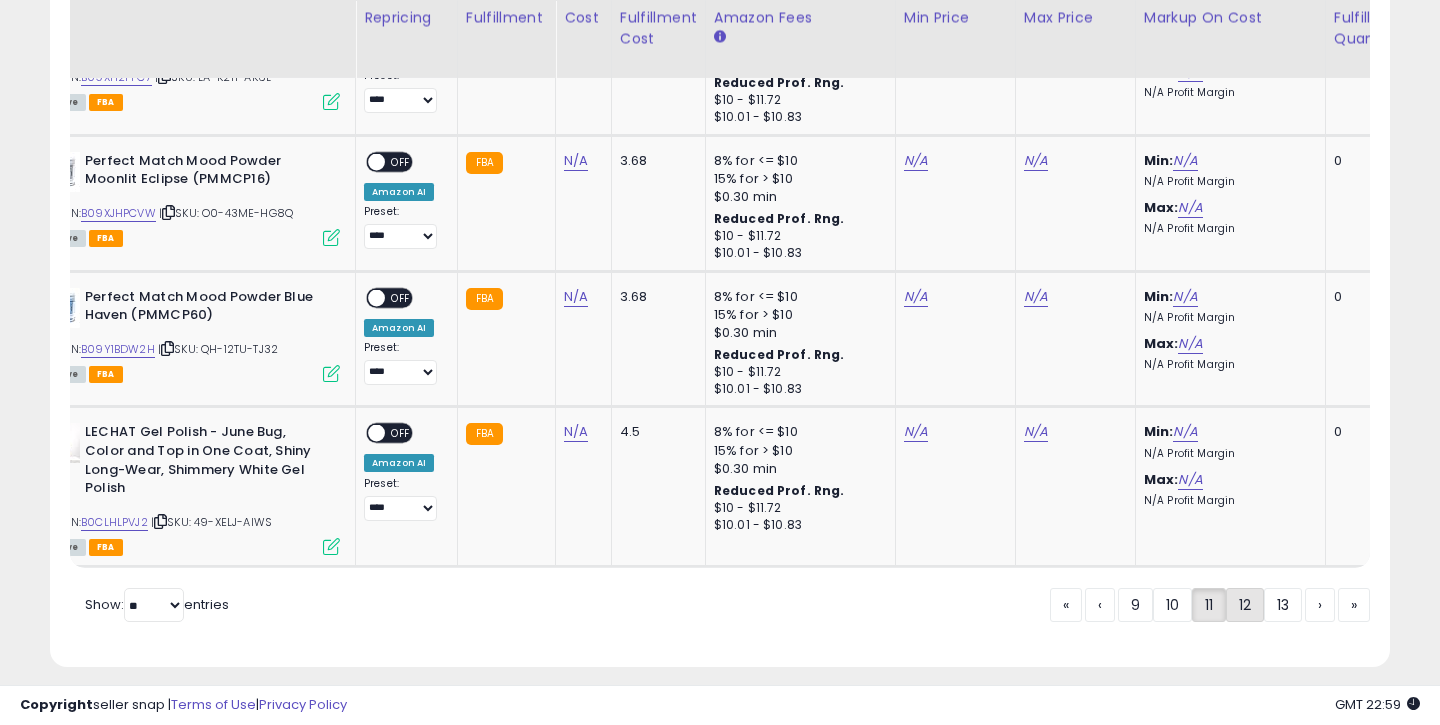 click on "12" 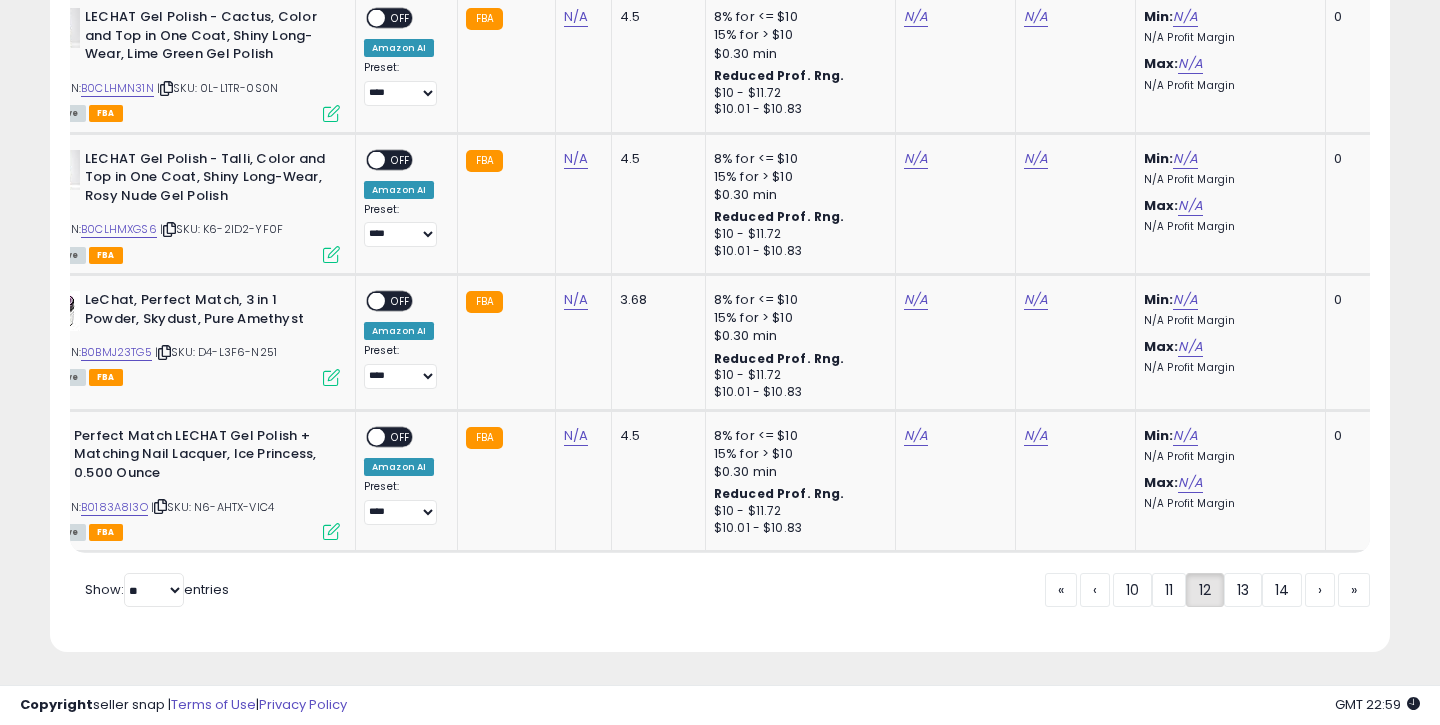 scroll, scrollTop: 4016, scrollLeft: 0, axis: vertical 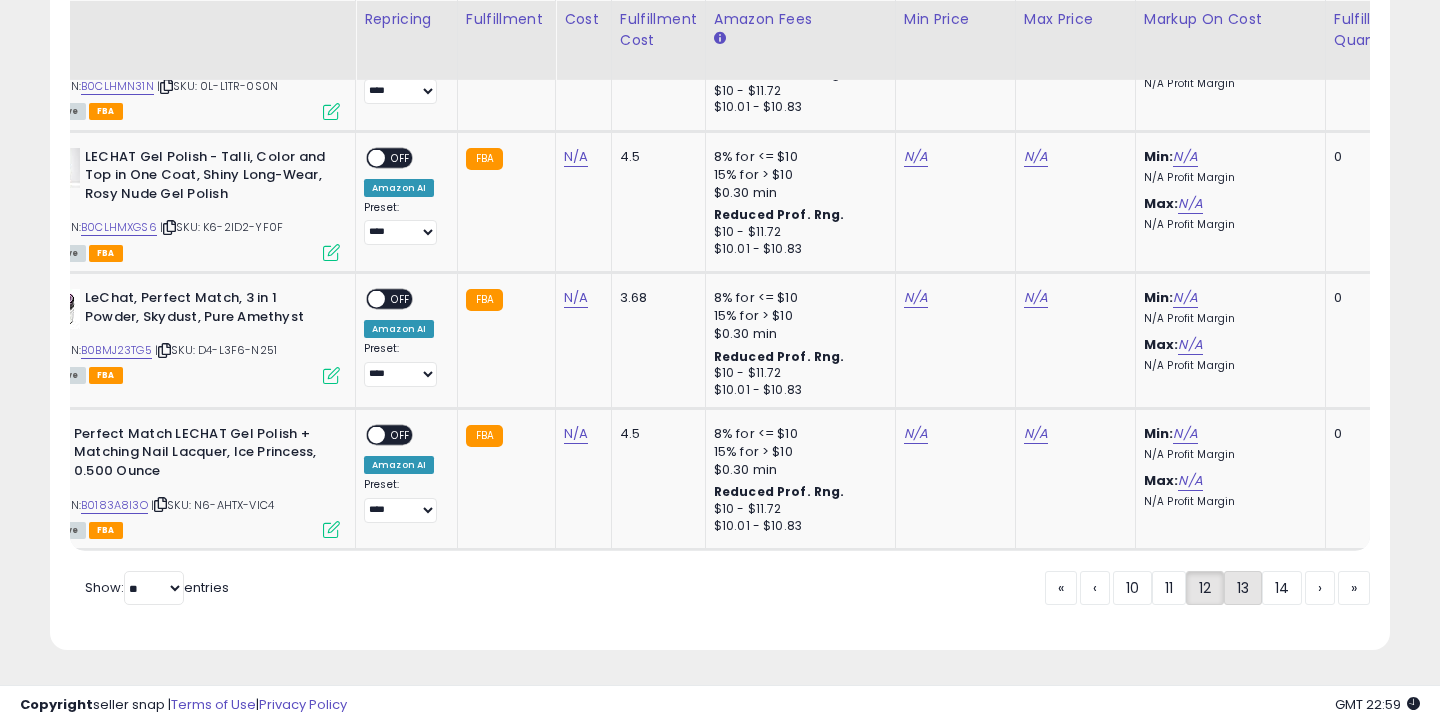 click on "13" 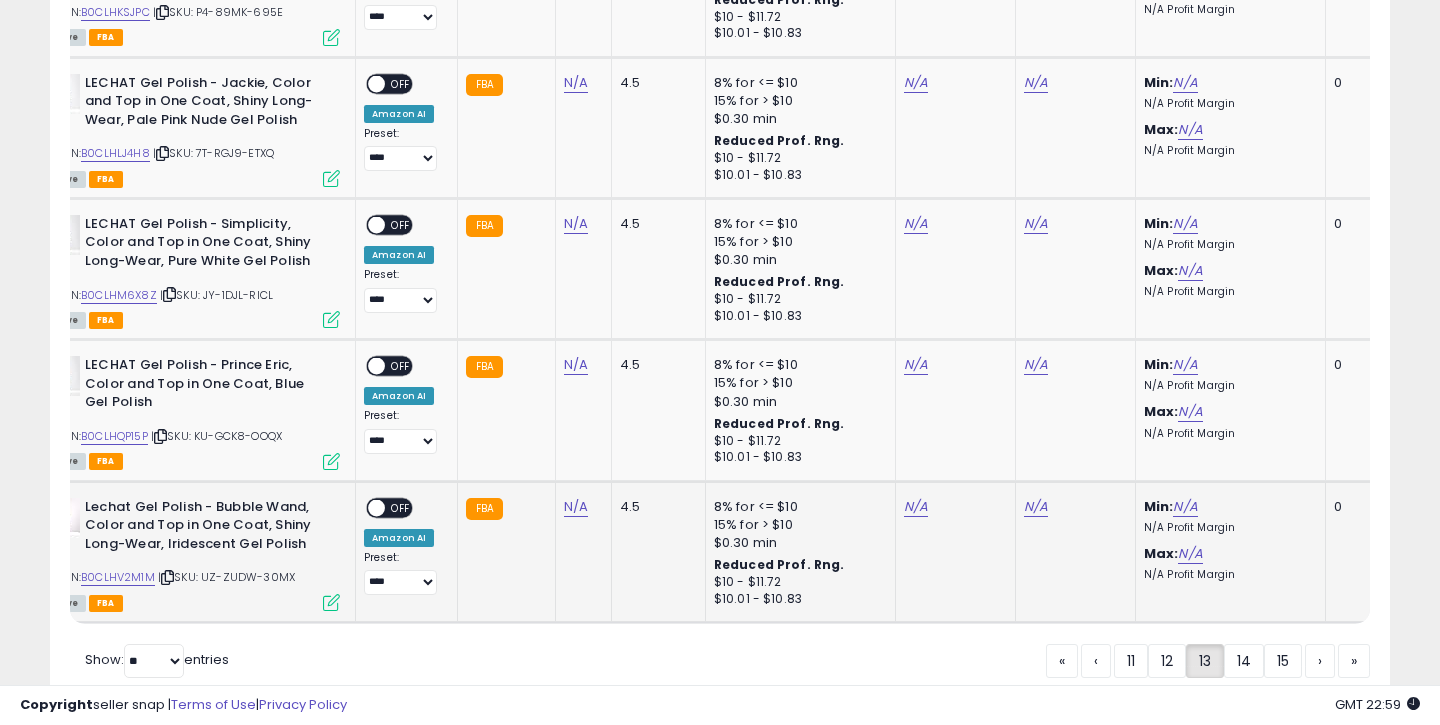 scroll, scrollTop: 4010, scrollLeft: 0, axis: vertical 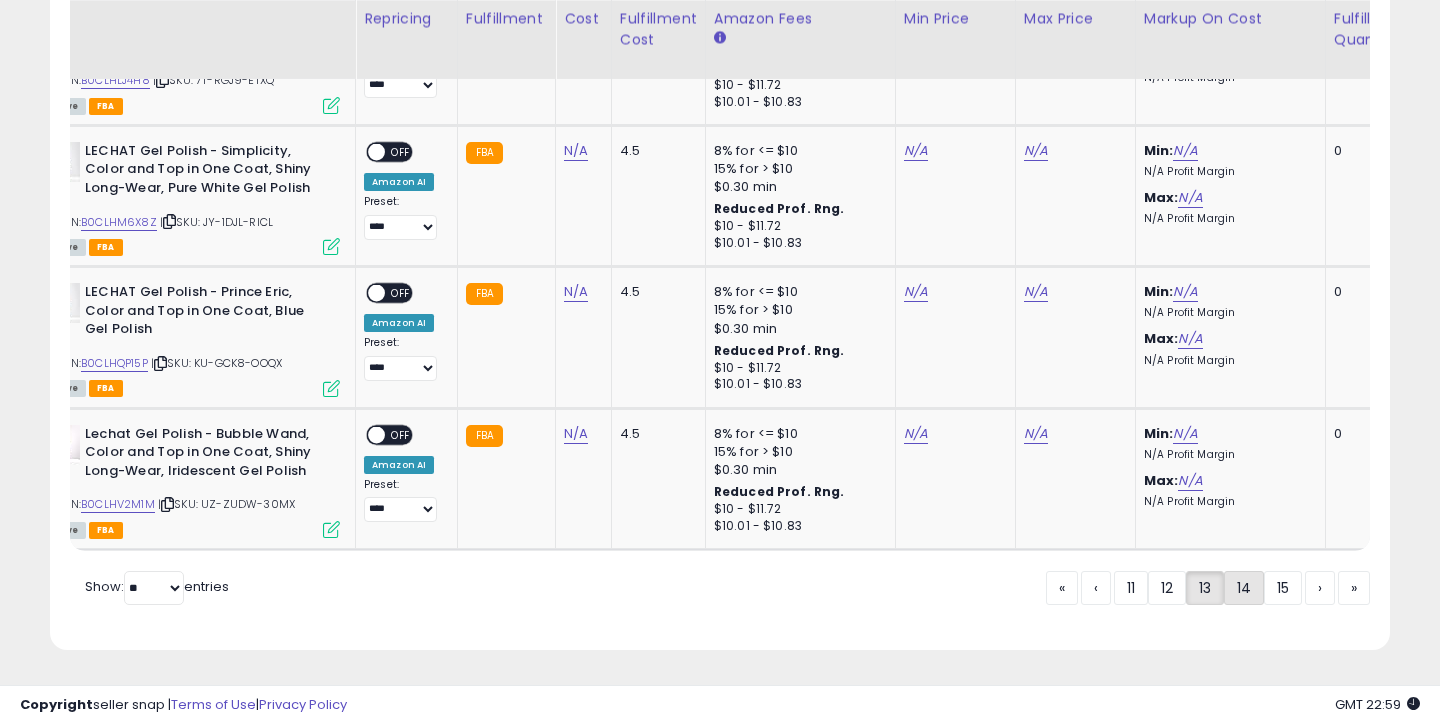 click on "14" 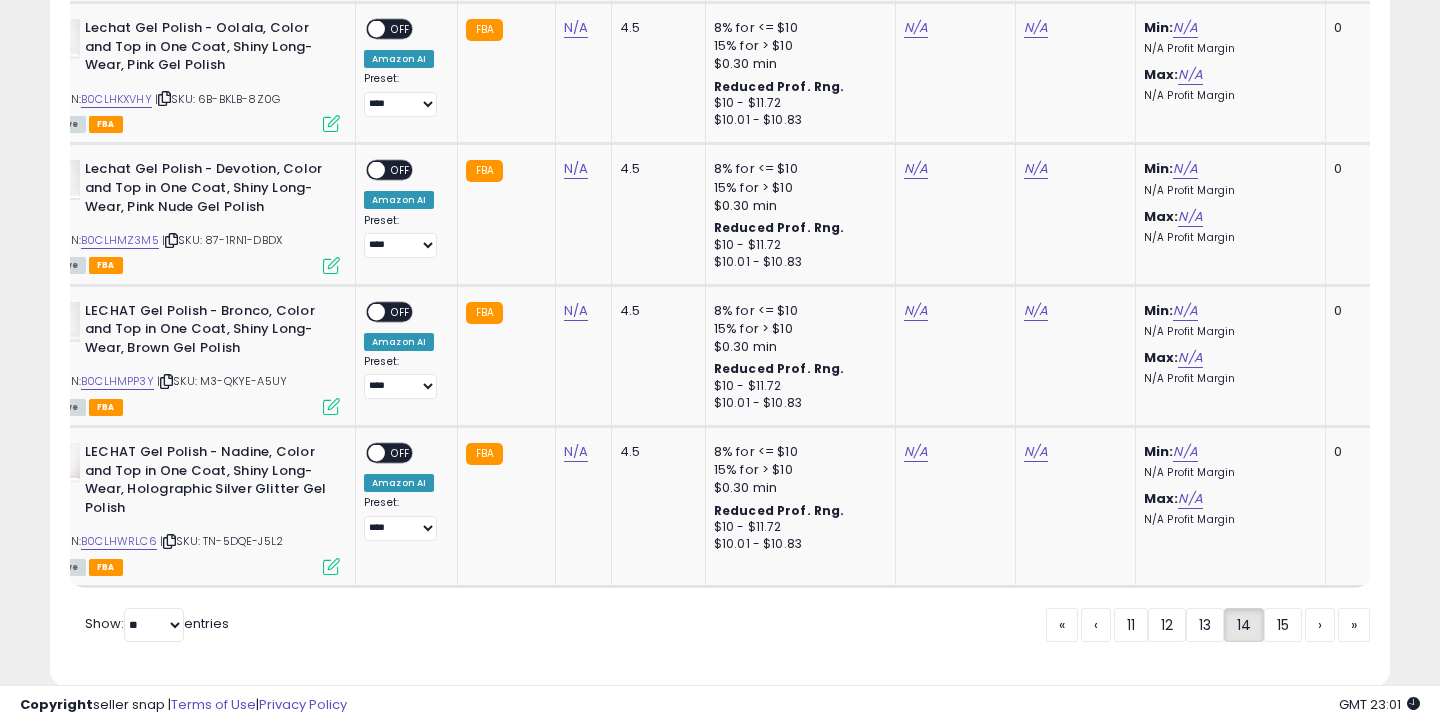 scroll, scrollTop: 4006, scrollLeft: 0, axis: vertical 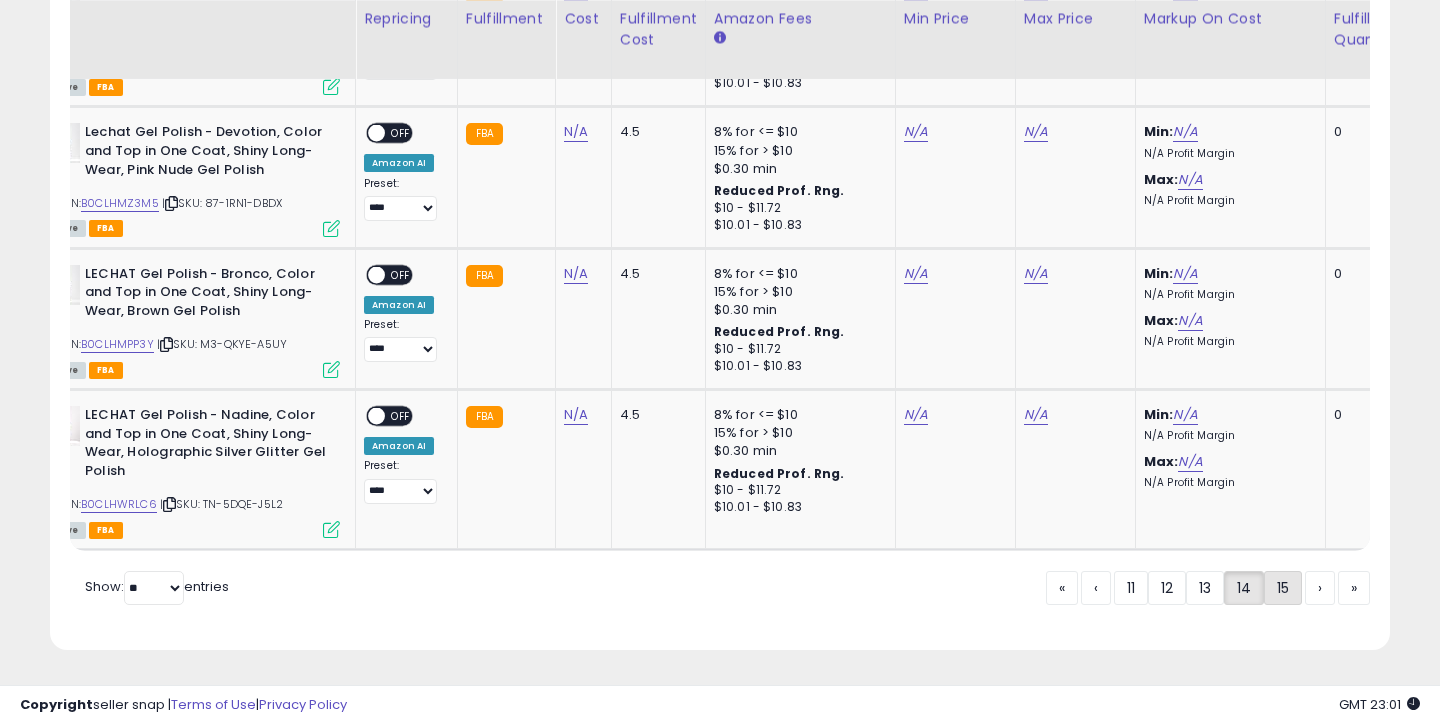 click on "15" 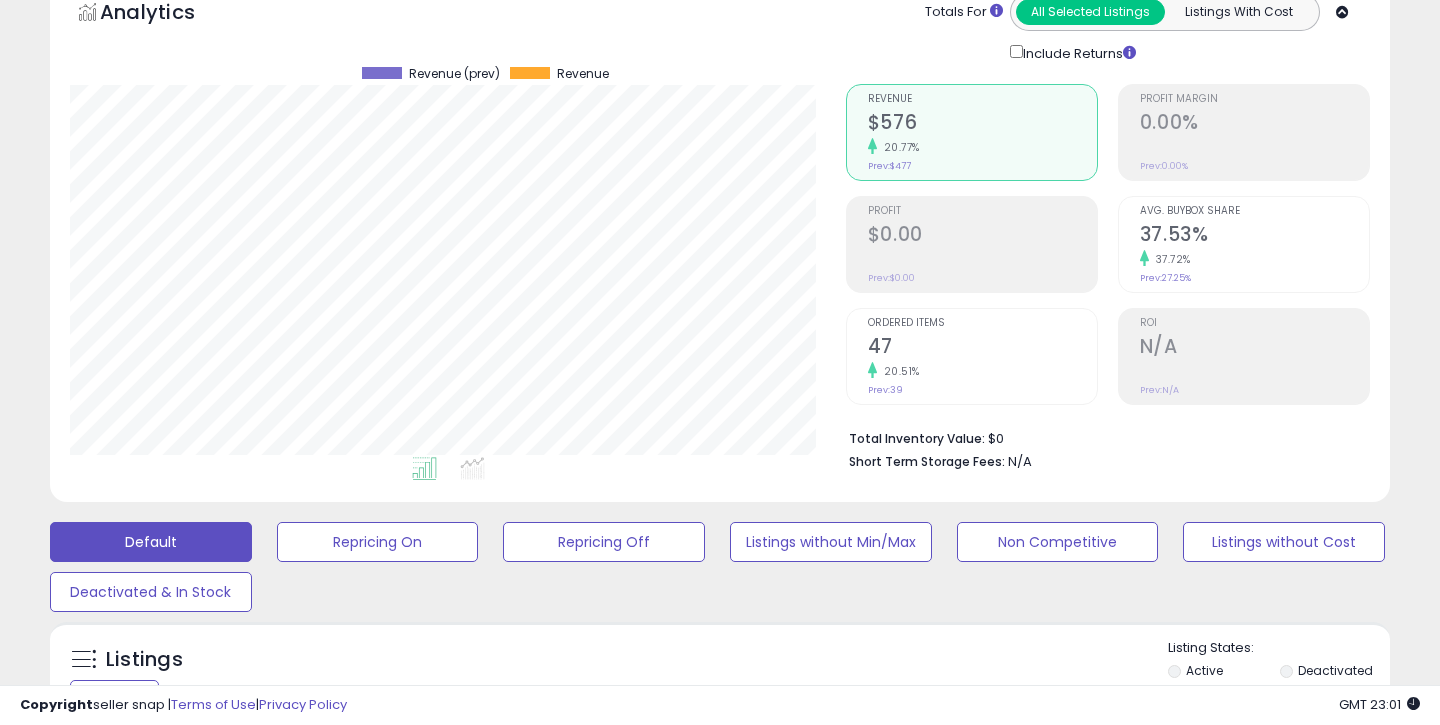 scroll, scrollTop: 201, scrollLeft: 0, axis: vertical 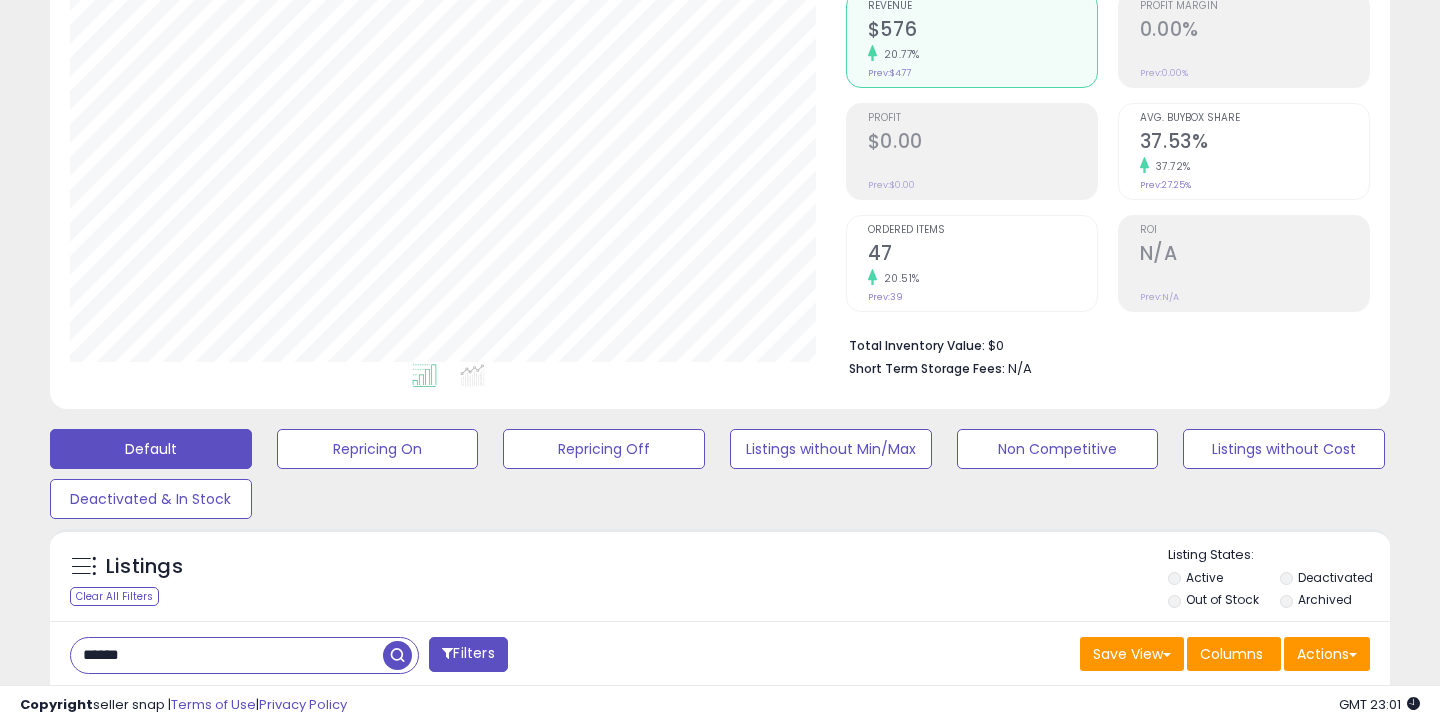click on "******" at bounding box center [227, 655] 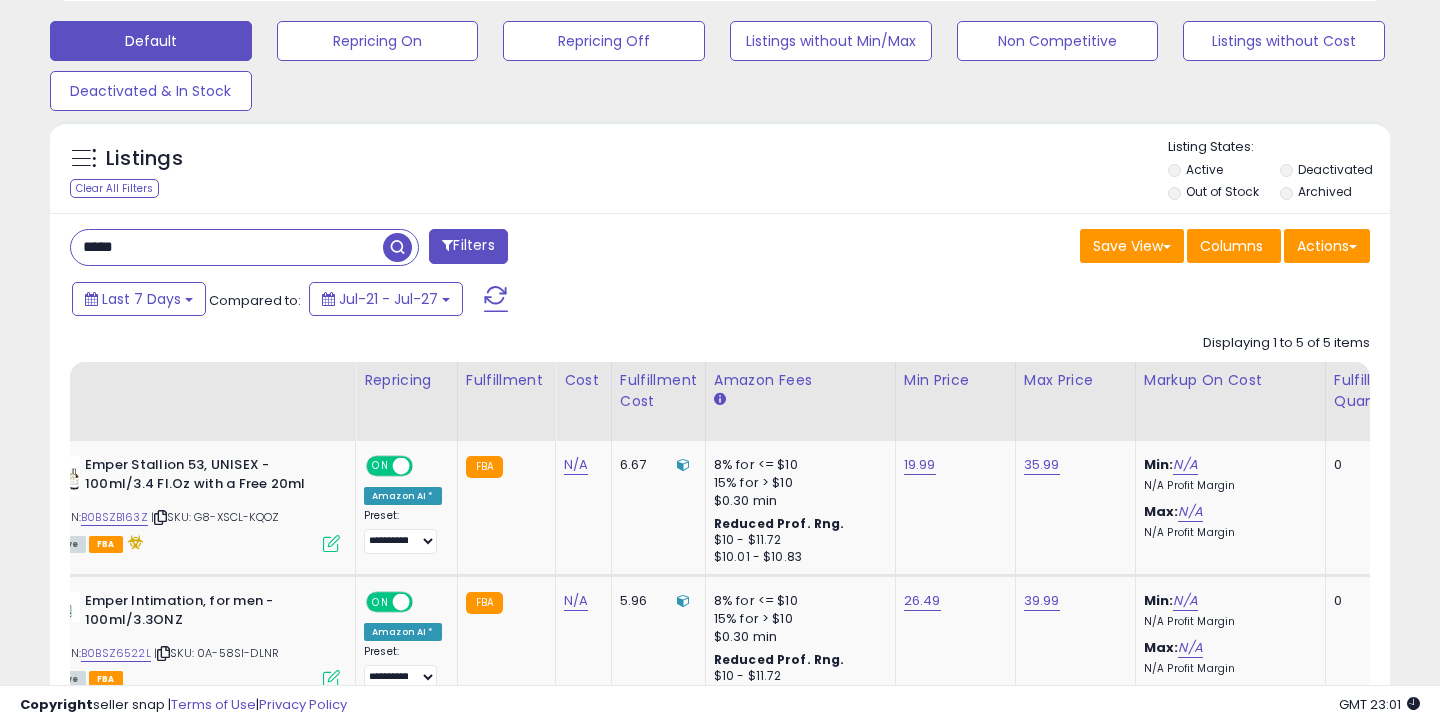 scroll, scrollTop: 836, scrollLeft: 0, axis: vertical 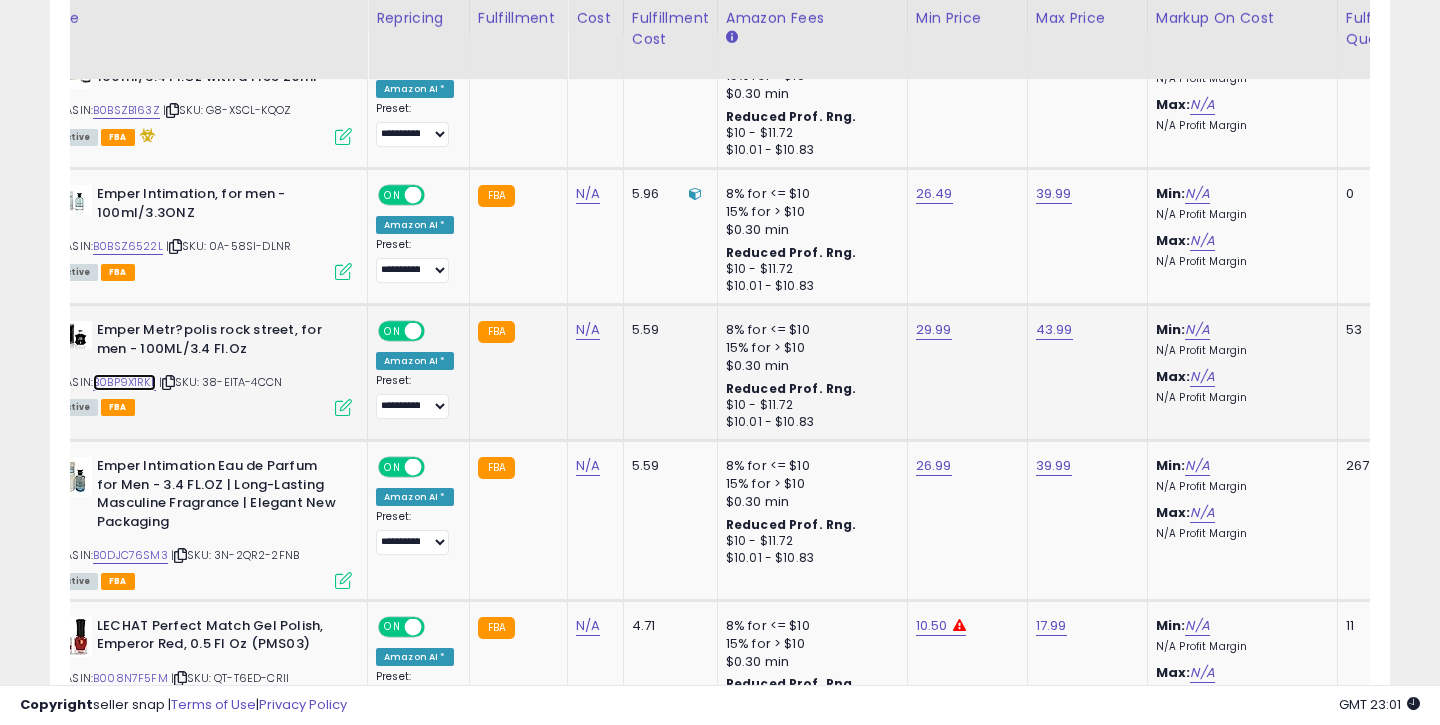 click on "B0BP9X1RKL" at bounding box center [124, 382] 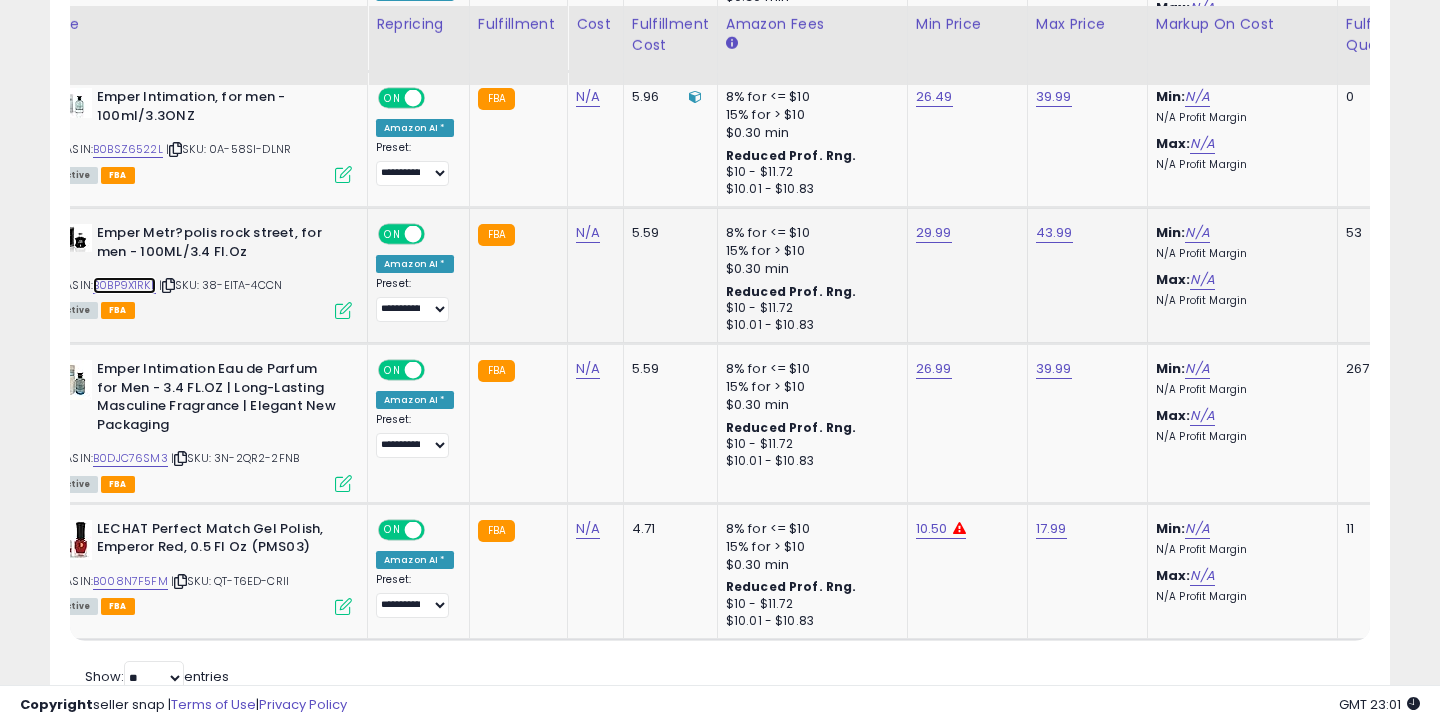 scroll, scrollTop: 1148, scrollLeft: 0, axis: vertical 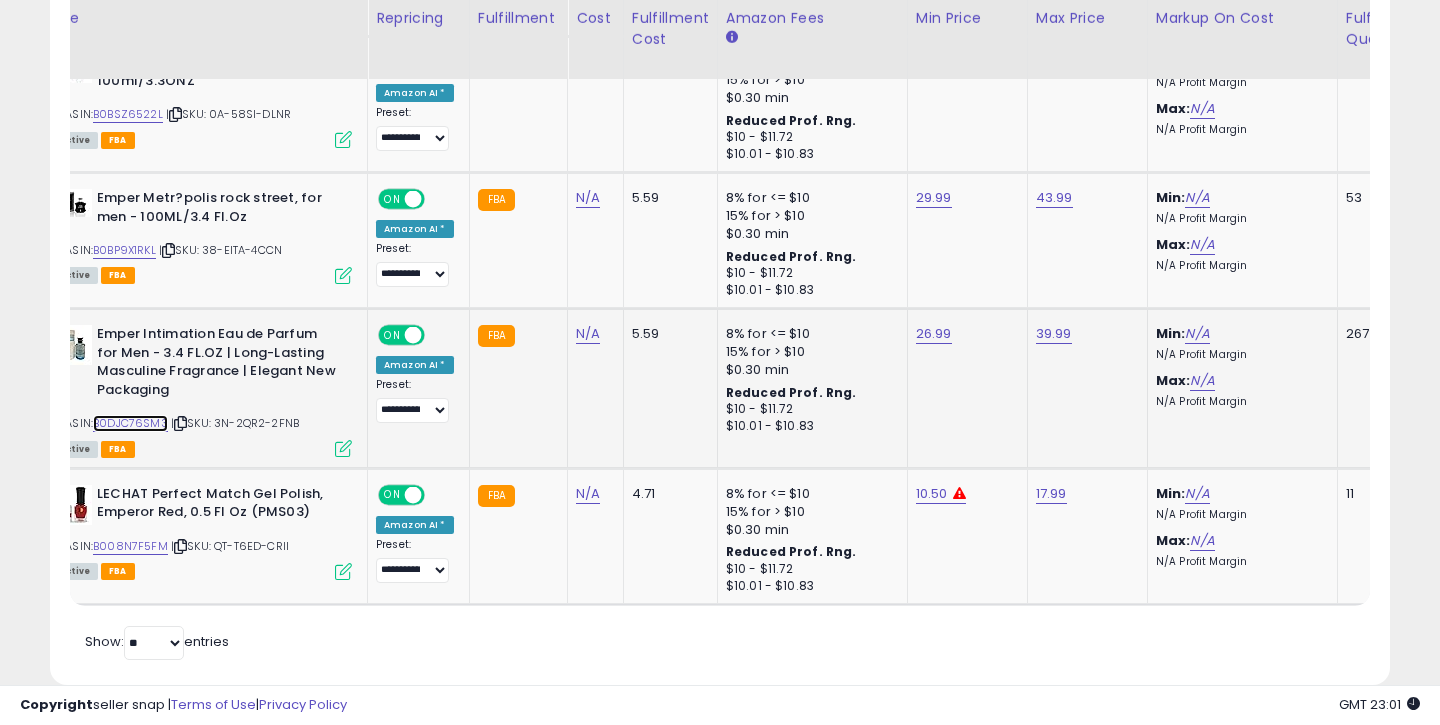 click on "B0DJC76SM3" at bounding box center [130, 423] 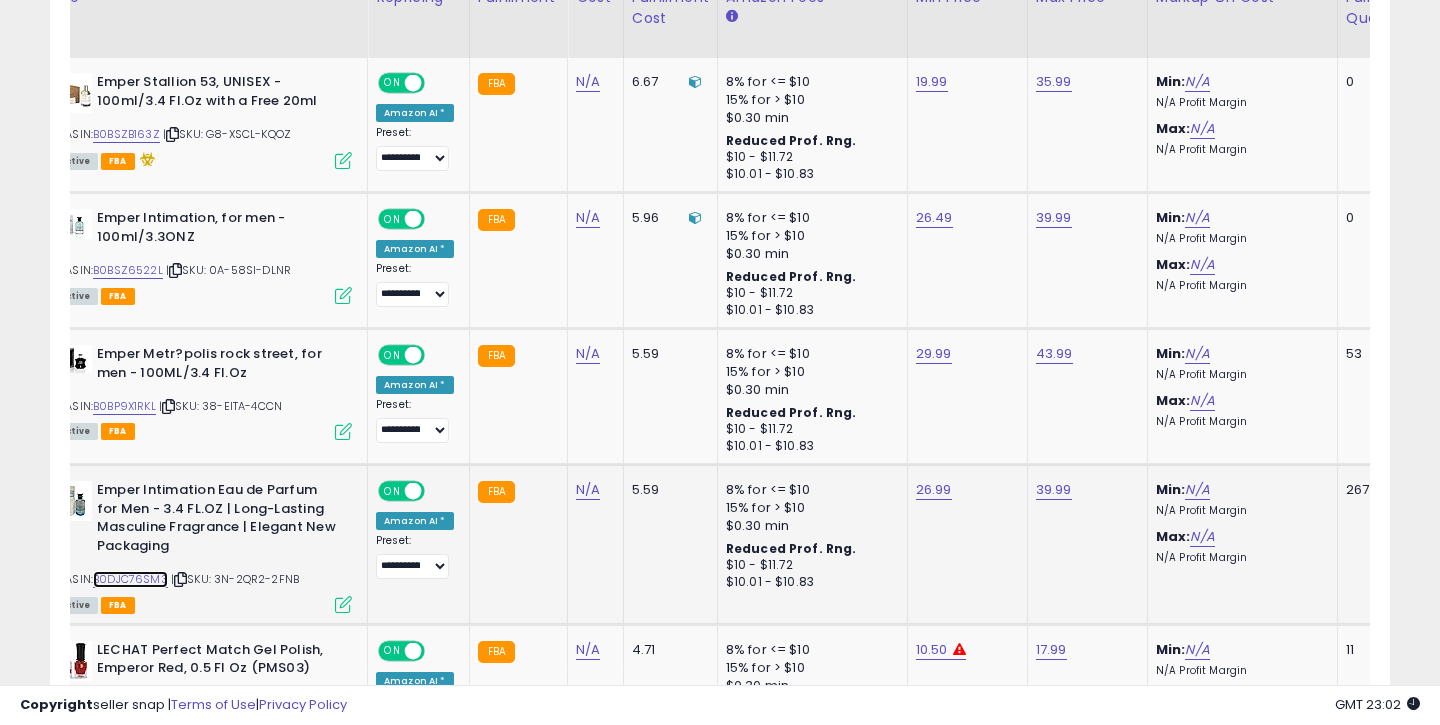 scroll, scrollTop: 924, scrollLeft: 0, axis: vertical 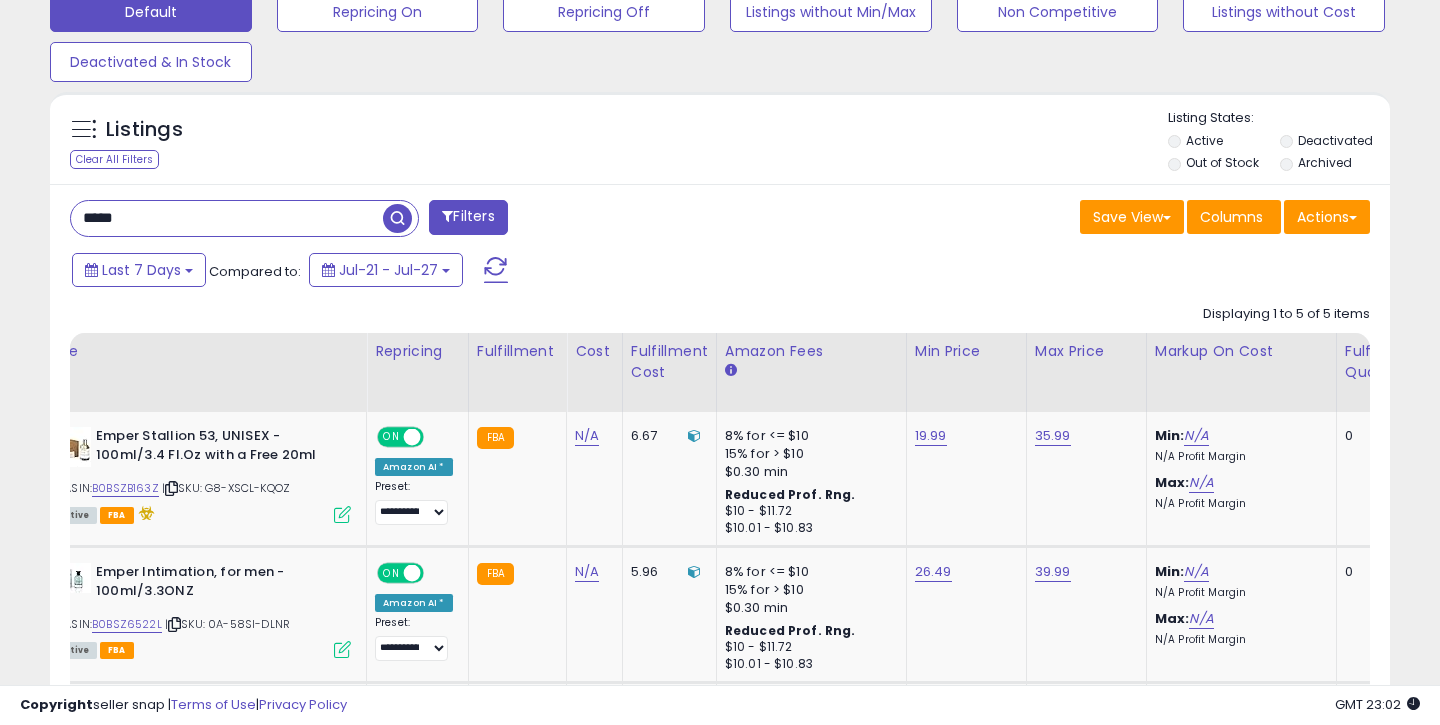 click on "*****" at bounding box center (227, 218) 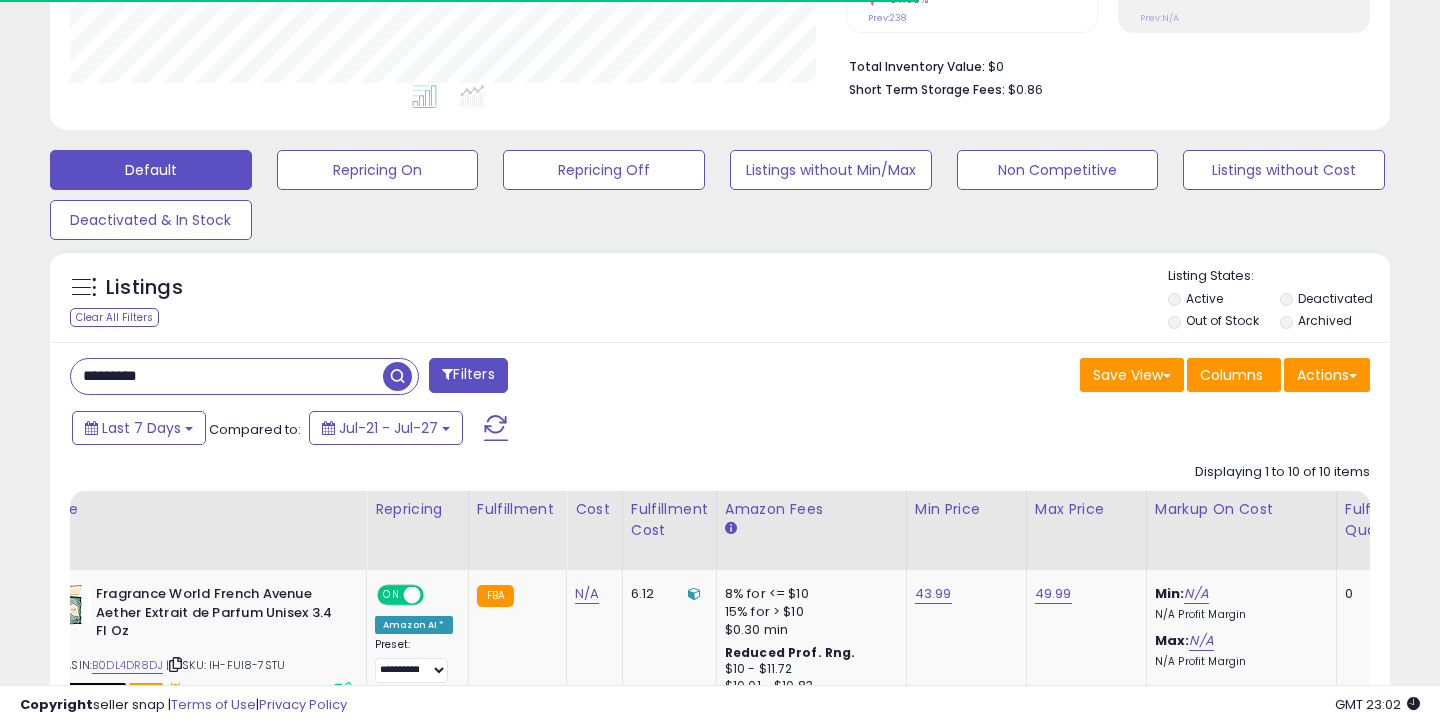 scroll, scrollTop: 638, scrollLeft: 0, axis: vertical 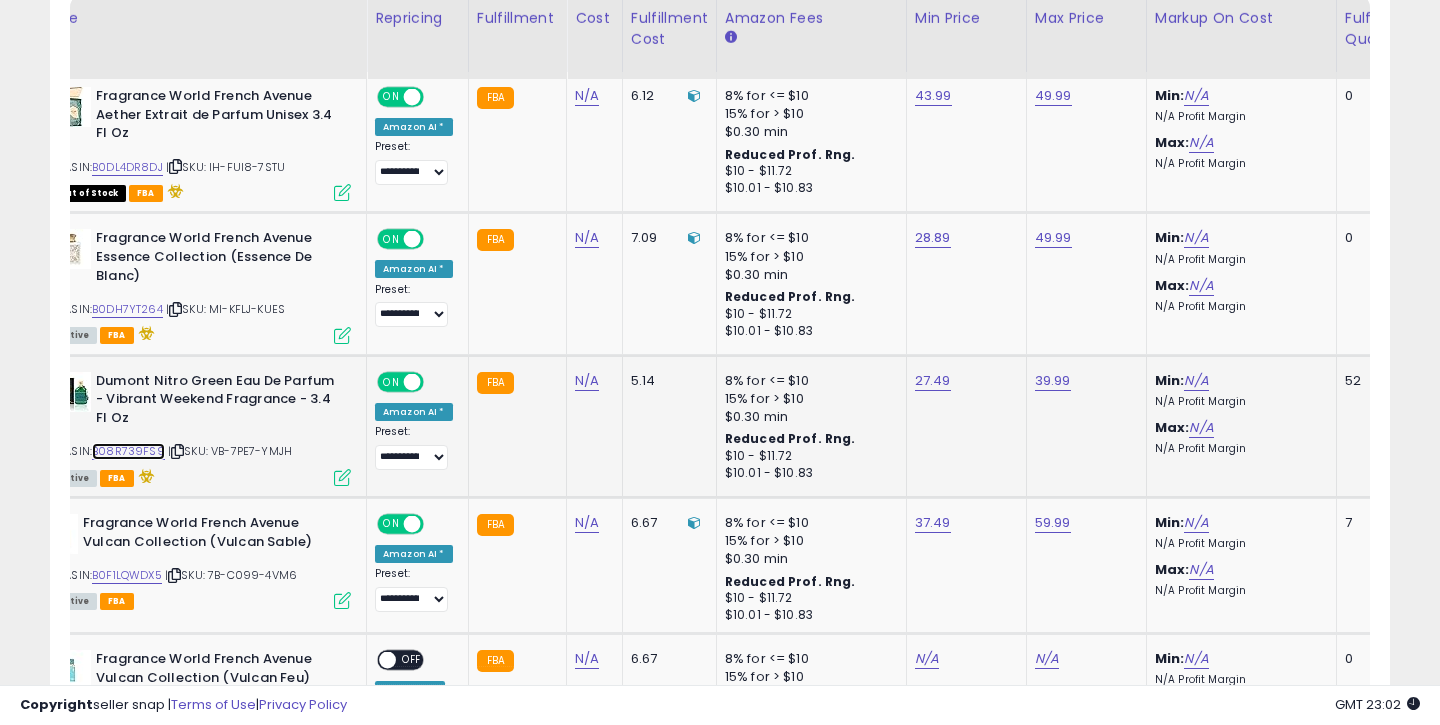 click on "B08R739FS9" at bounding box center (128, 451) 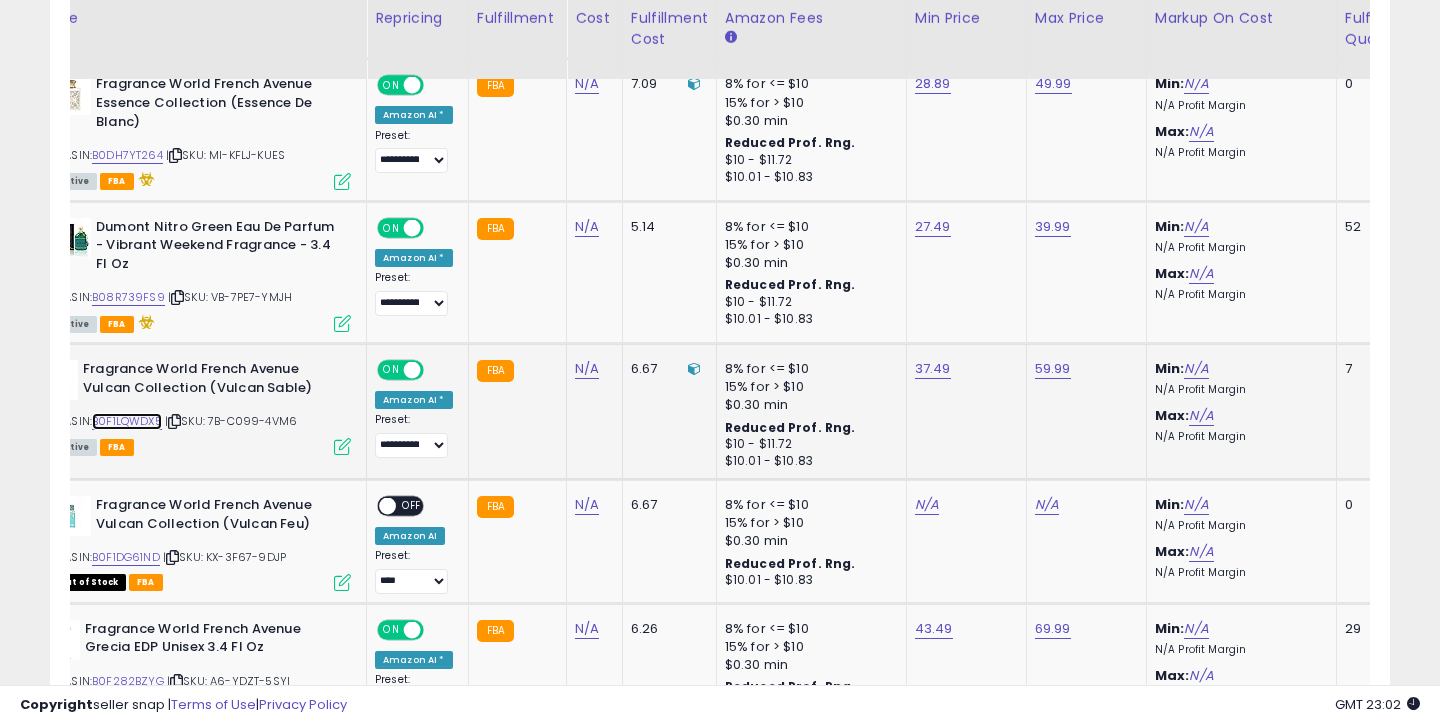 click on "B0F1LQWDX5" at bounding box center (127, 421) 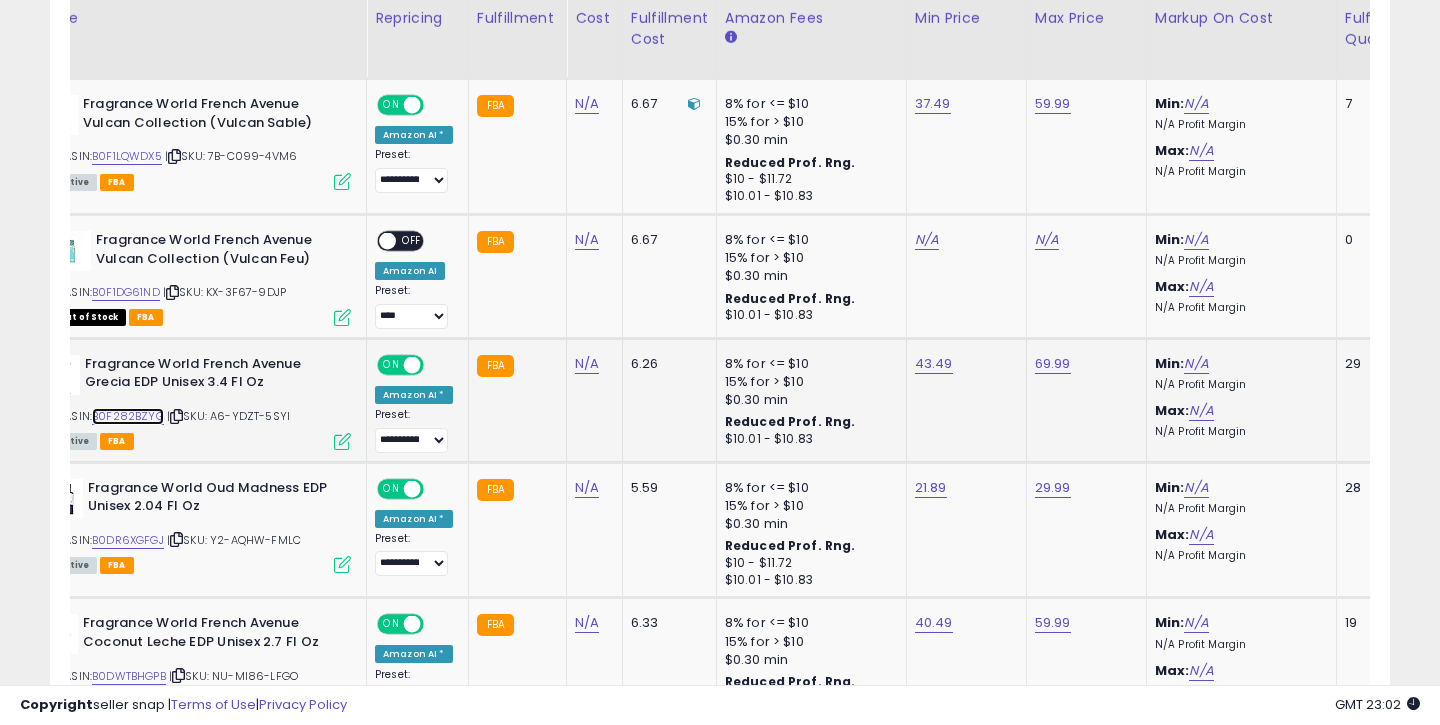 click on "B0F282BZYG" at bounding box center (128, 416) 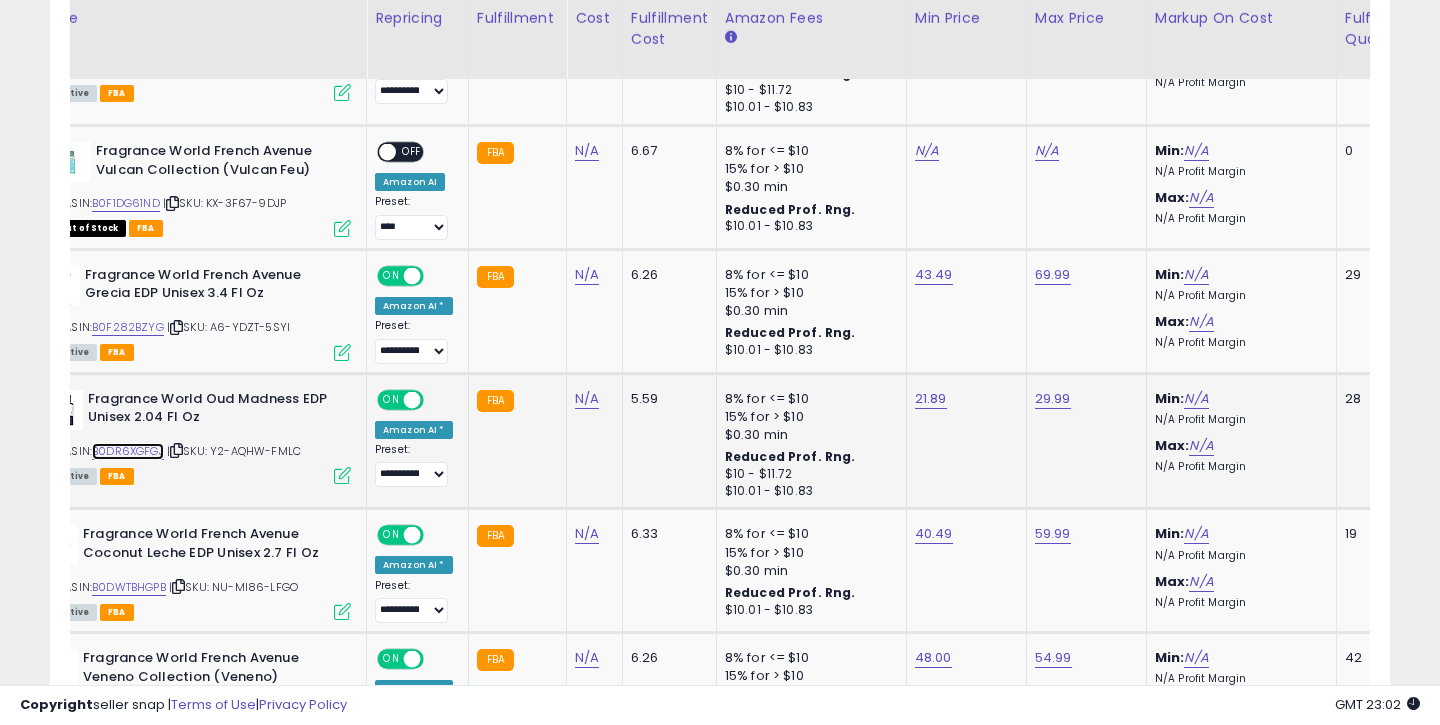 click on "B0DR6XGFGJ" at bounding box center (128, 451) 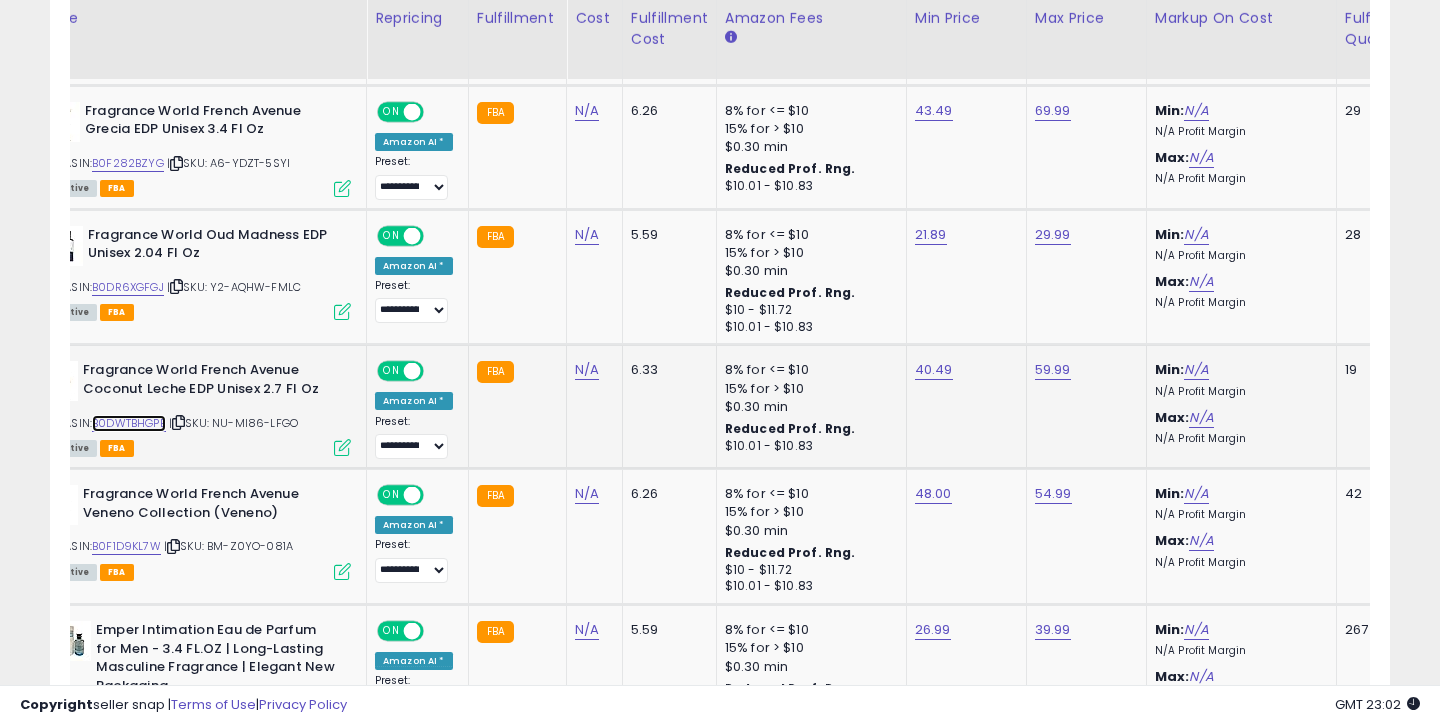 click on "B0DWTBHGPB" at bounding box center (129, 423) 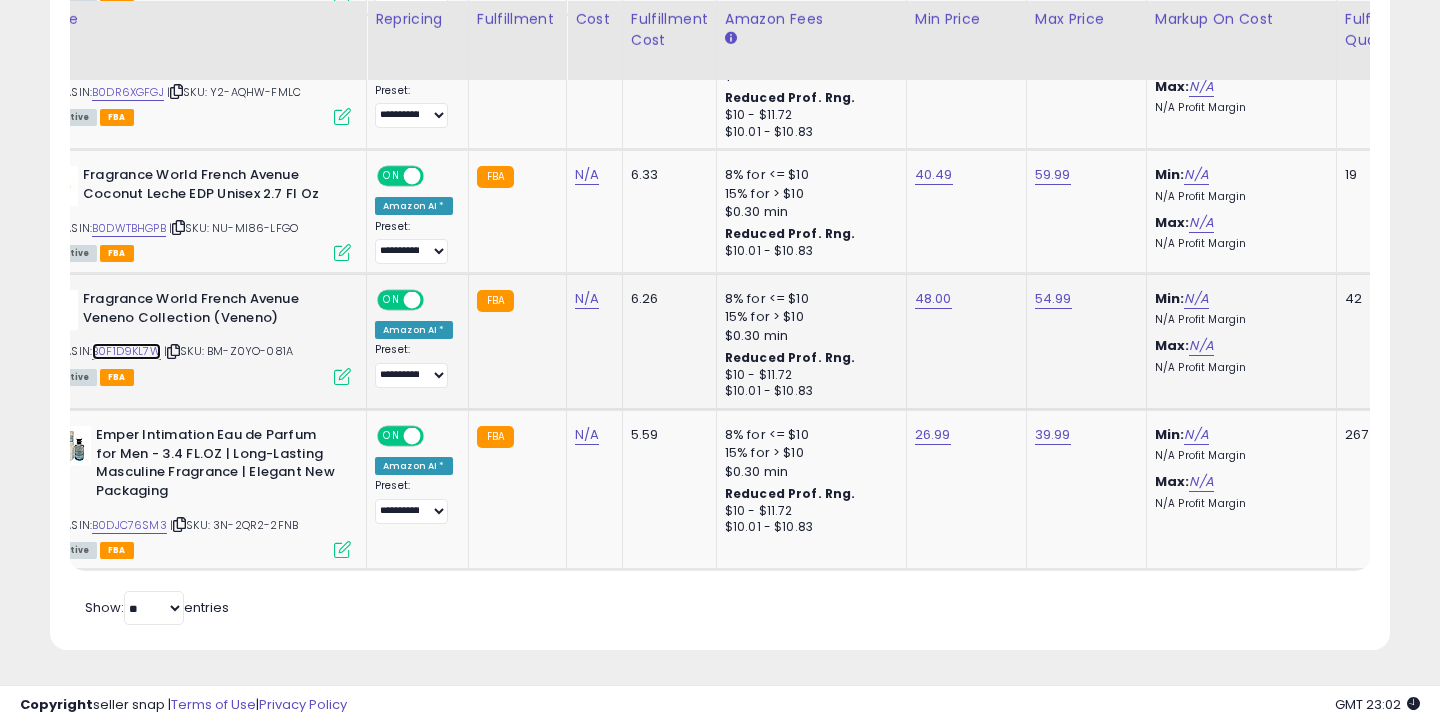 click on "B0F1D9KL7W" at bounding box center (126, 351) 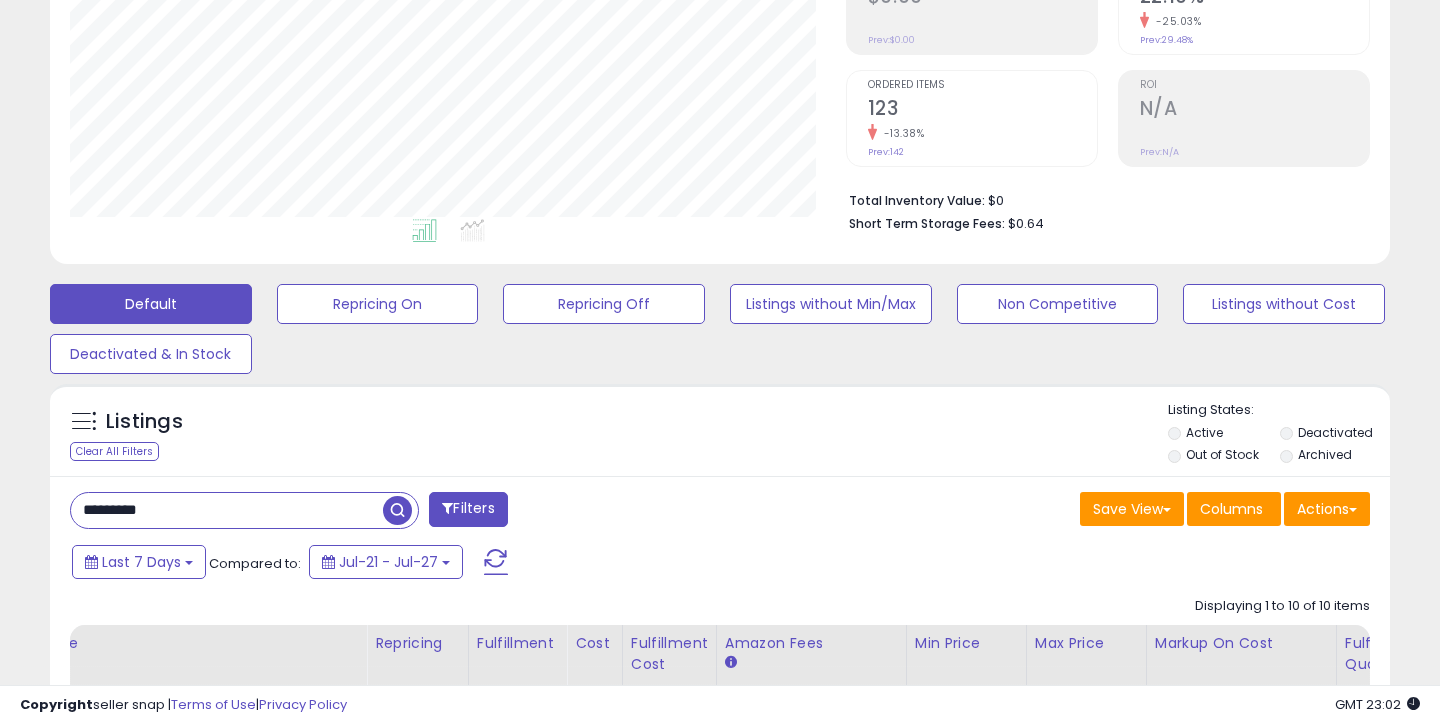 click on "*********" at bounding box center [227, 510] 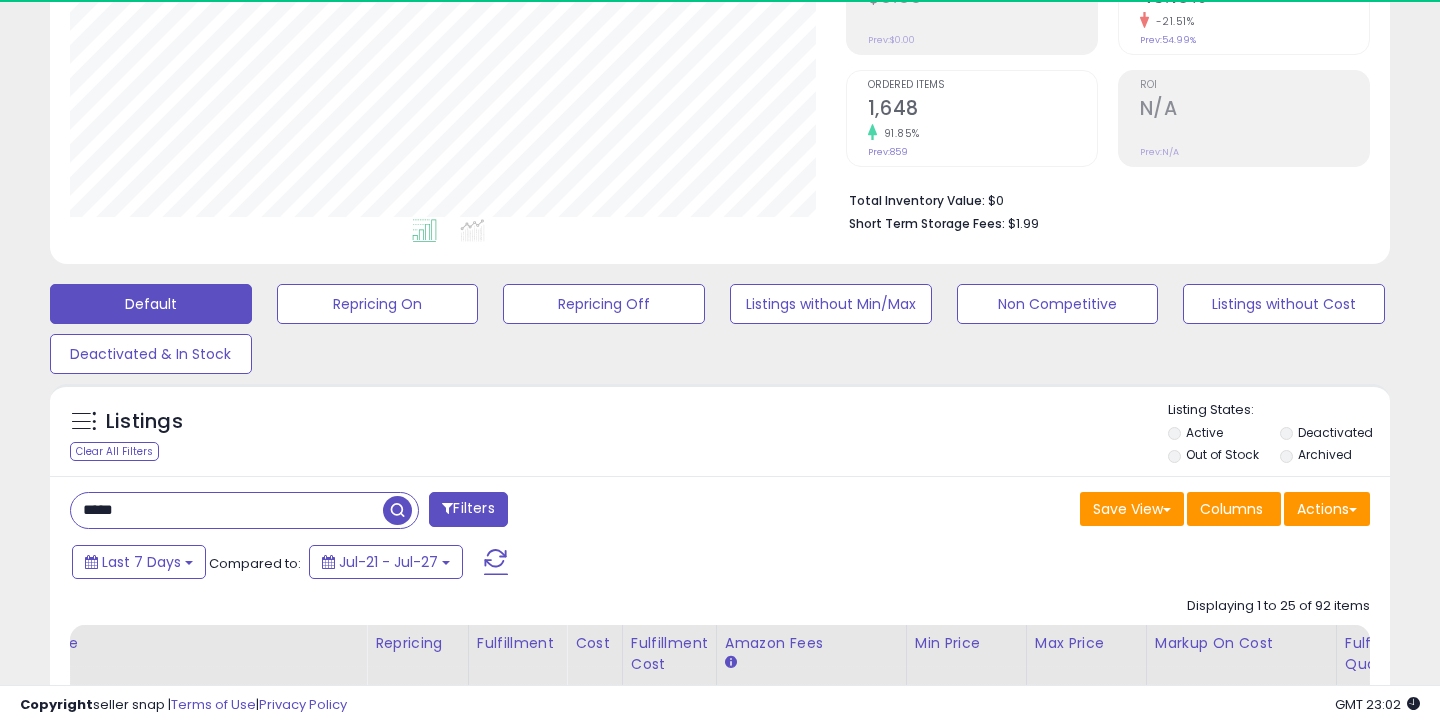 scroll, scrollTop: 999590, scrollLeft: 999224, axis: both 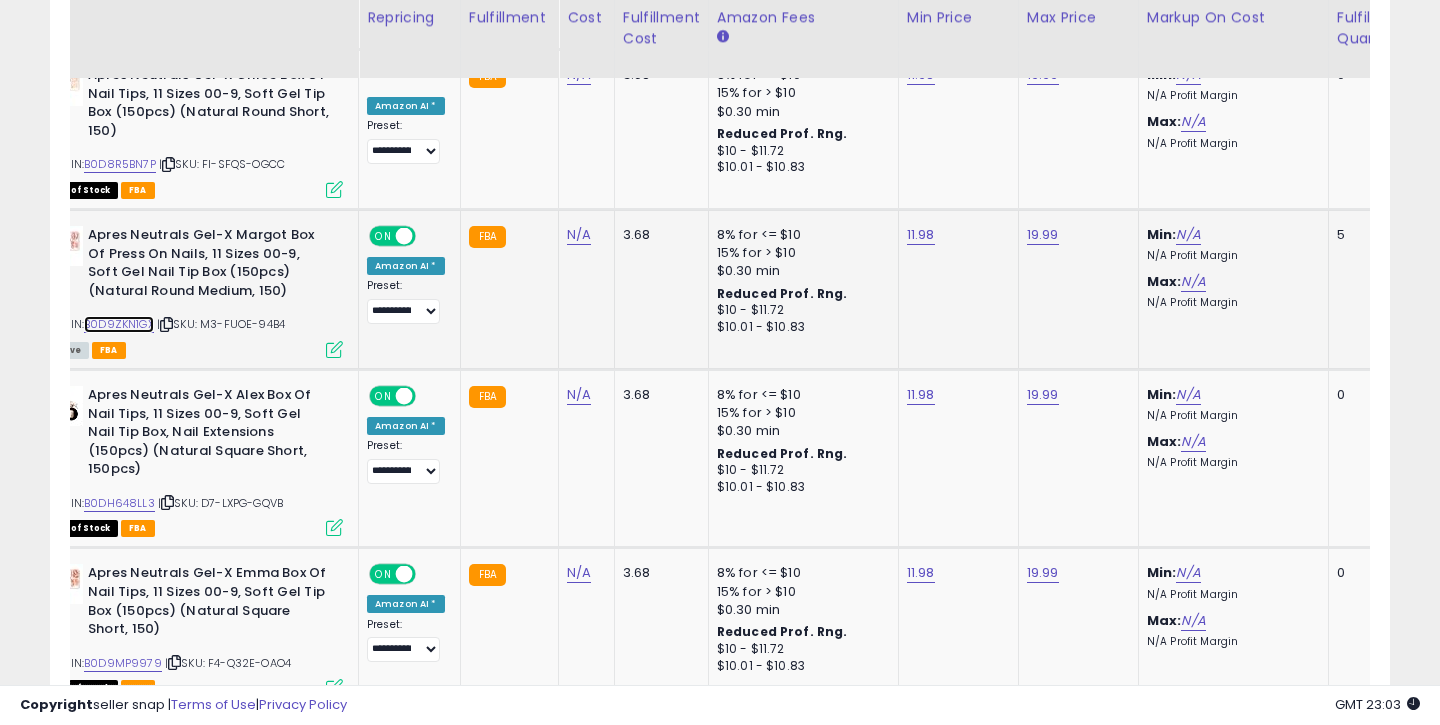 click on "B0D9ZKN1GX" at bounding box center [119, 324] 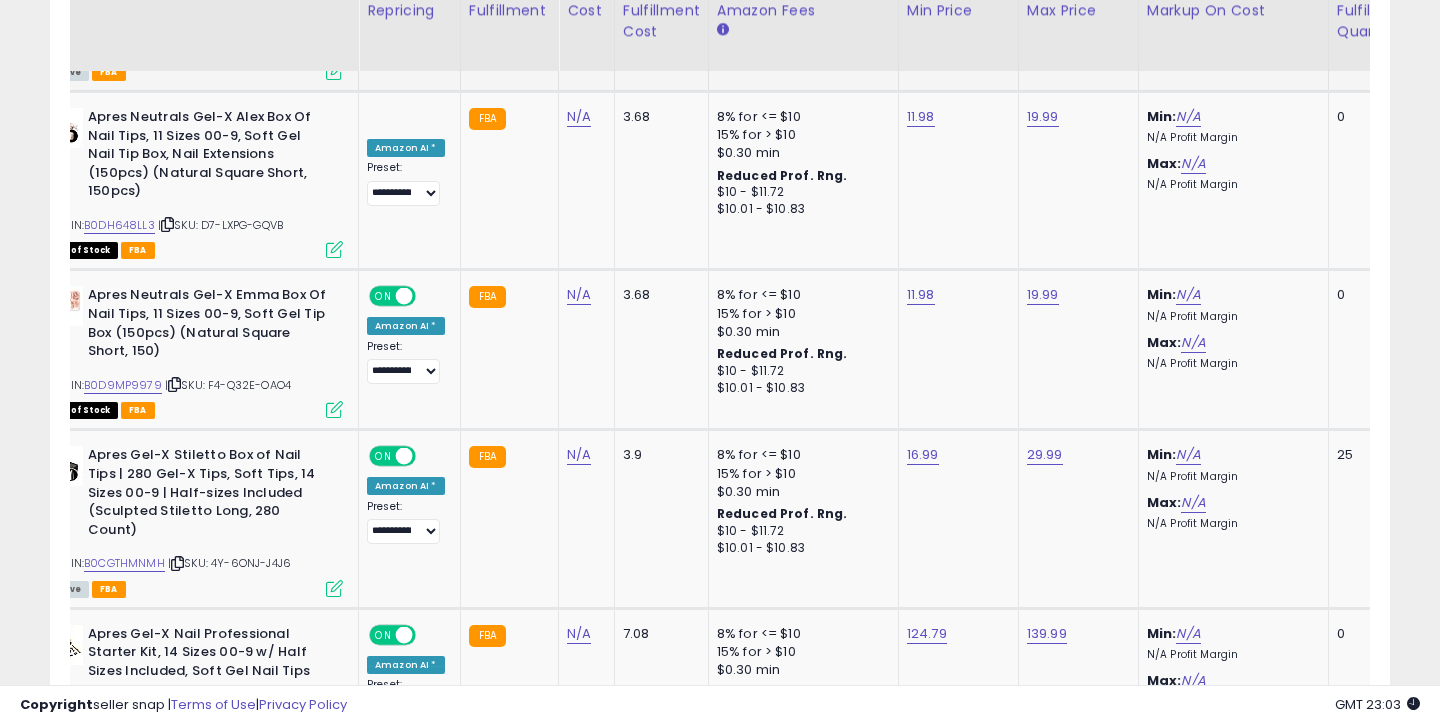 scroll, scrollTop: 4224, scrollLeft: 0, axis: vertical 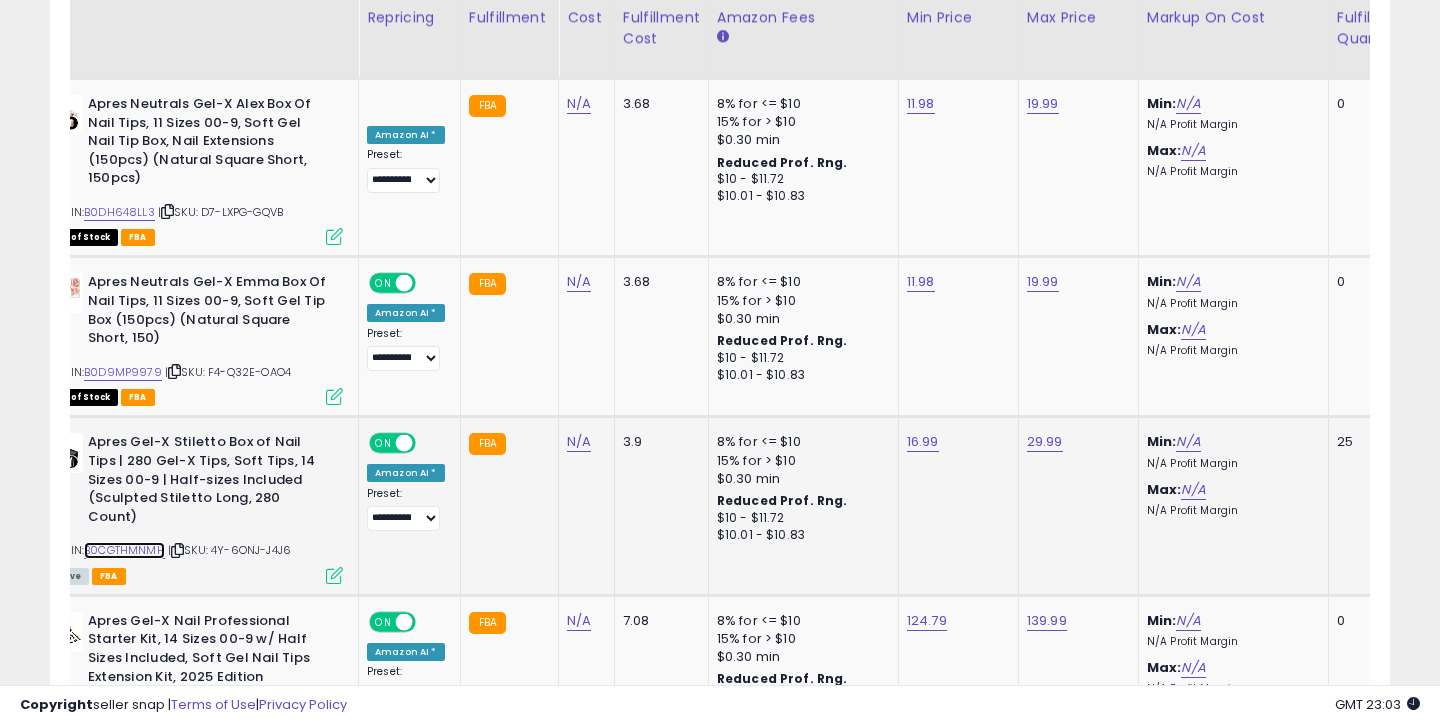 click on "B0CGTHMNMH" at bounding box center (124, 550) 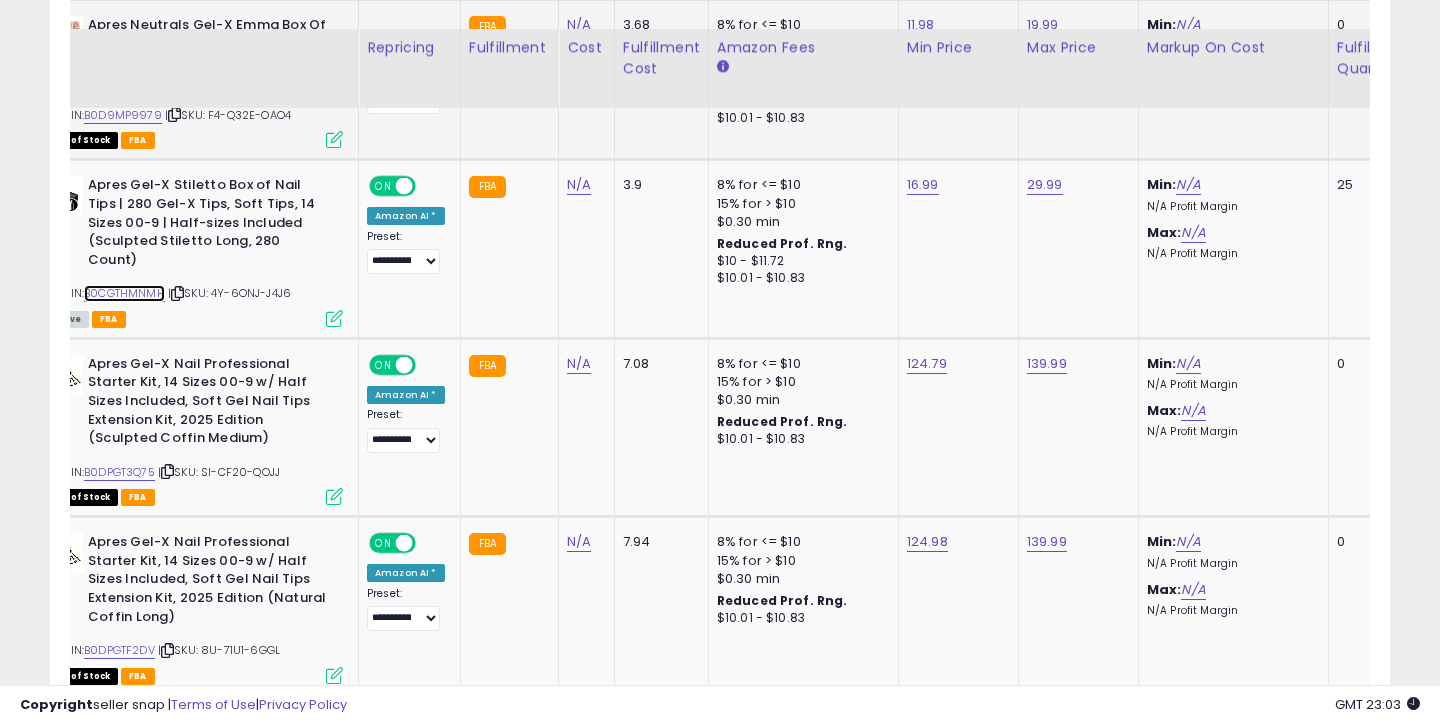 scroll, scrollTop: 4535, scrollLeft: 0, axis: vertical 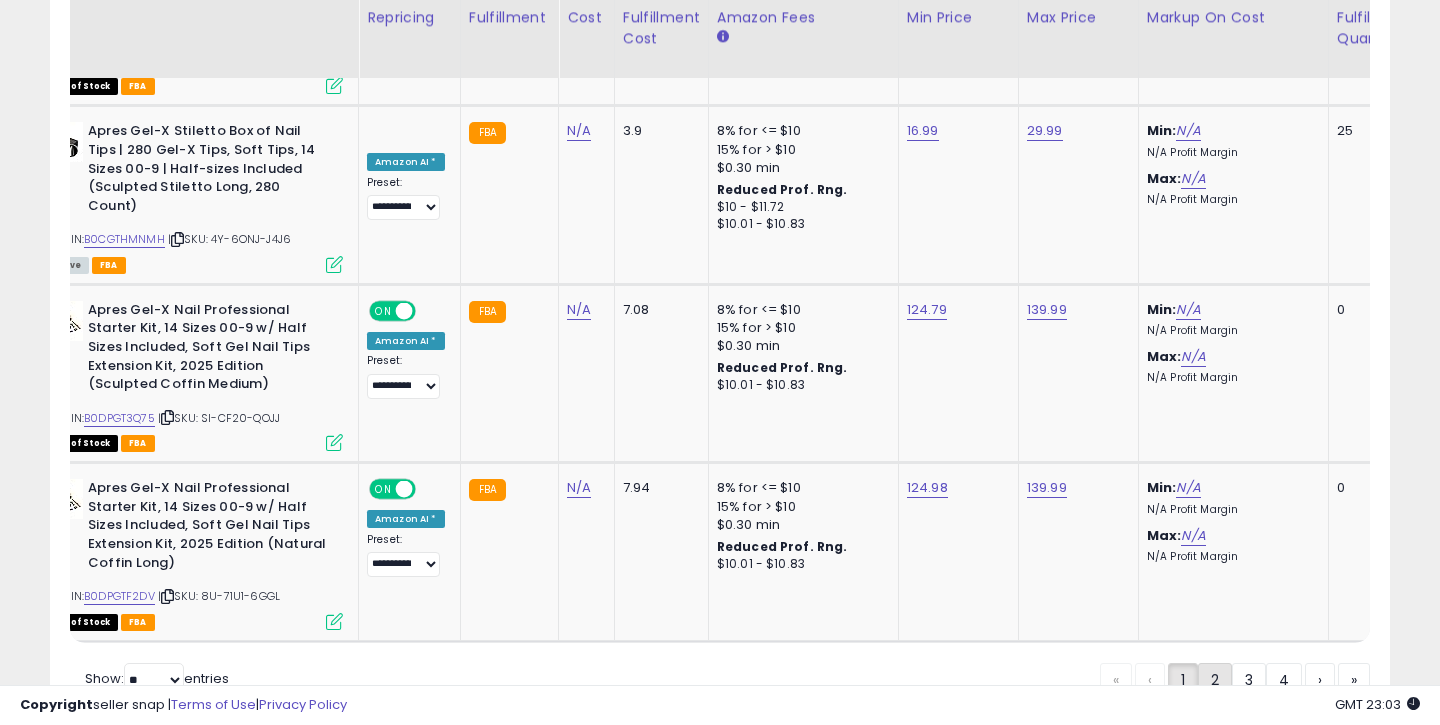 click on "2" 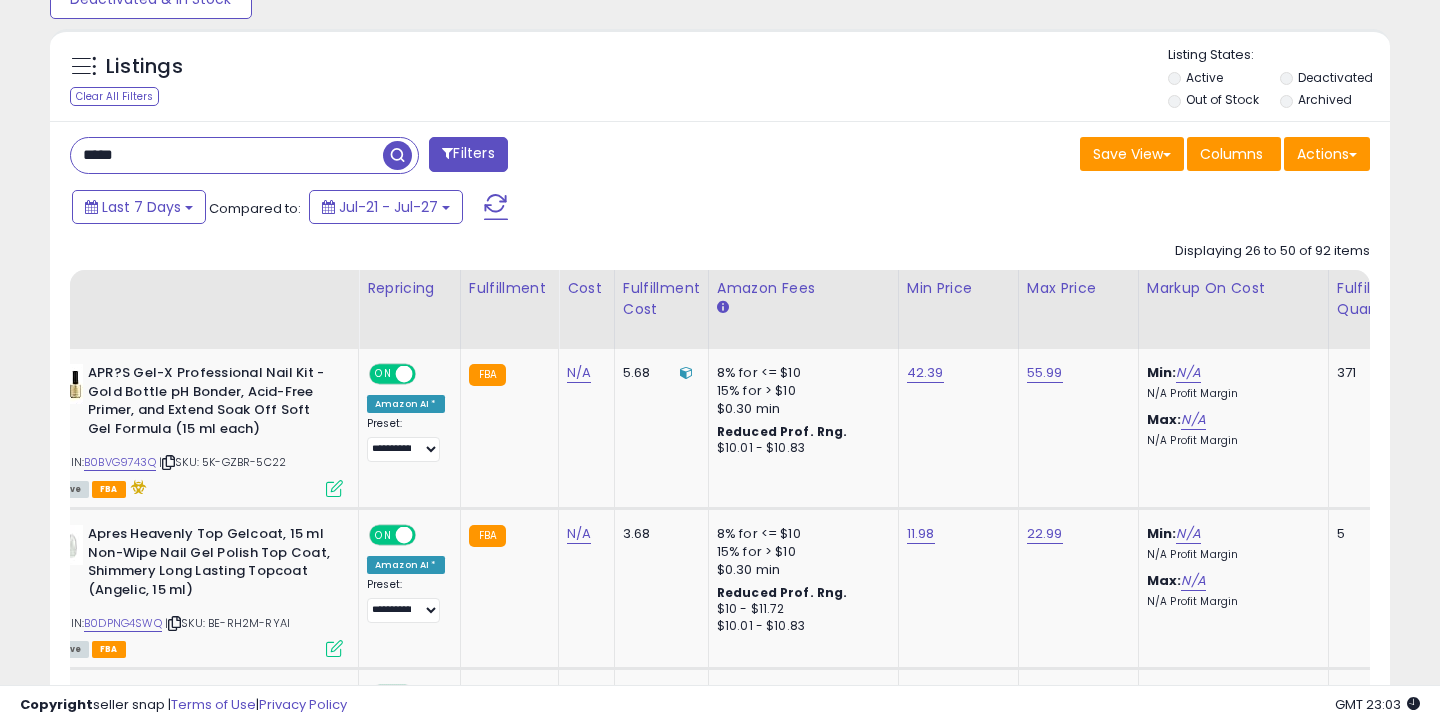 scroll, scrollTop: 707, scrollLeft: 0, axis: vertical 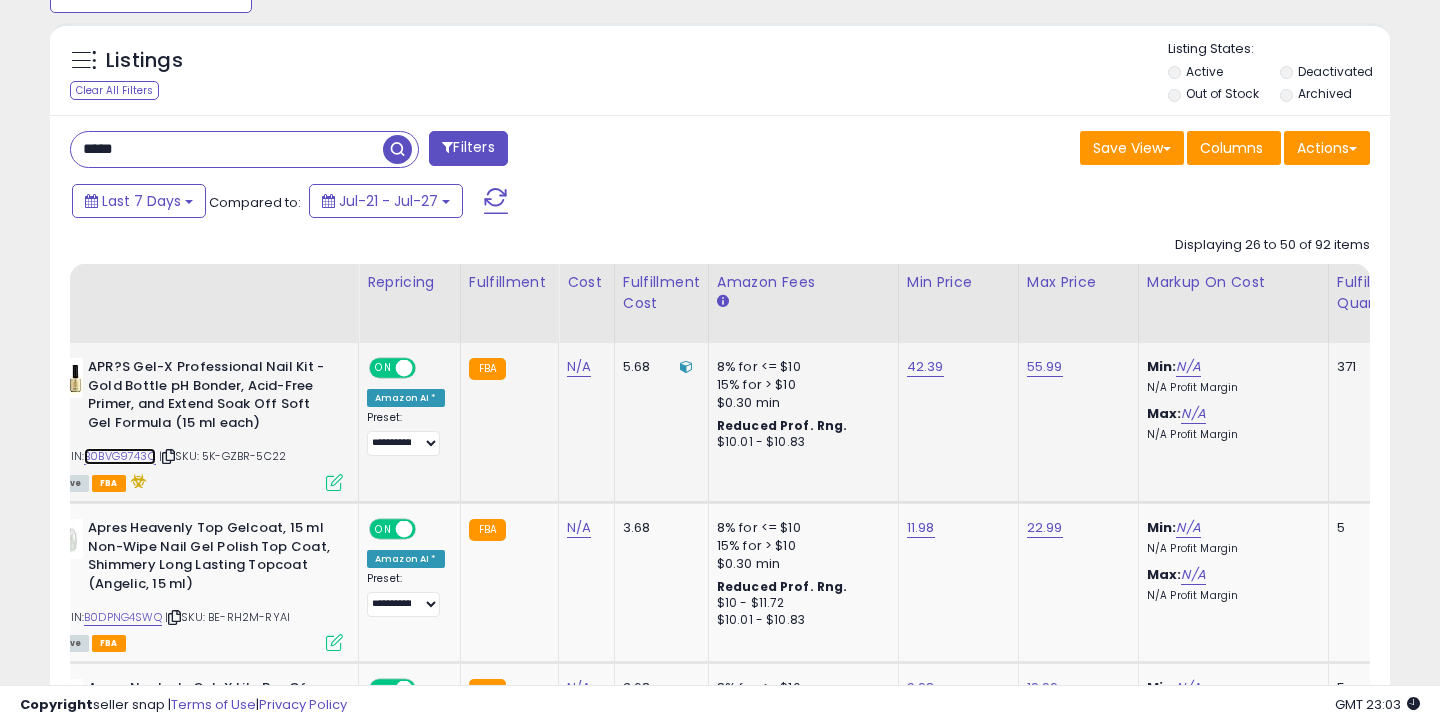 click on "B0BVG9743Q" at bounding box center [120, 456] 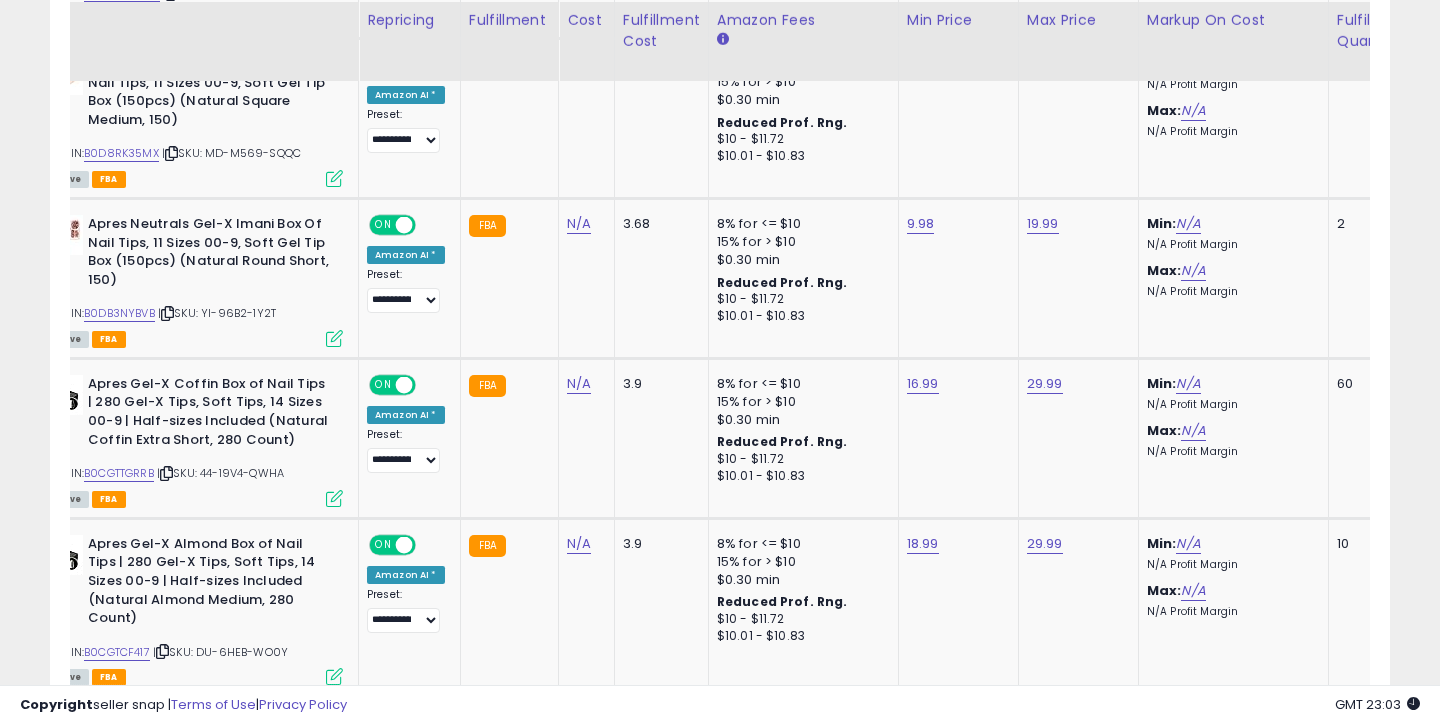 scroll, scrollTop: 2348, scrollLeft: 0, axis: vertical 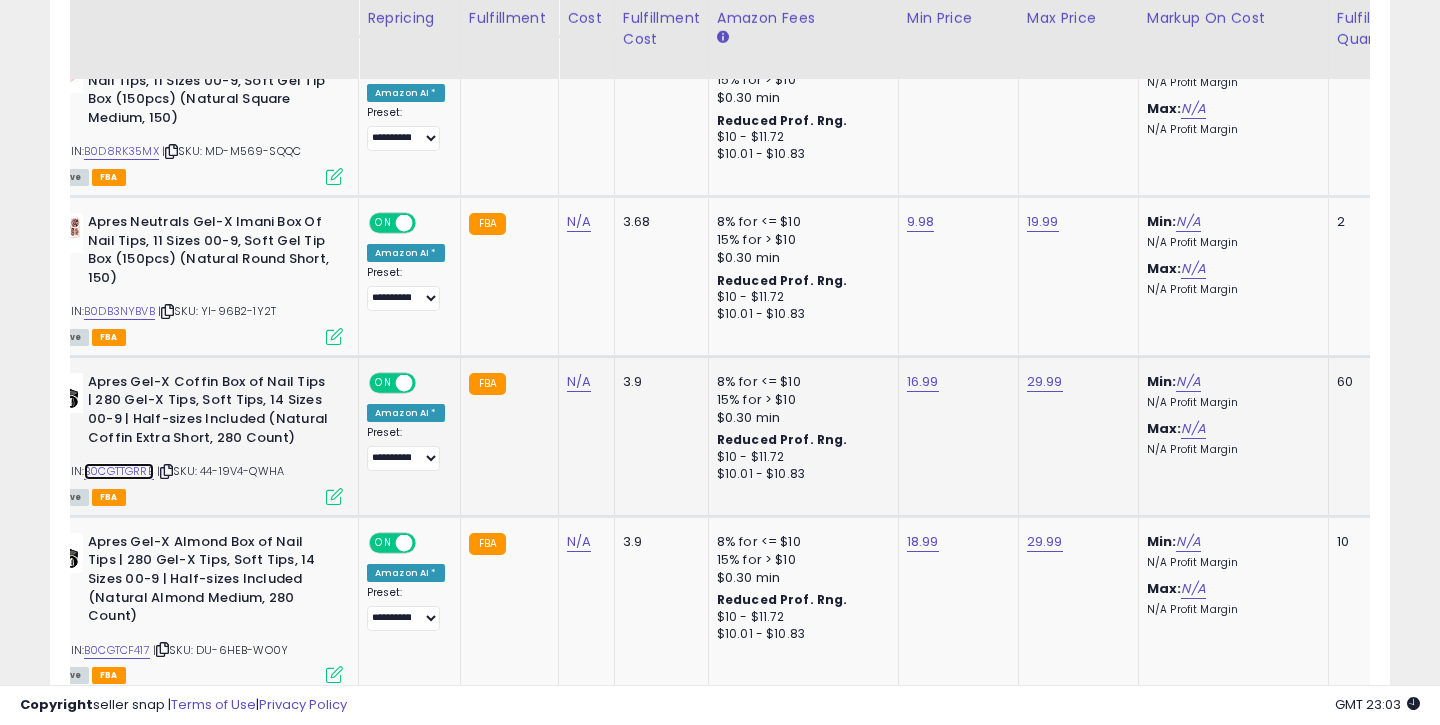 click on "B0CGTTGRRB" at bounding box center [119, 471] 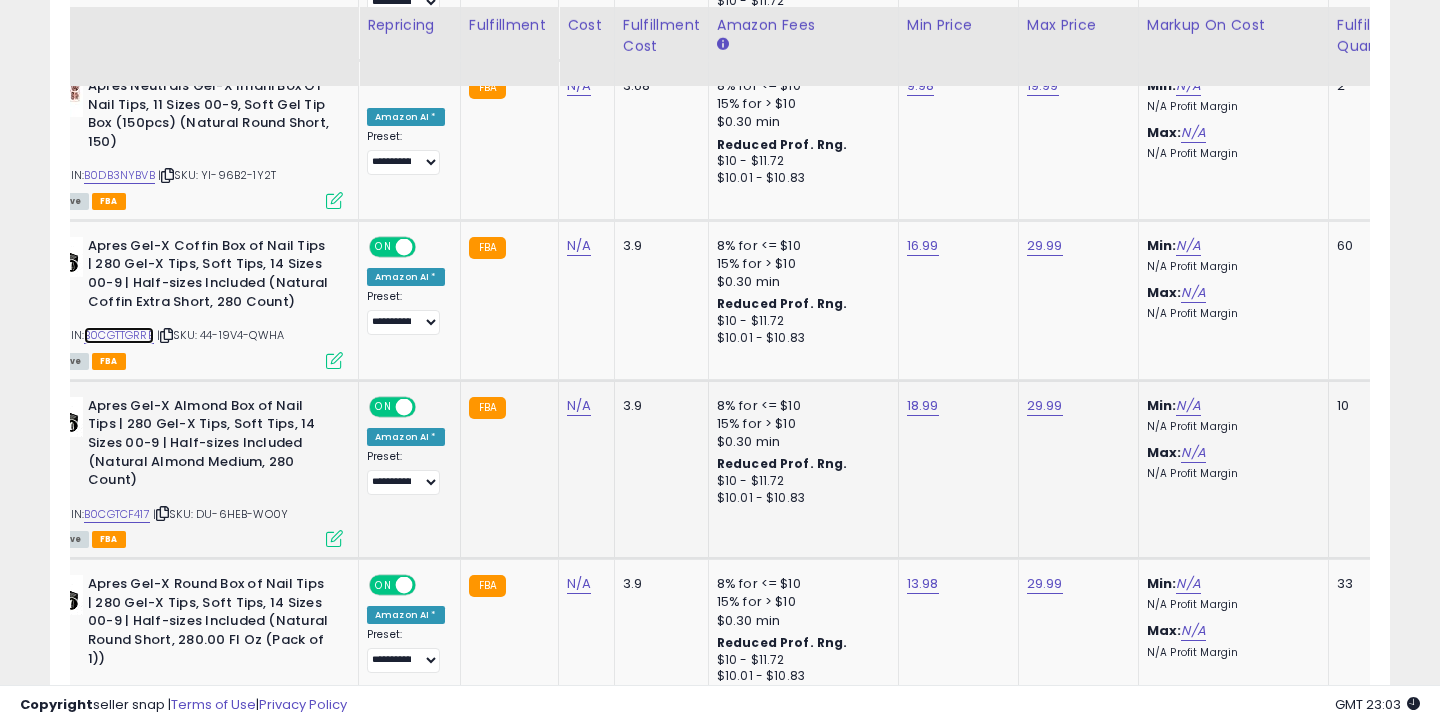 scroll, scrollTop: 2491, scrollLeft: 0, axis: vertical 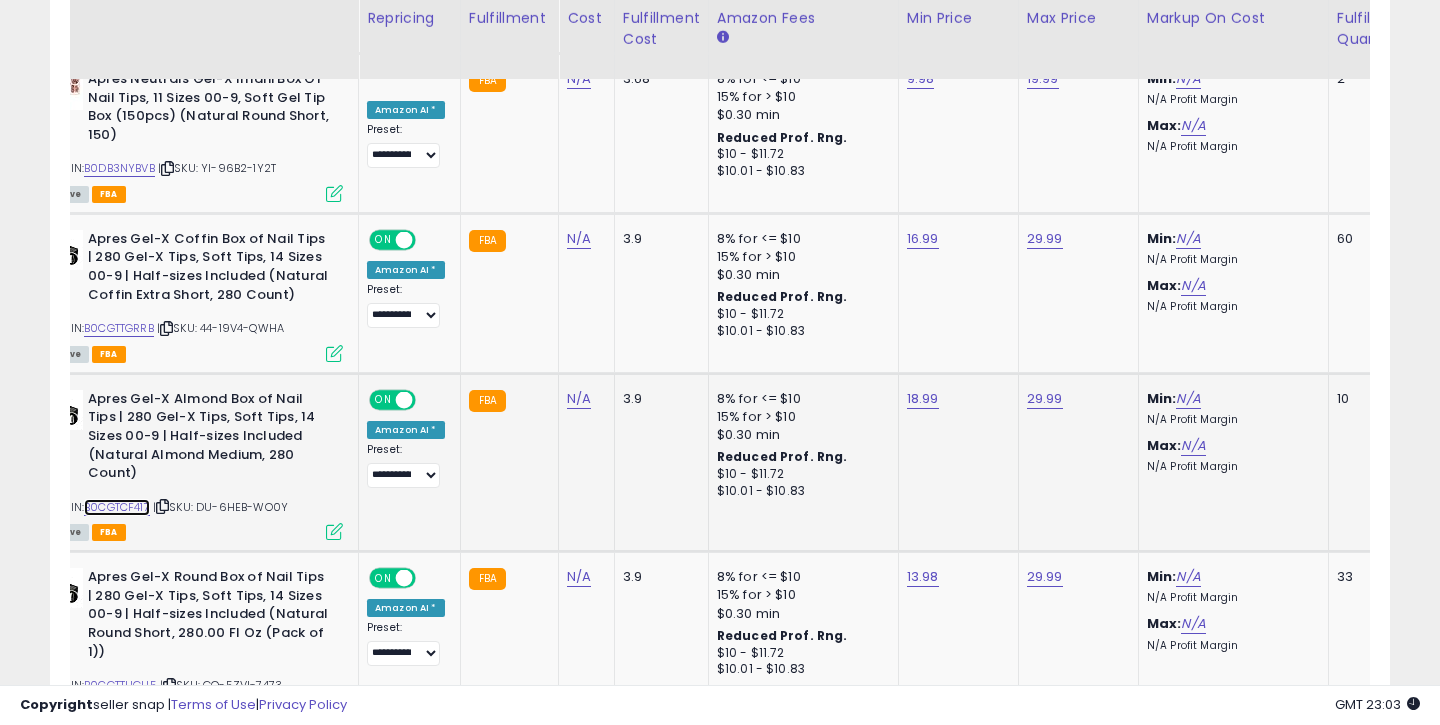 click on "B0CGTCF417" at bounding box center [117, 507] 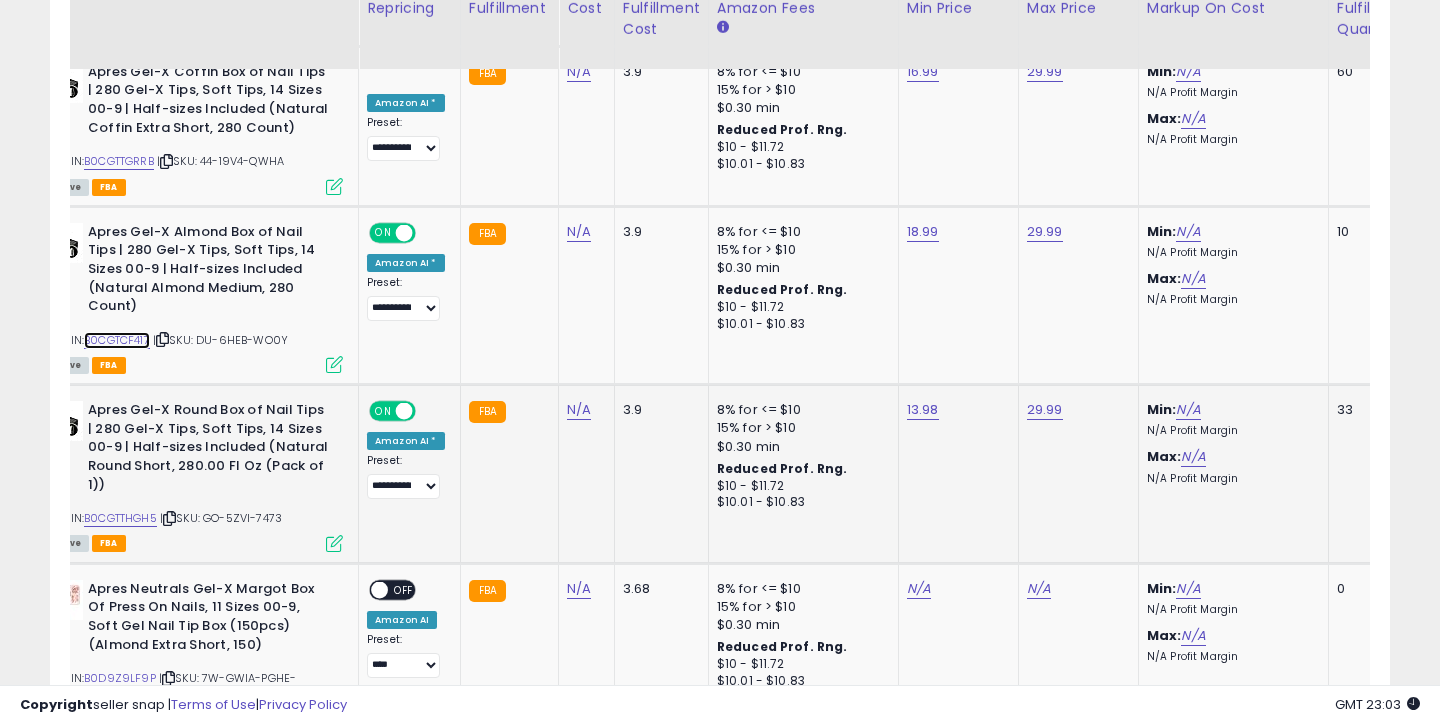 scroll, scrollTop: 2676, scrollLeft: 0, axis: vertical 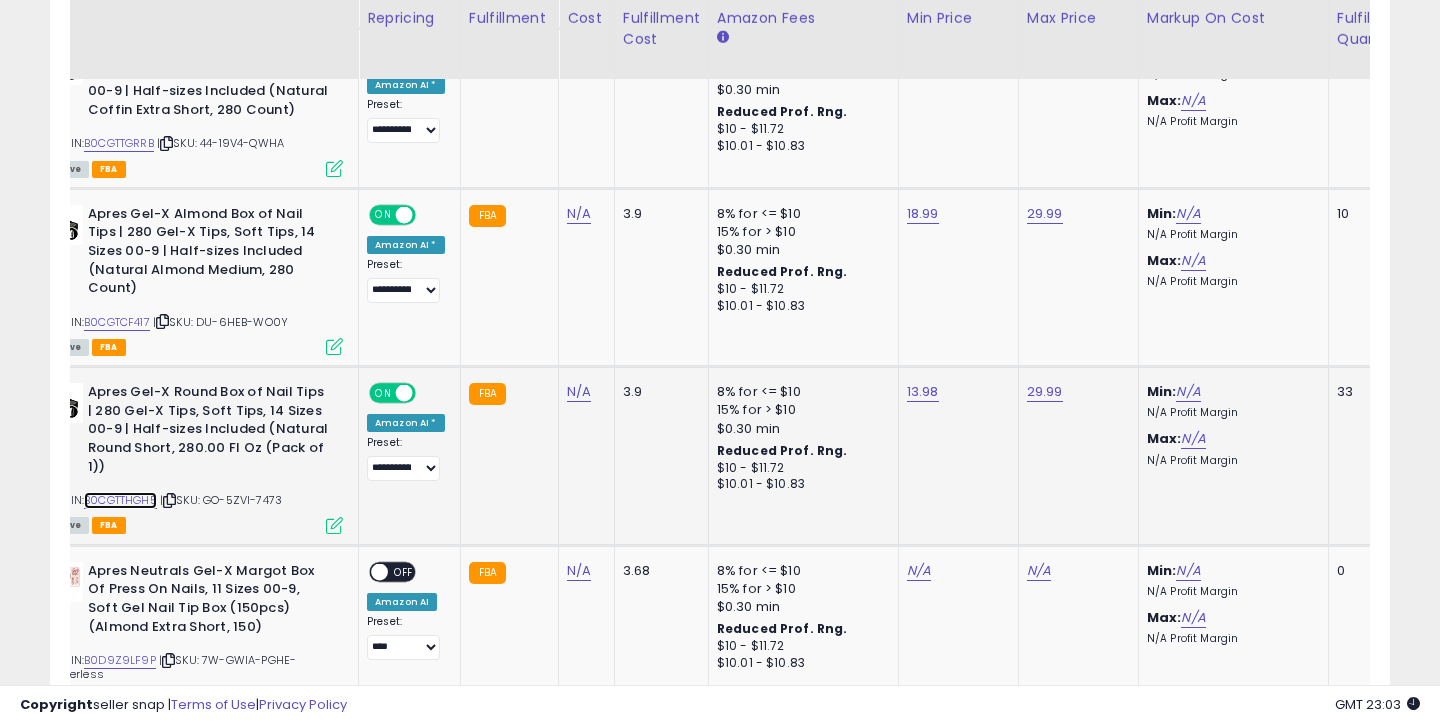 click on "B0CGTTHGH5" at bounding box center (120, 500) 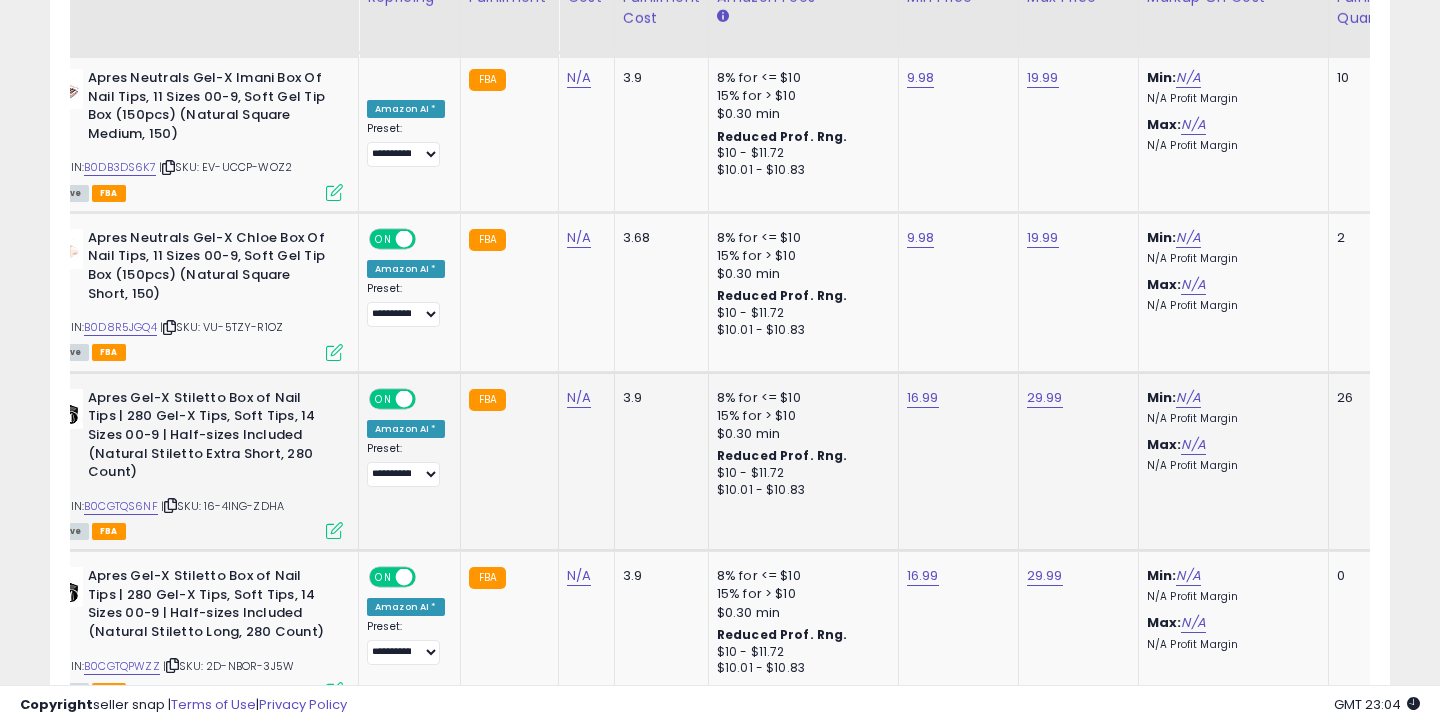 scroll, scrollTop: 3357, scrollLeft: 0, axis: vertical 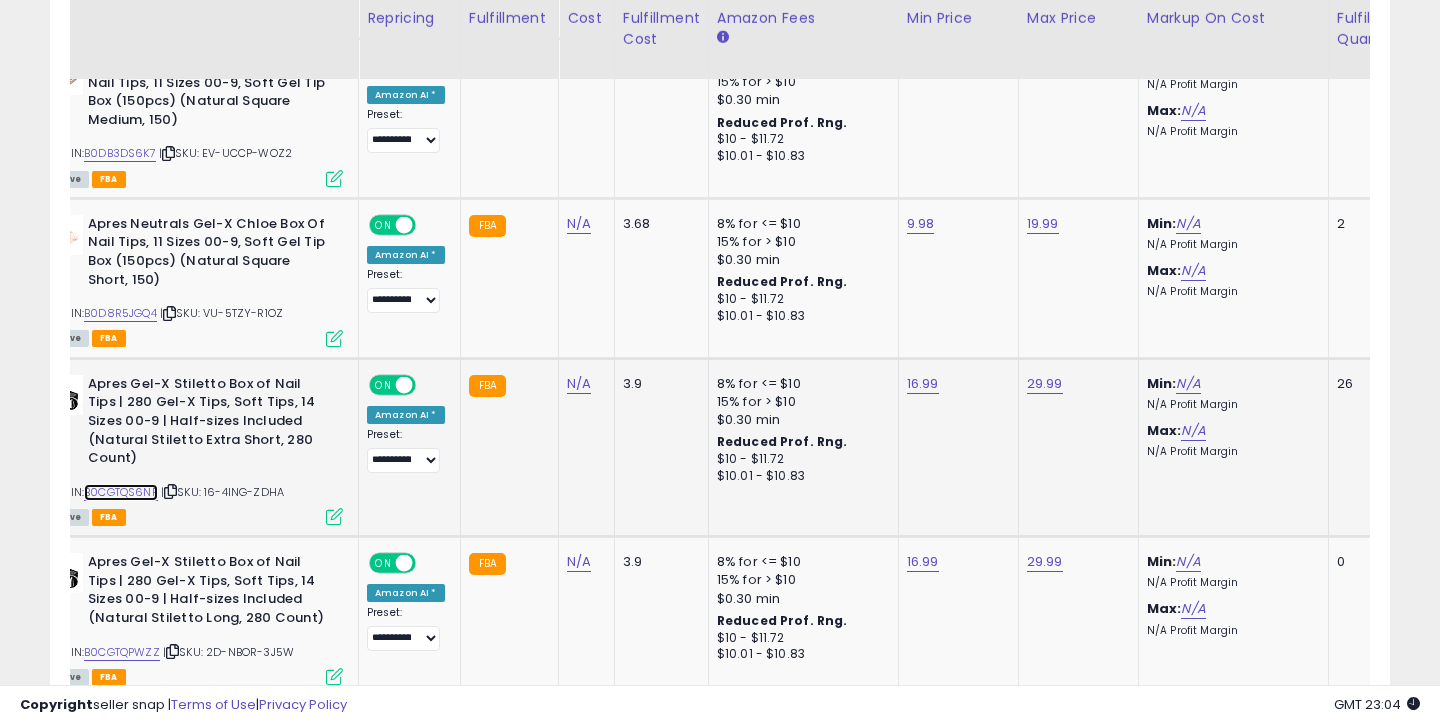 click on "B0CGTQS6NF" at bounding box center (121, 492) 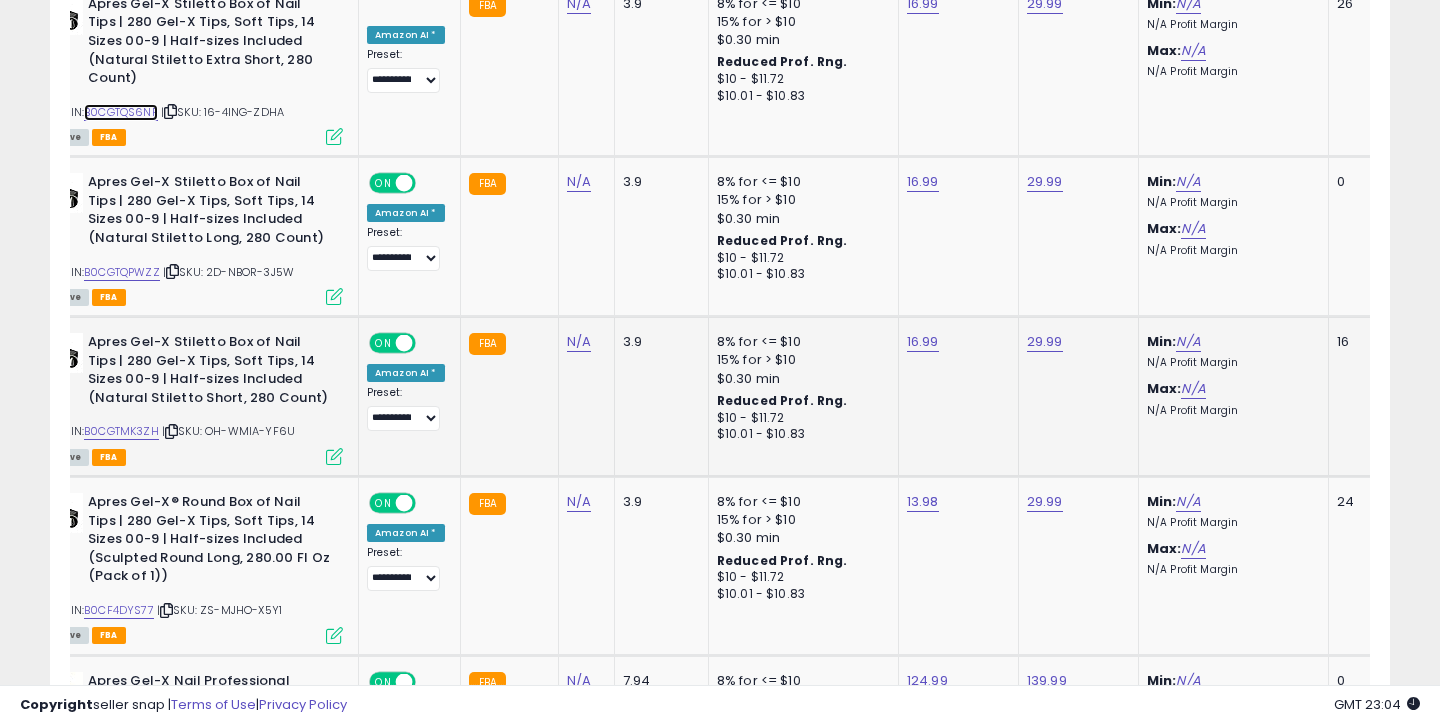 scroll, scrollTop: 3767, scrollLeft: 0, axis: vertical 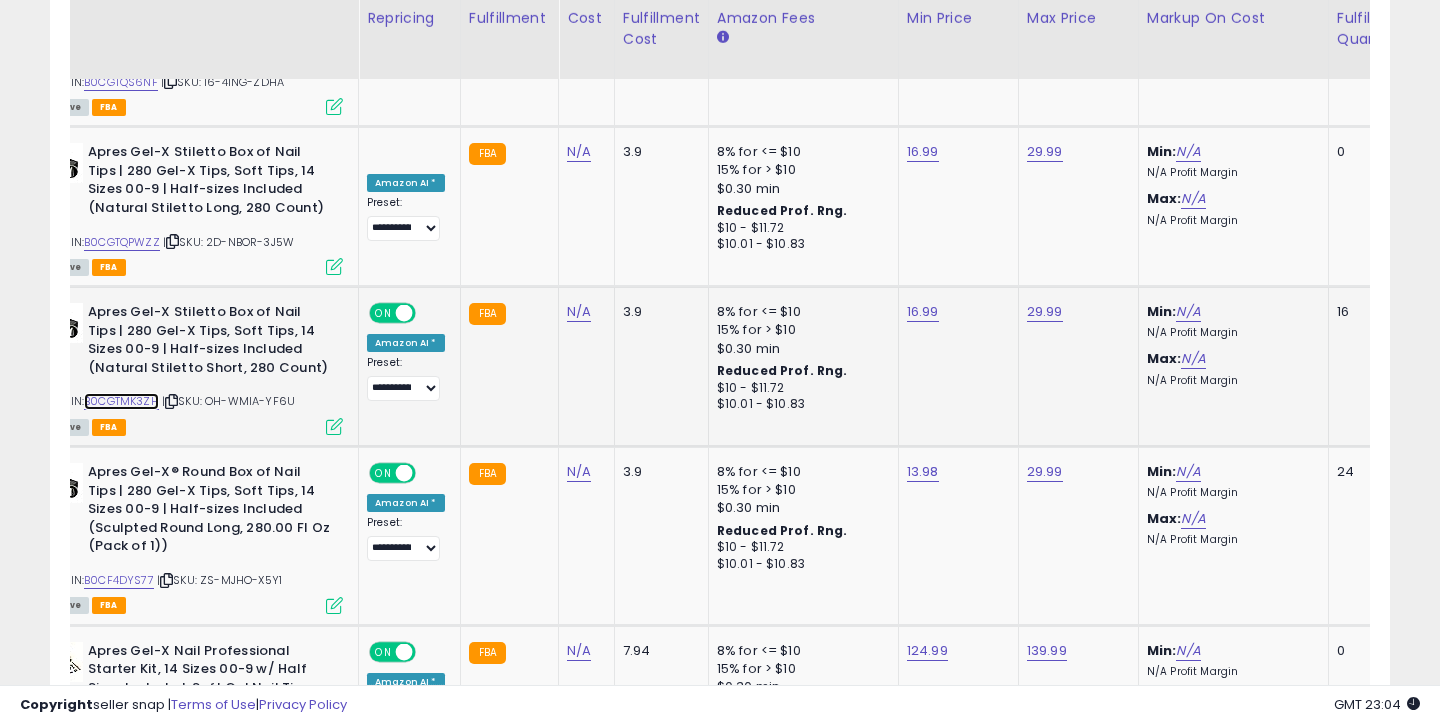 click on "B0CGTMK3ZH" at bounding box center [121, 401] 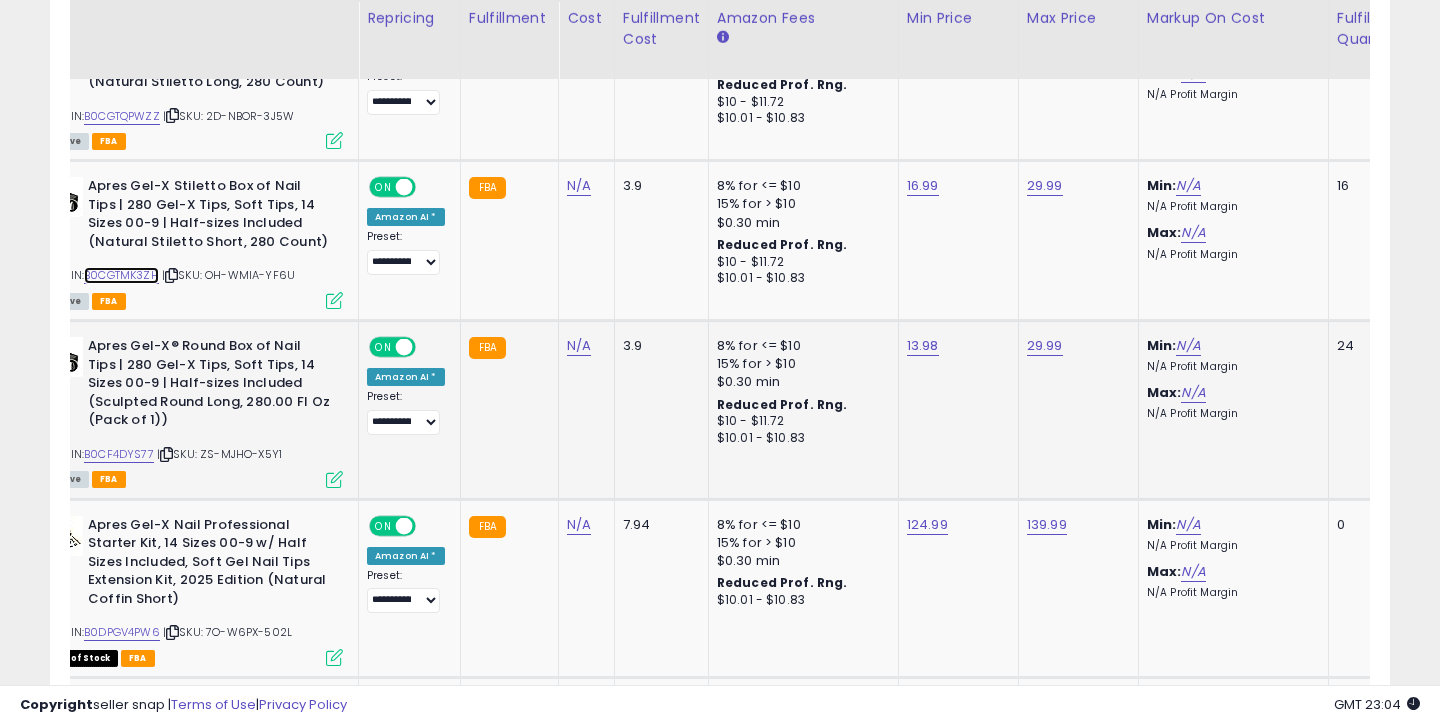 scroll, scrollTop: 3904, scrollLeft: 0, axis: vertical 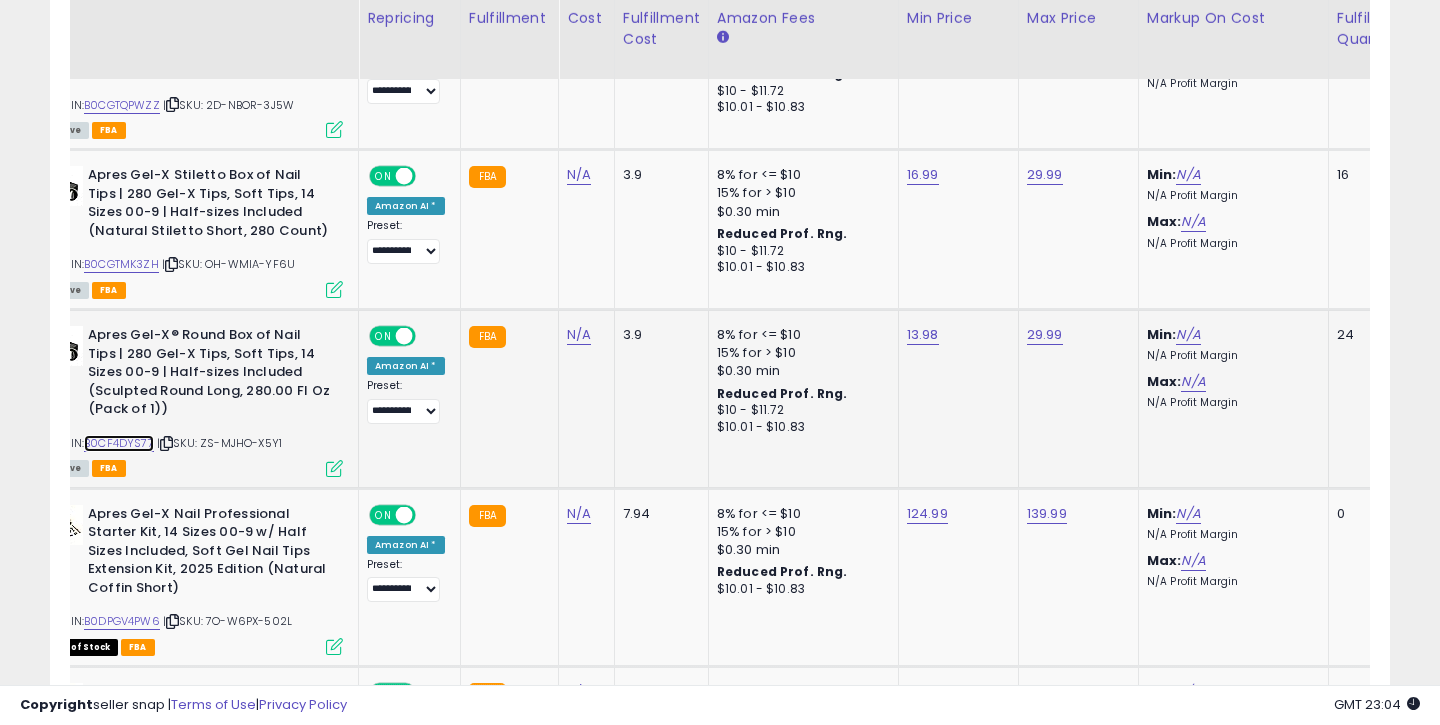 click on "B0CF4DYS77" at bounding box center (119, 443) 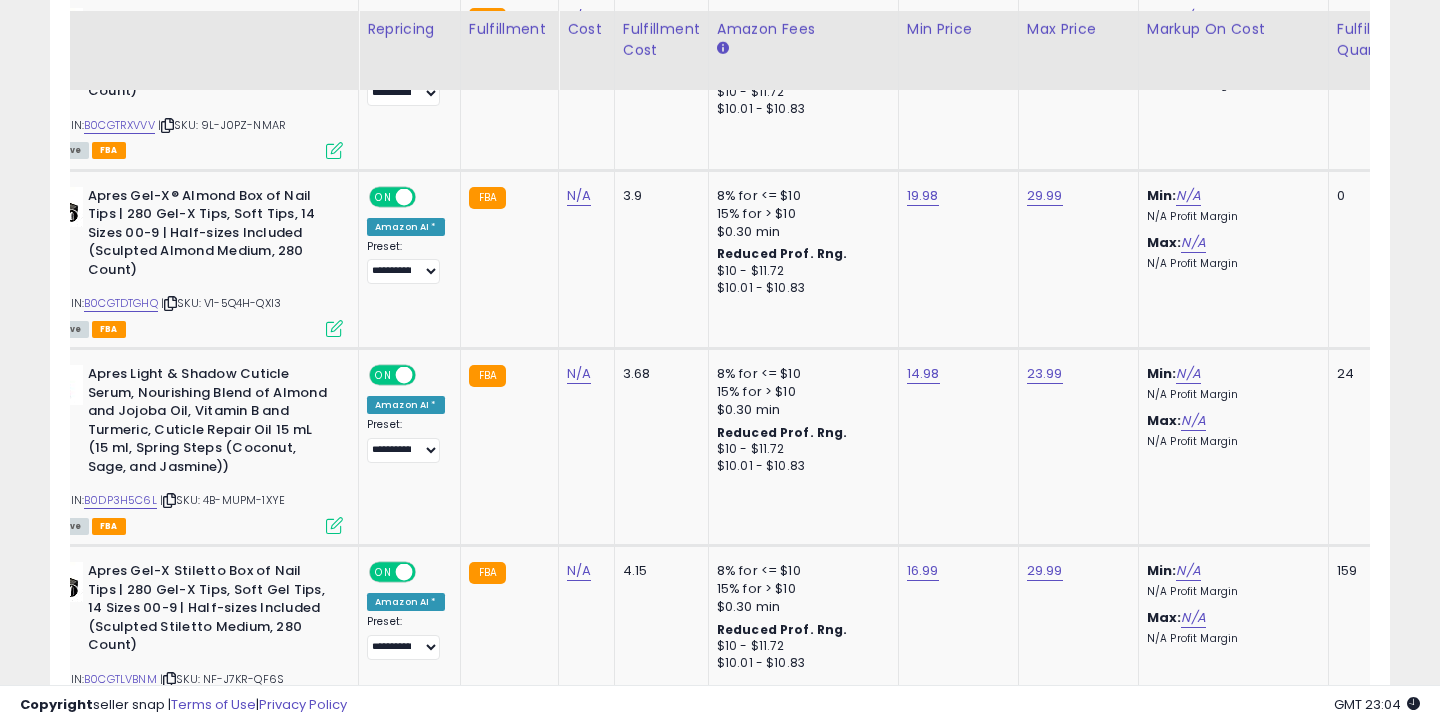 scroll, scrollTop: 4623, scrollLeft: 0, axis: vertical 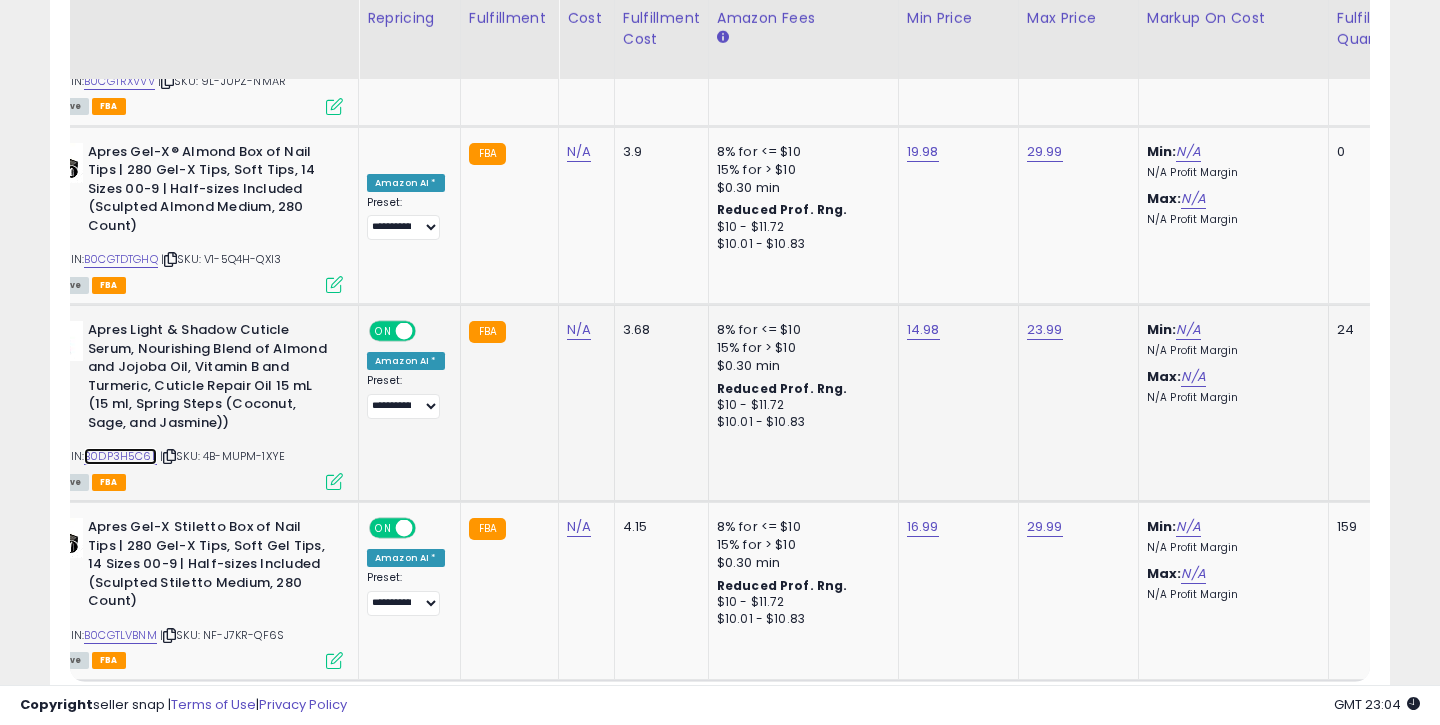 click on "B0DP3H5C6L" at bounding box center (120, 456) 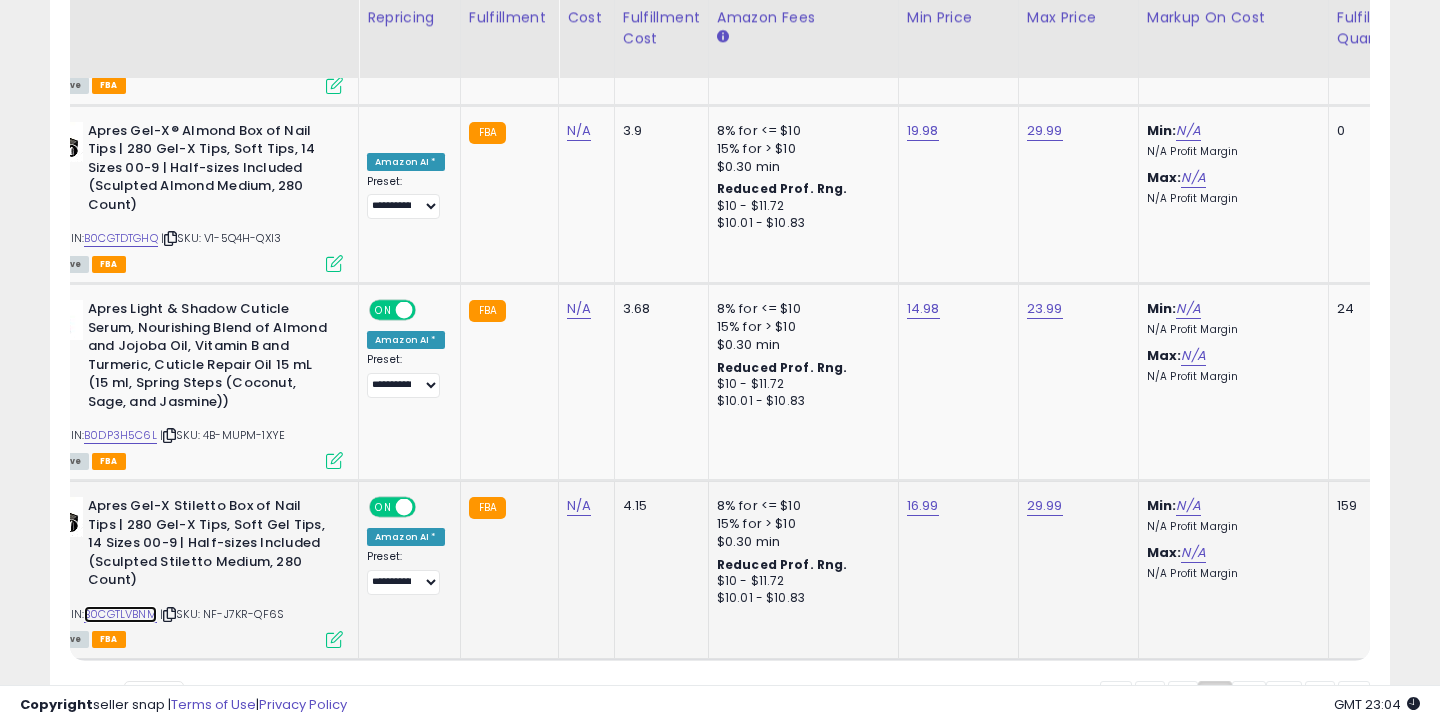 click on "B0CGTLVBNM" at bounding box center (120, 614) 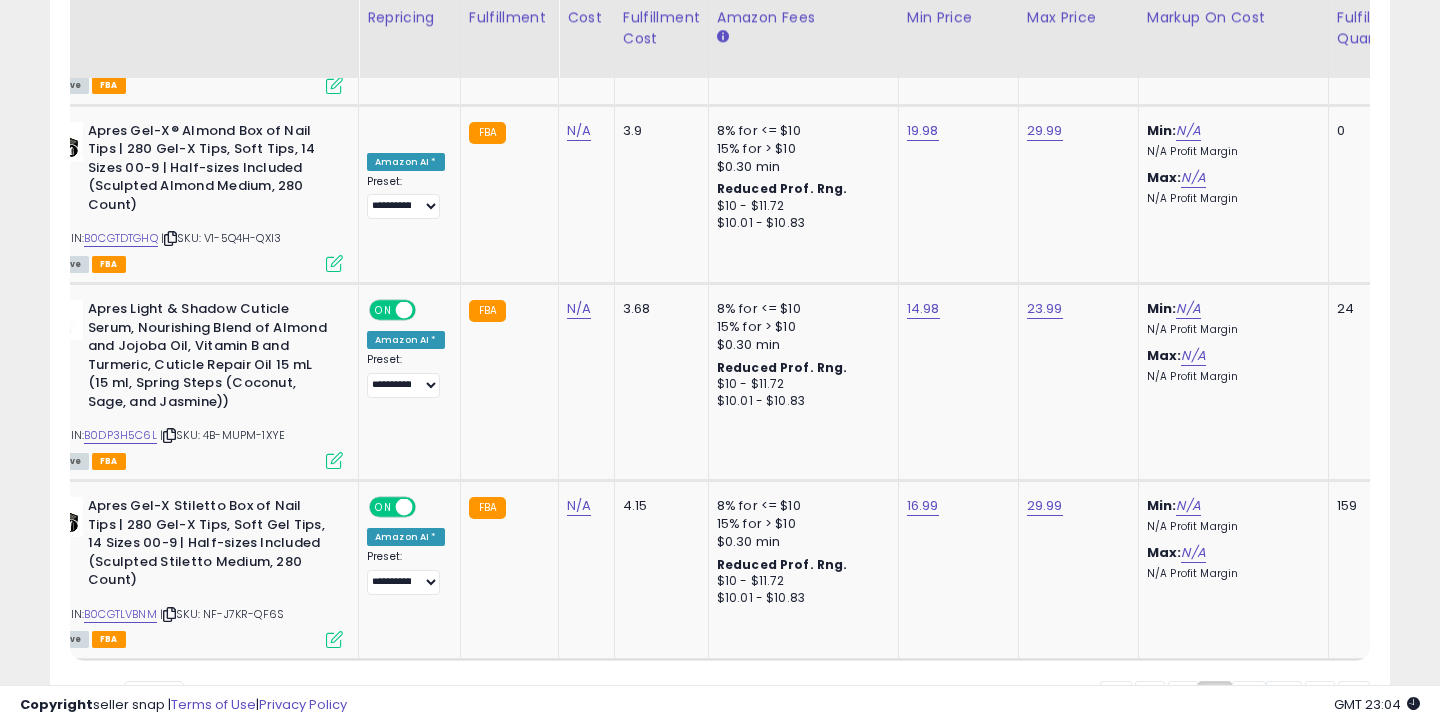 click on "3" 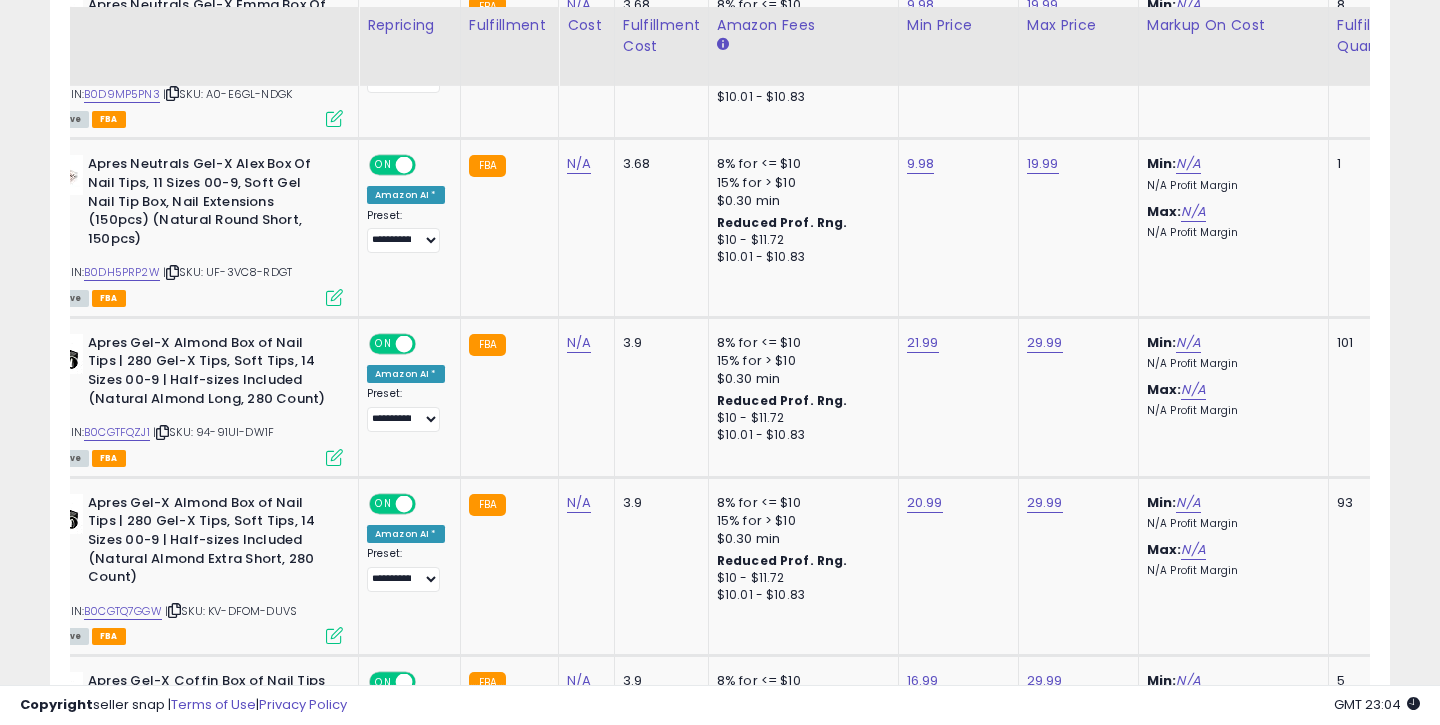 scroll, scrollTop: 2409, scrollLeft: 0, axis: vertical 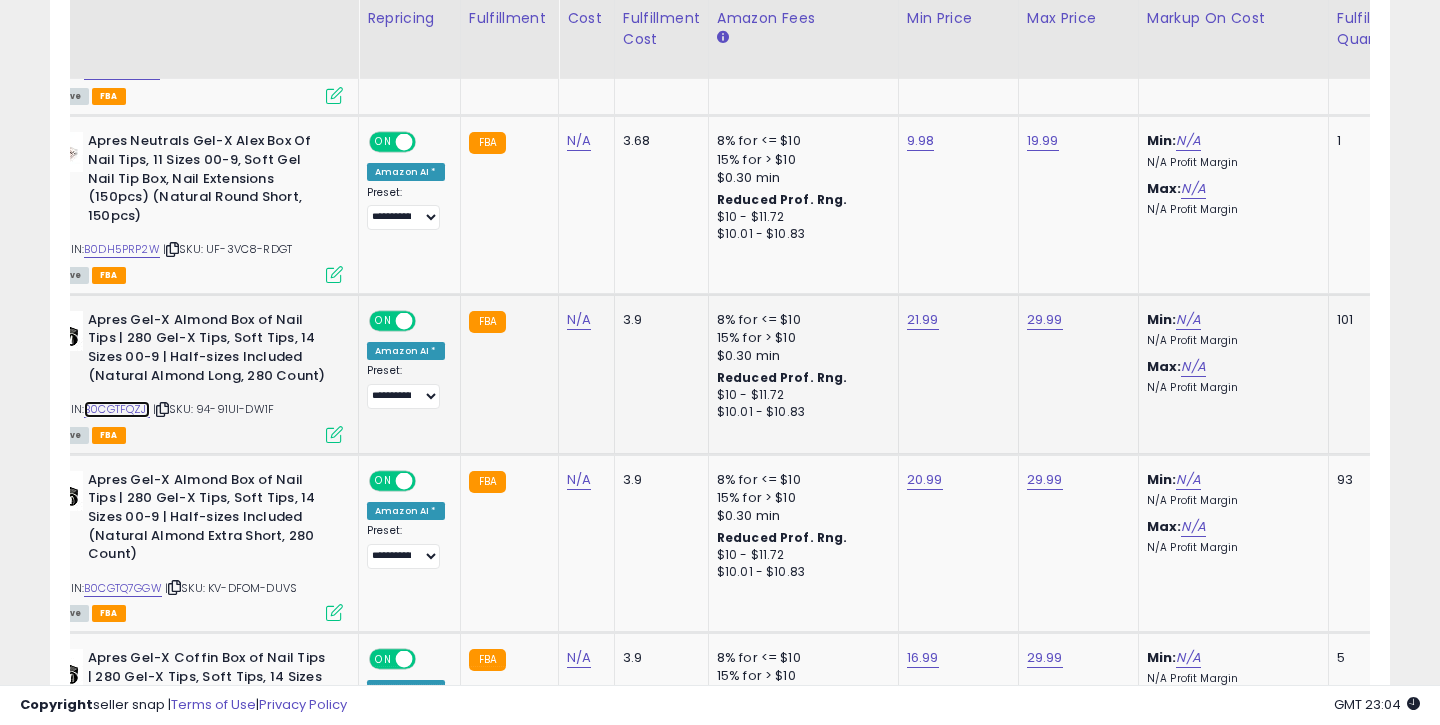 click on "B0CGTFQZJ1" at bounding box center [117, 409] 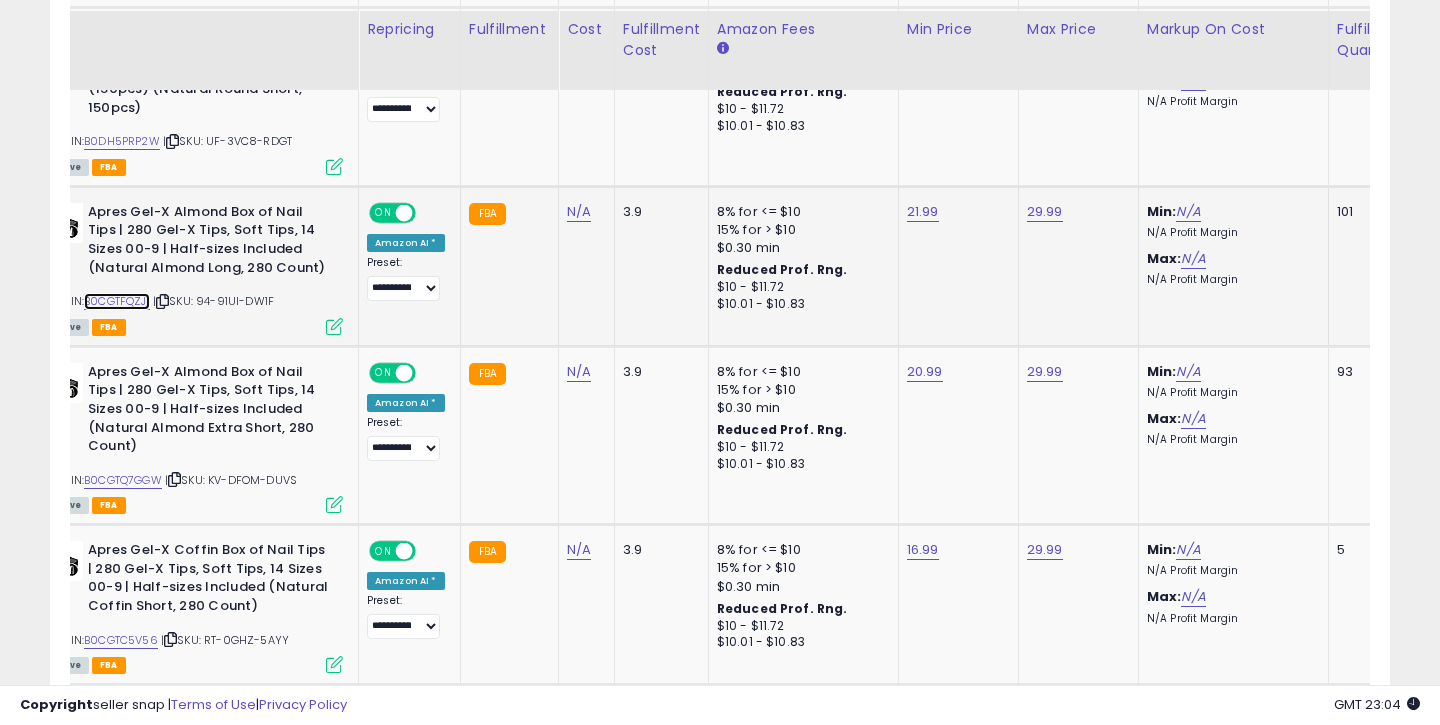scroll, scrollTop: 2528, scrollLeft: 0, axis: vertical 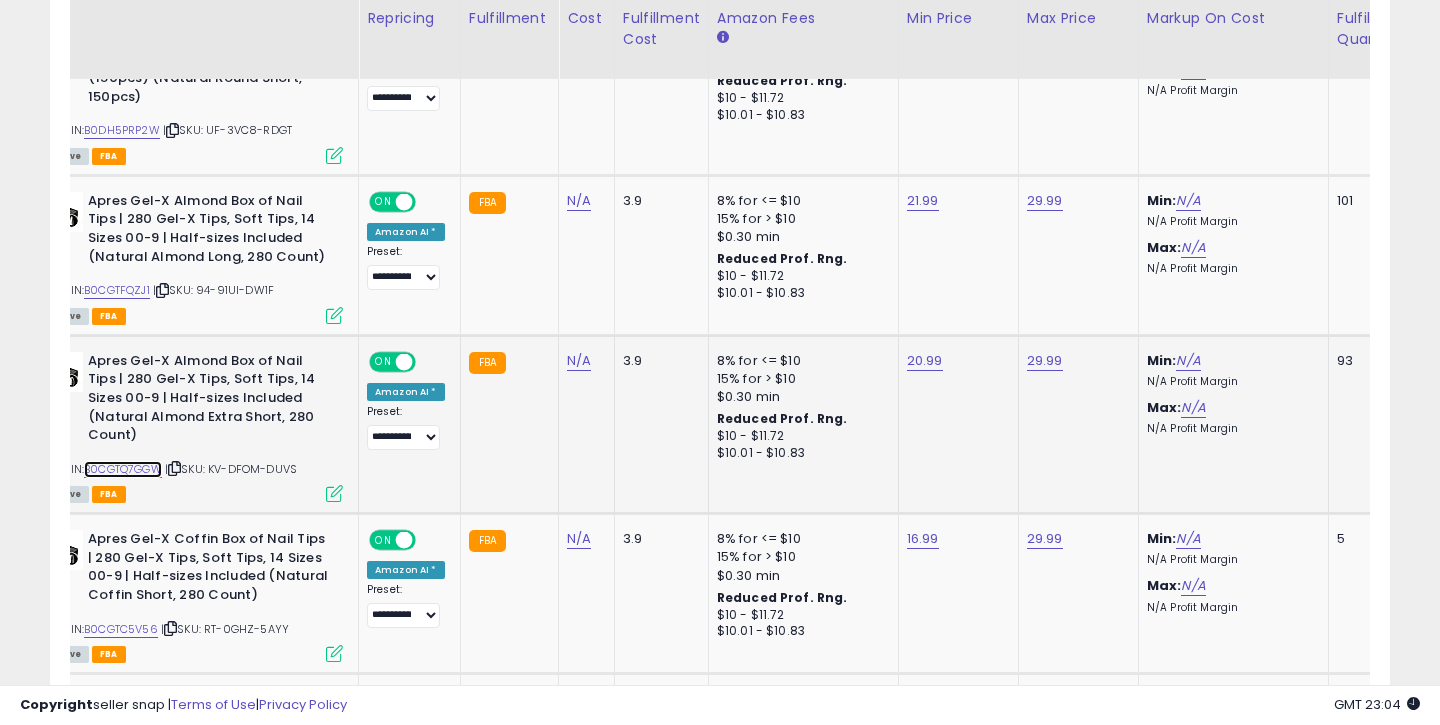 click on "B0CGTQ7GGW" at bounding box center (123, 469) 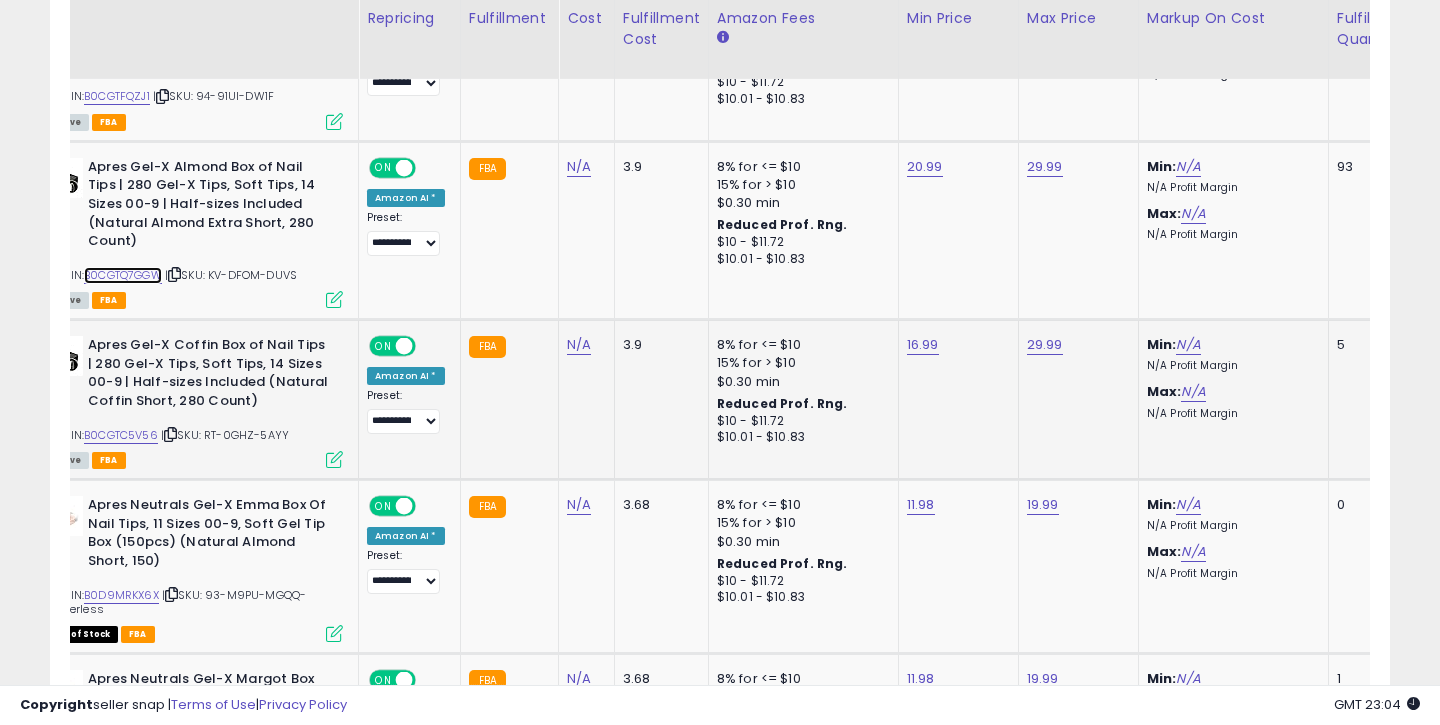 scroll, scrollTop: 2777, scrollLeft: 0, axis: vertical 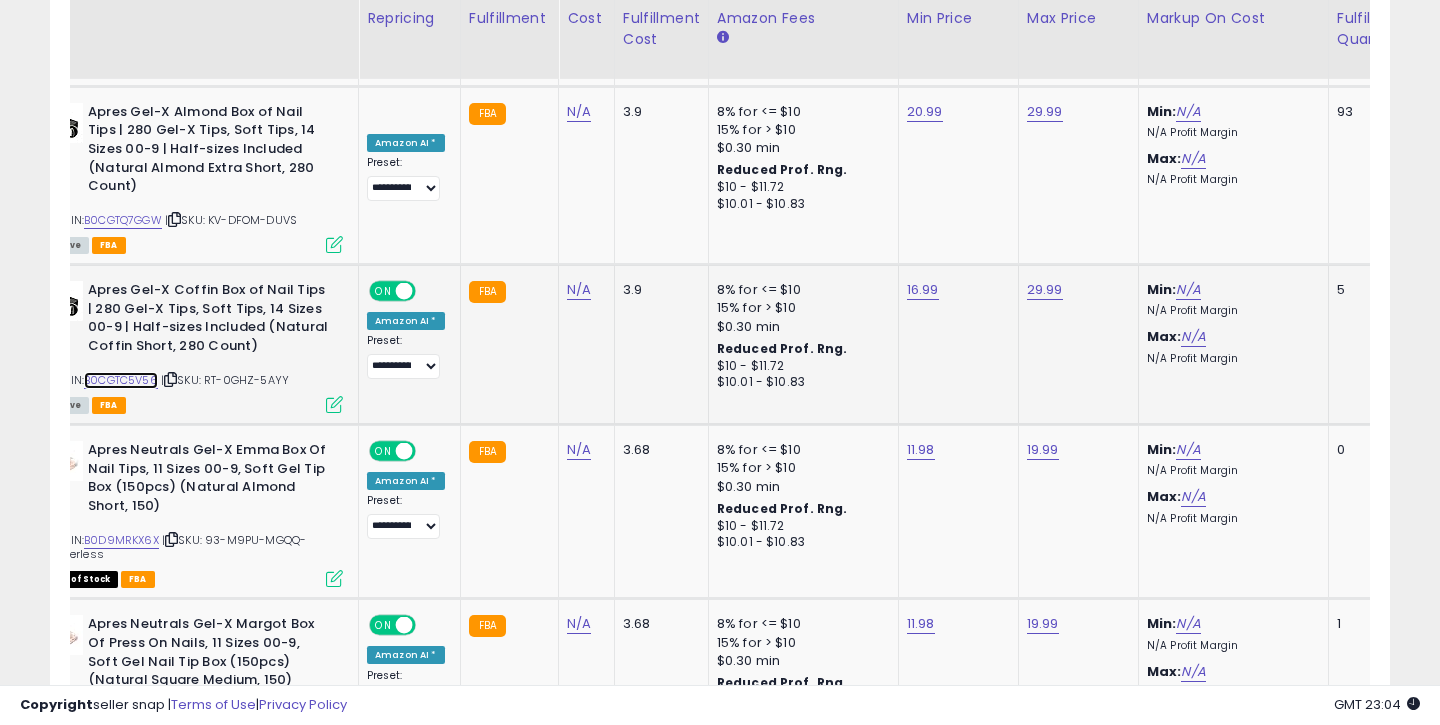 click on "B0CGTC5V56" at bounding box center (121, 380) 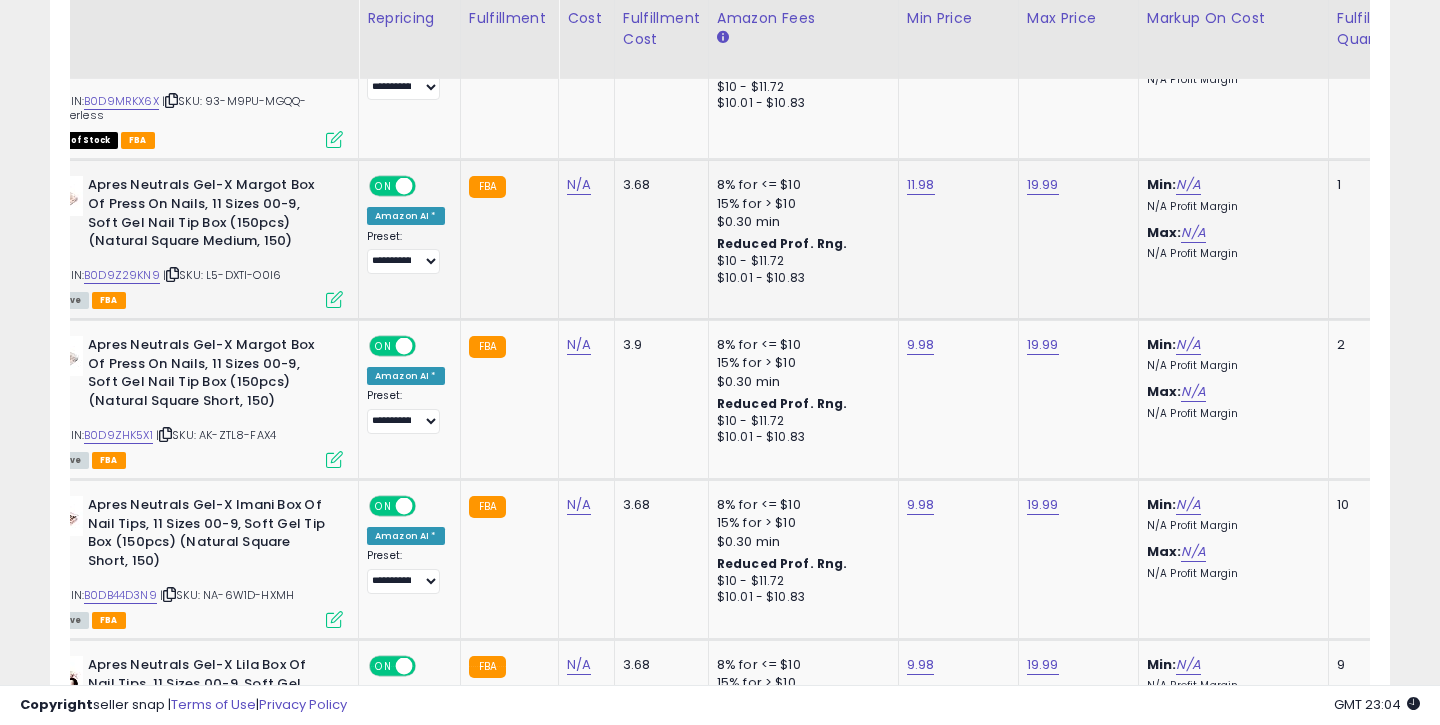 scroll, scrollTop: 3227, scrollLeft: 0, axis: vertical 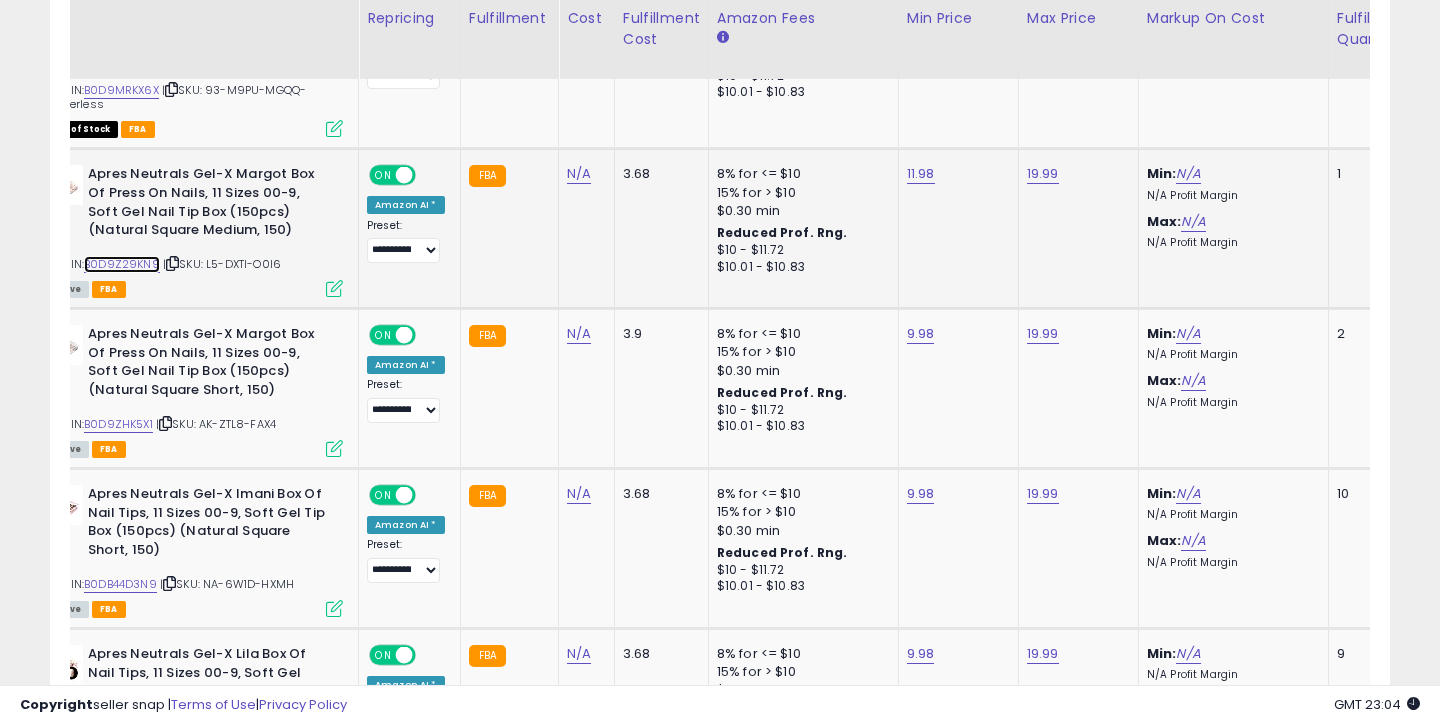 click on "B0D9Z29KN9" at bounding box center (122, 264) 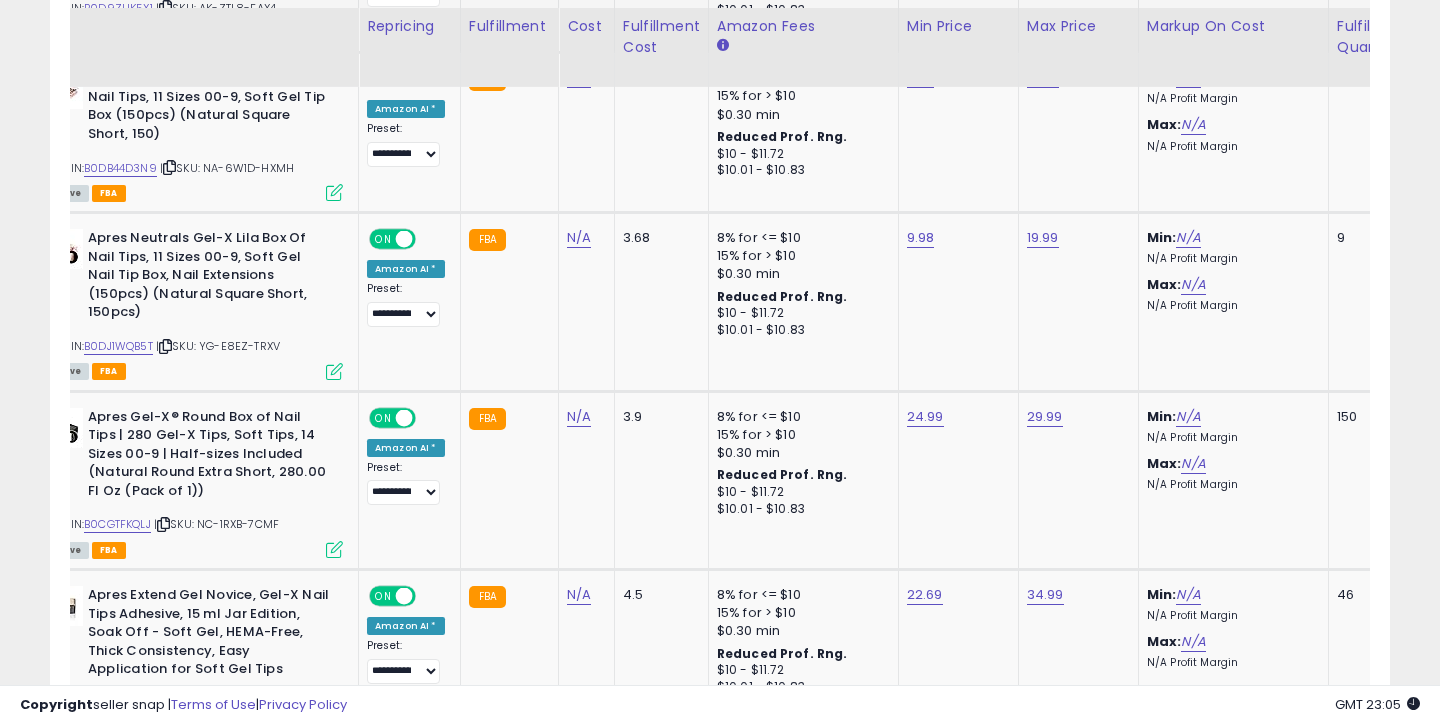 scroll, scrollTop: 3651, scrollLeft: 0, axis: vertical 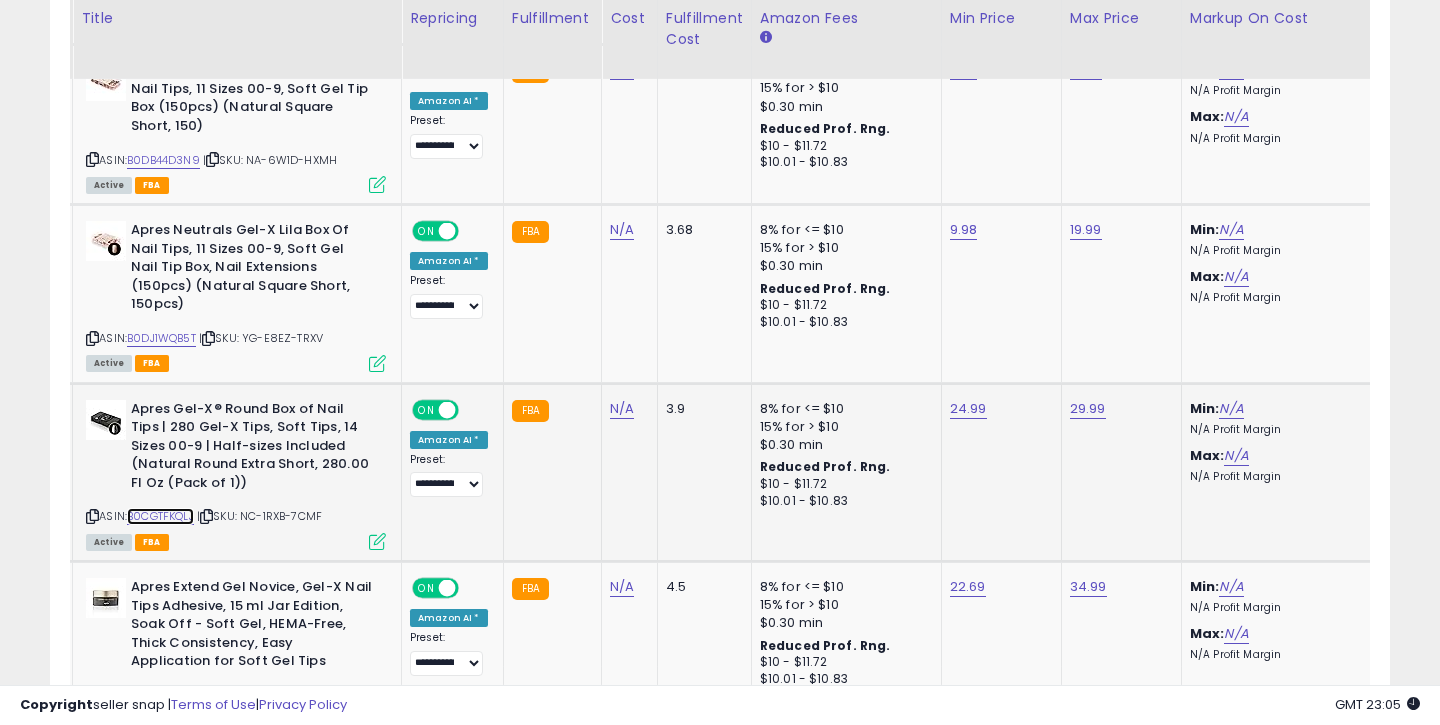 click on "B0CGTFKQLJ" at bounding box center (160, 516) 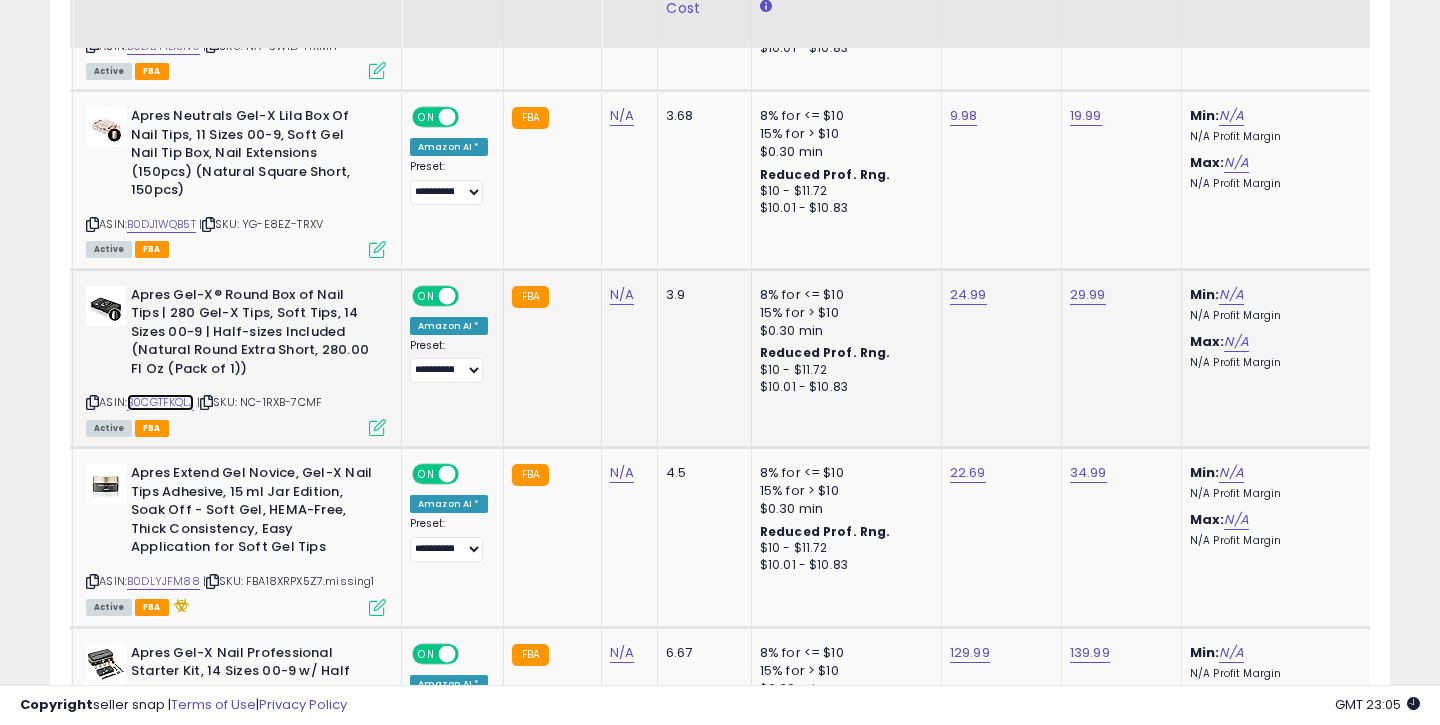 scroll, scrollTop: 3822, scrollLeft: 0, axis: vertical 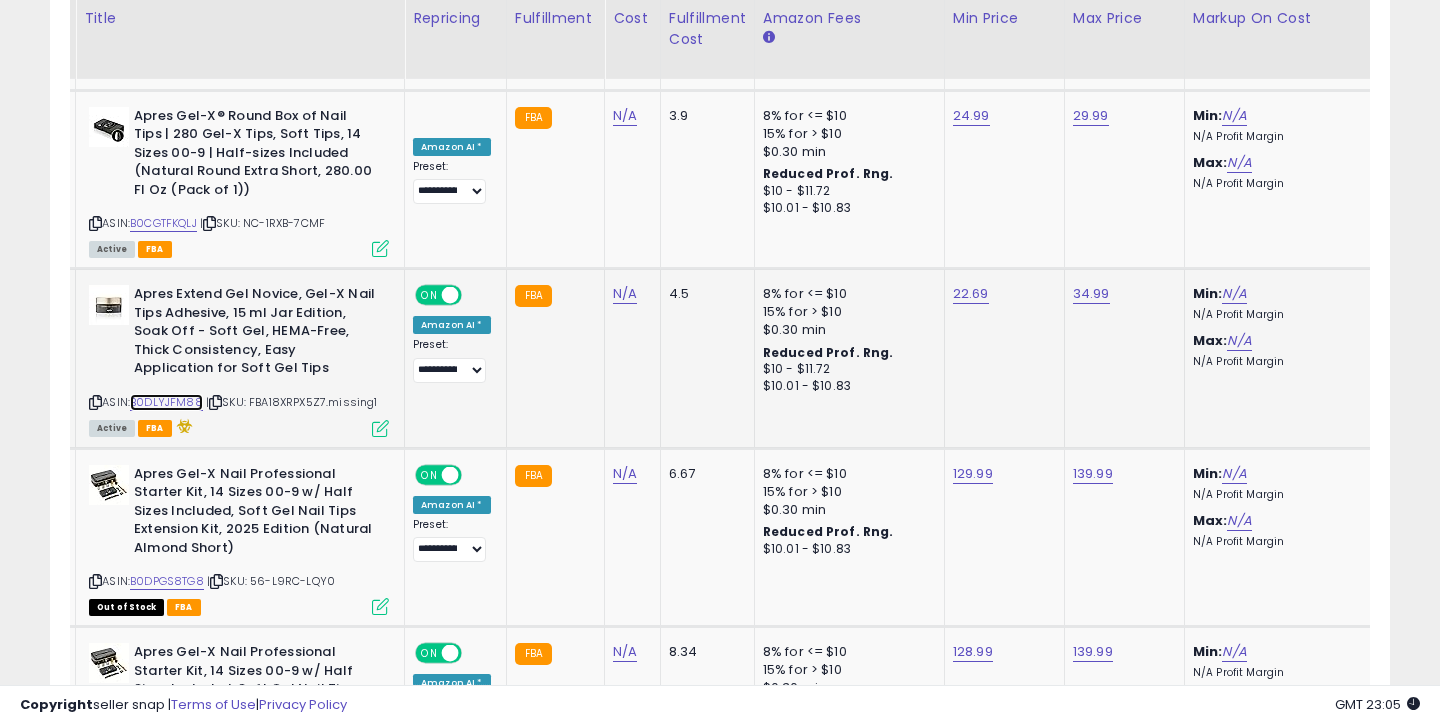 click on "B0DLYJFM88" at bounding box center (166, 402) 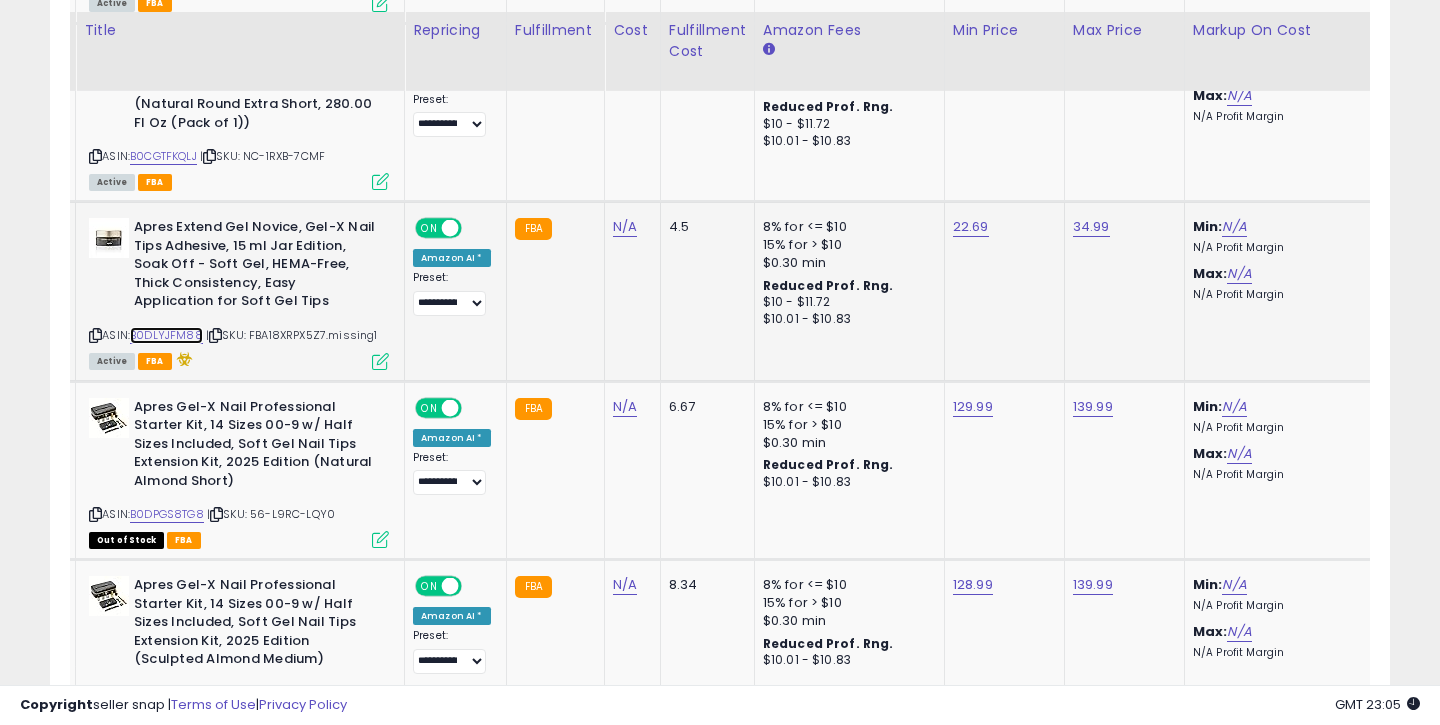 scroll, scrollTop: 4036, scrollLeft: 0, axis: vertical 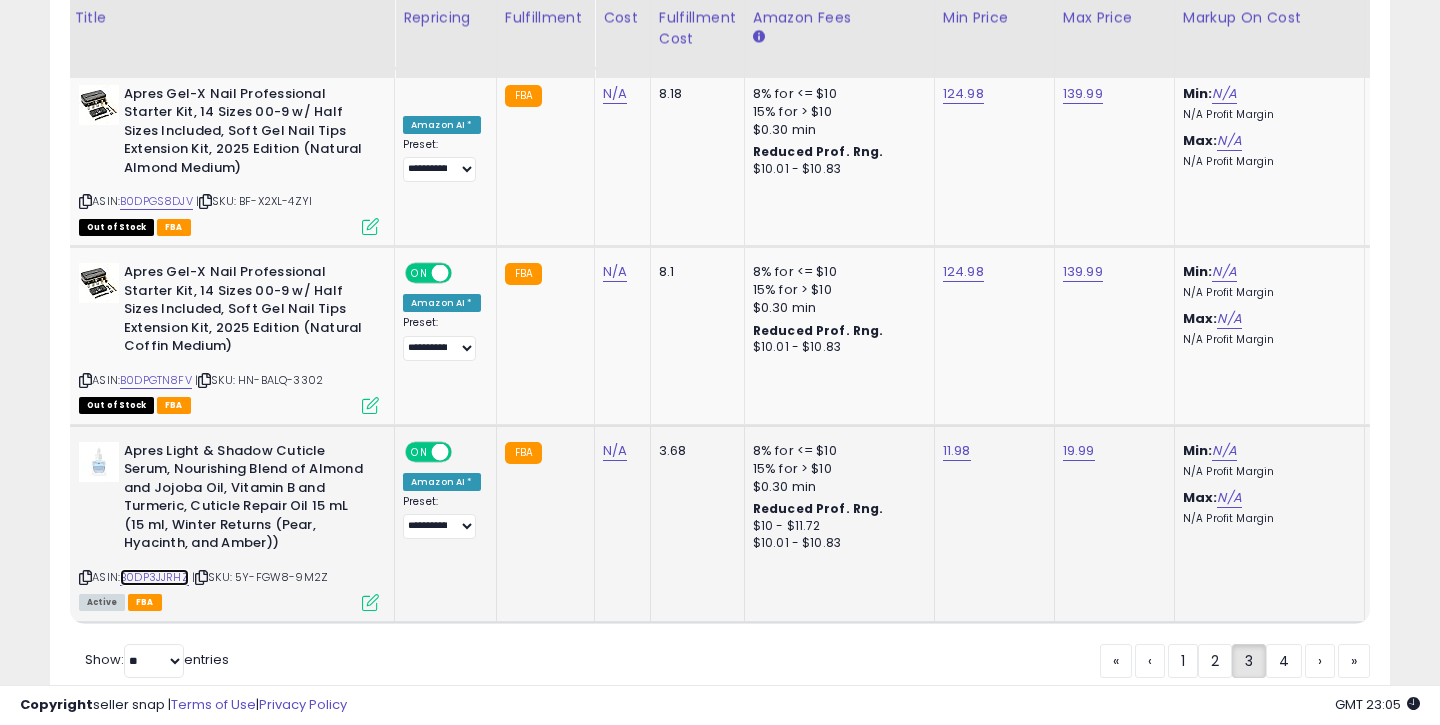 click on "B0DP3JJRHZ" at bounding box center (154, 577) 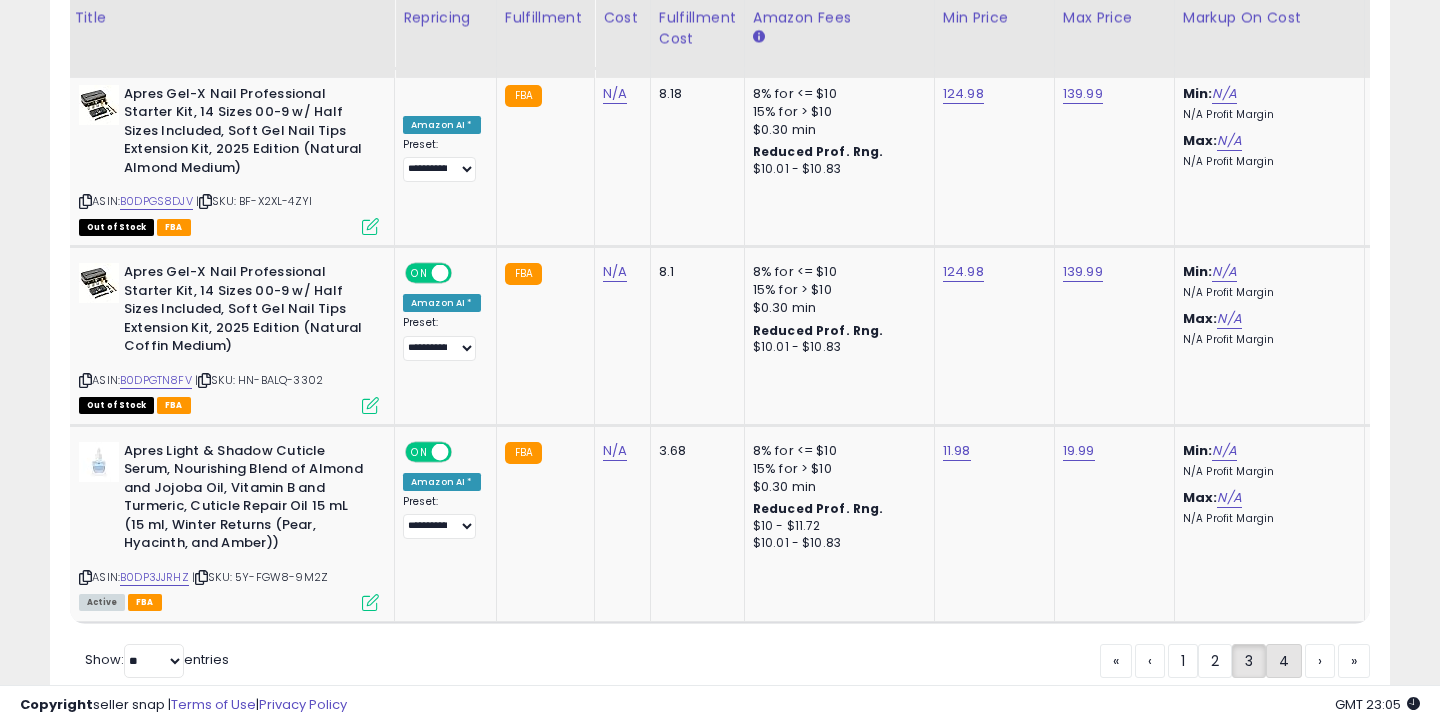click on "4" 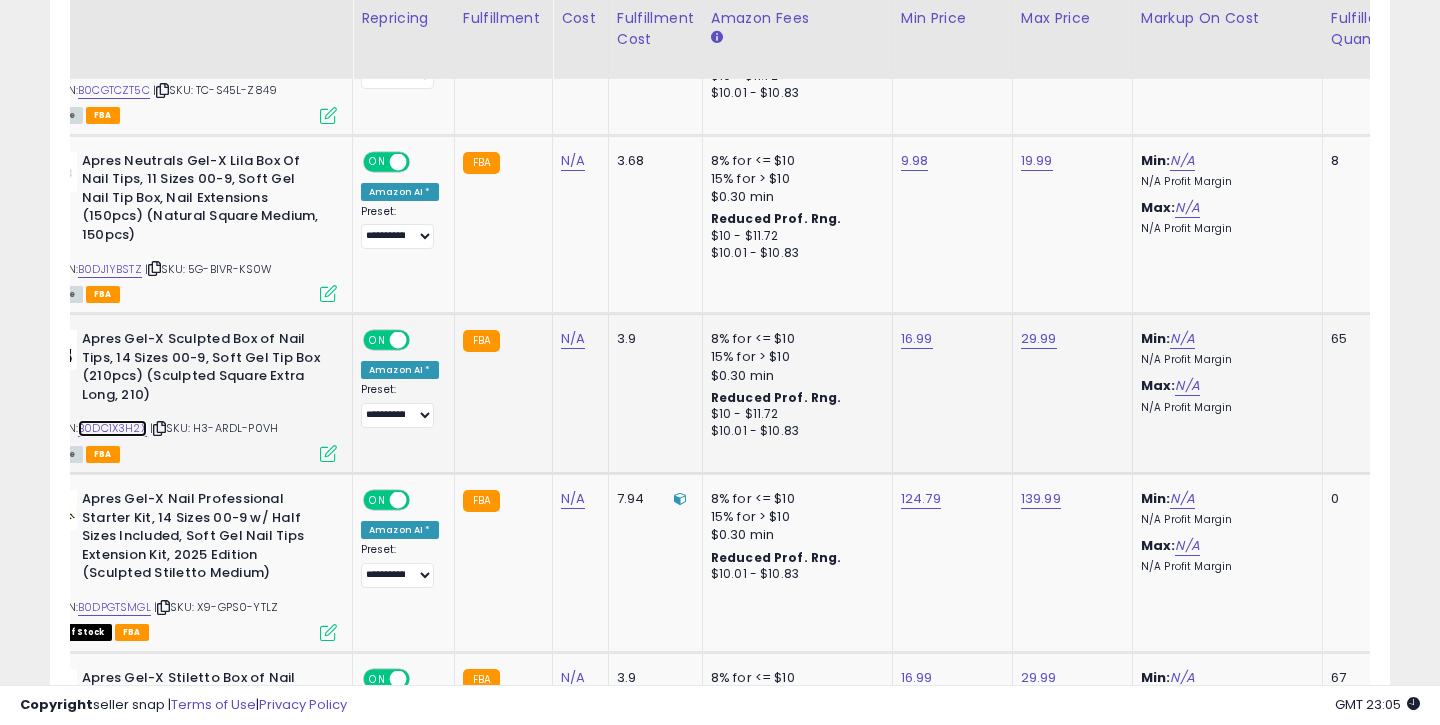 click on "B0DC1X3H2X" at bounding box center [112, 428] 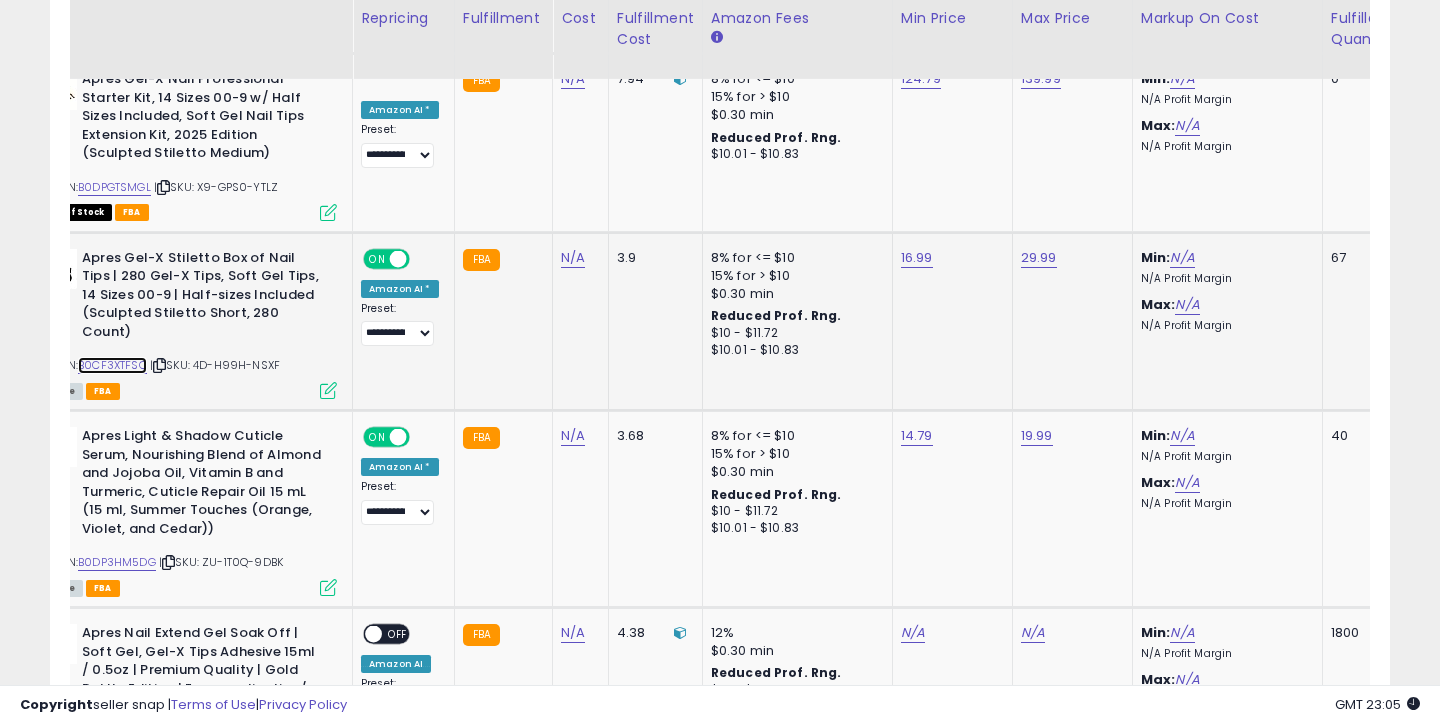 click on "B0CF3XTFSQ" at bounding box center (112, 365) 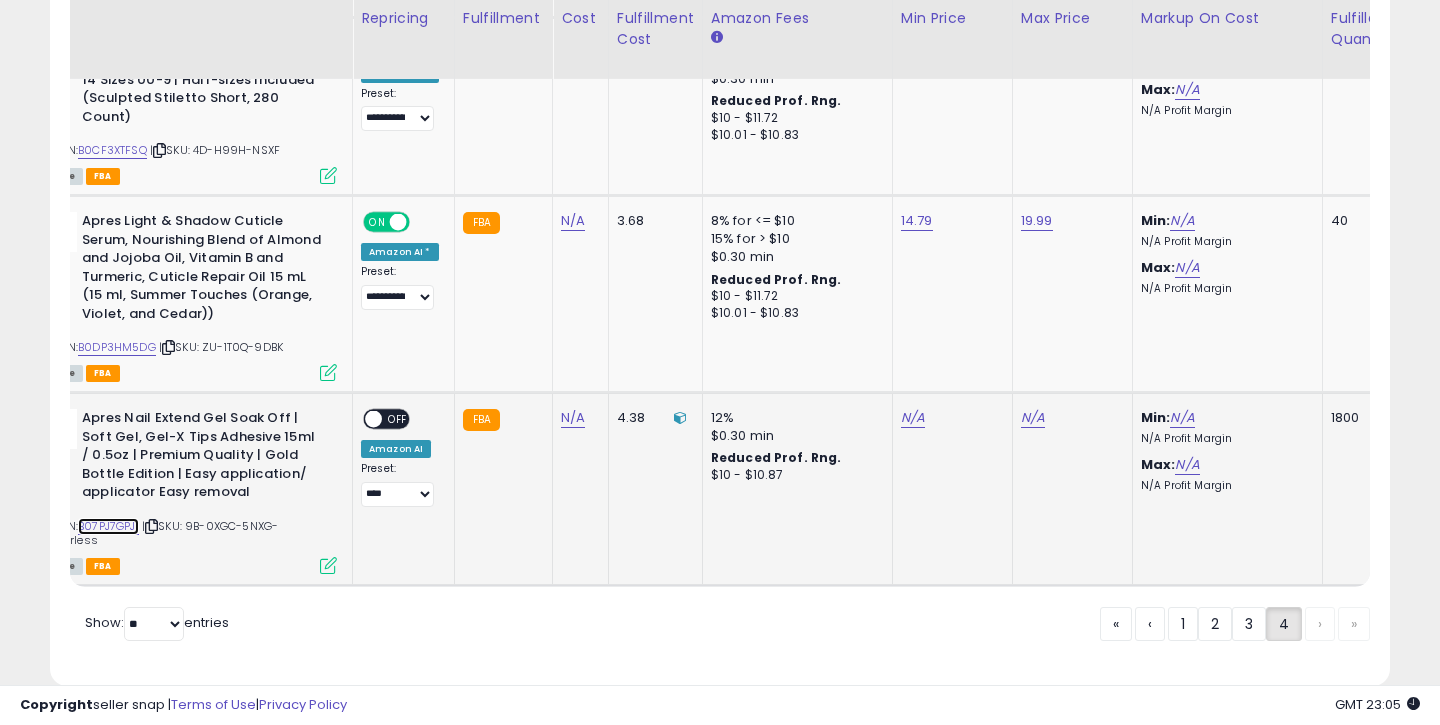 click on "B07PJ7GPJ1" at bounding box center (108, 526) 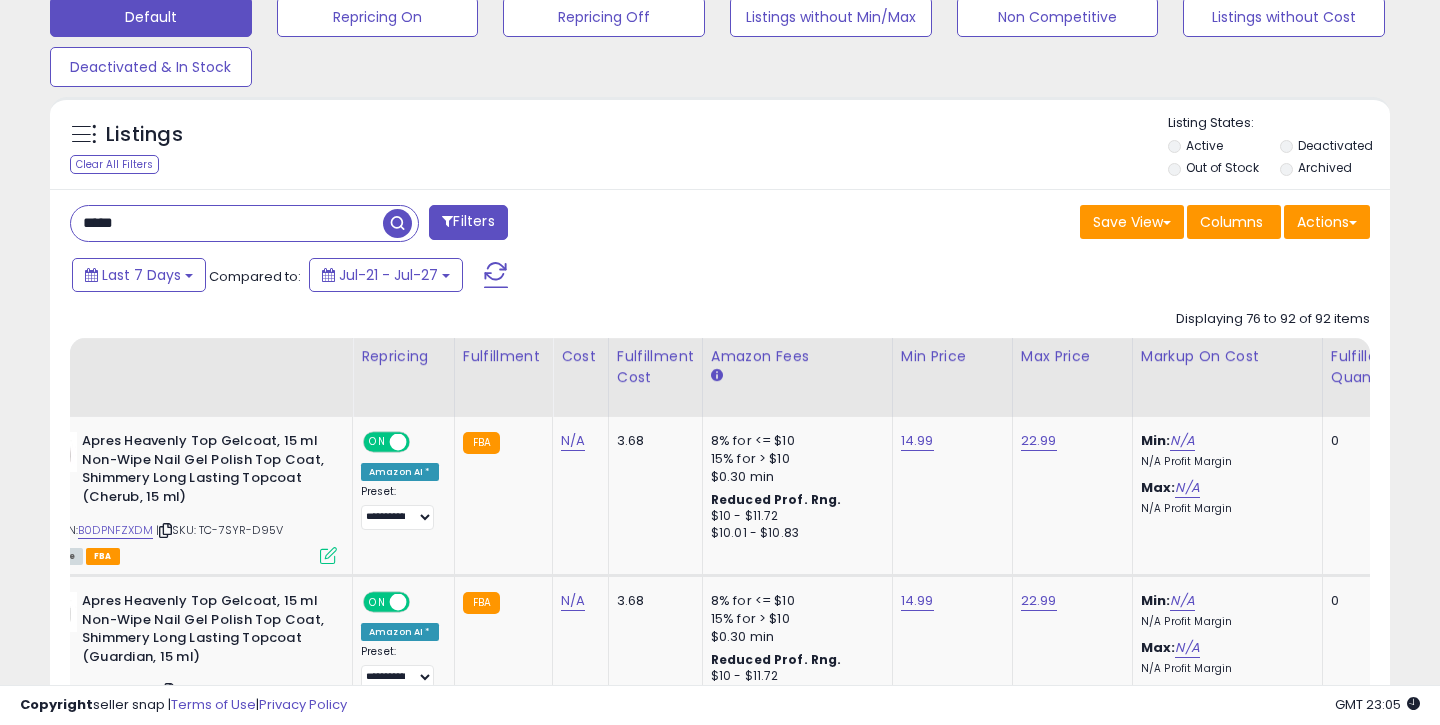 click on "*****" at bounding box center (227, 223) 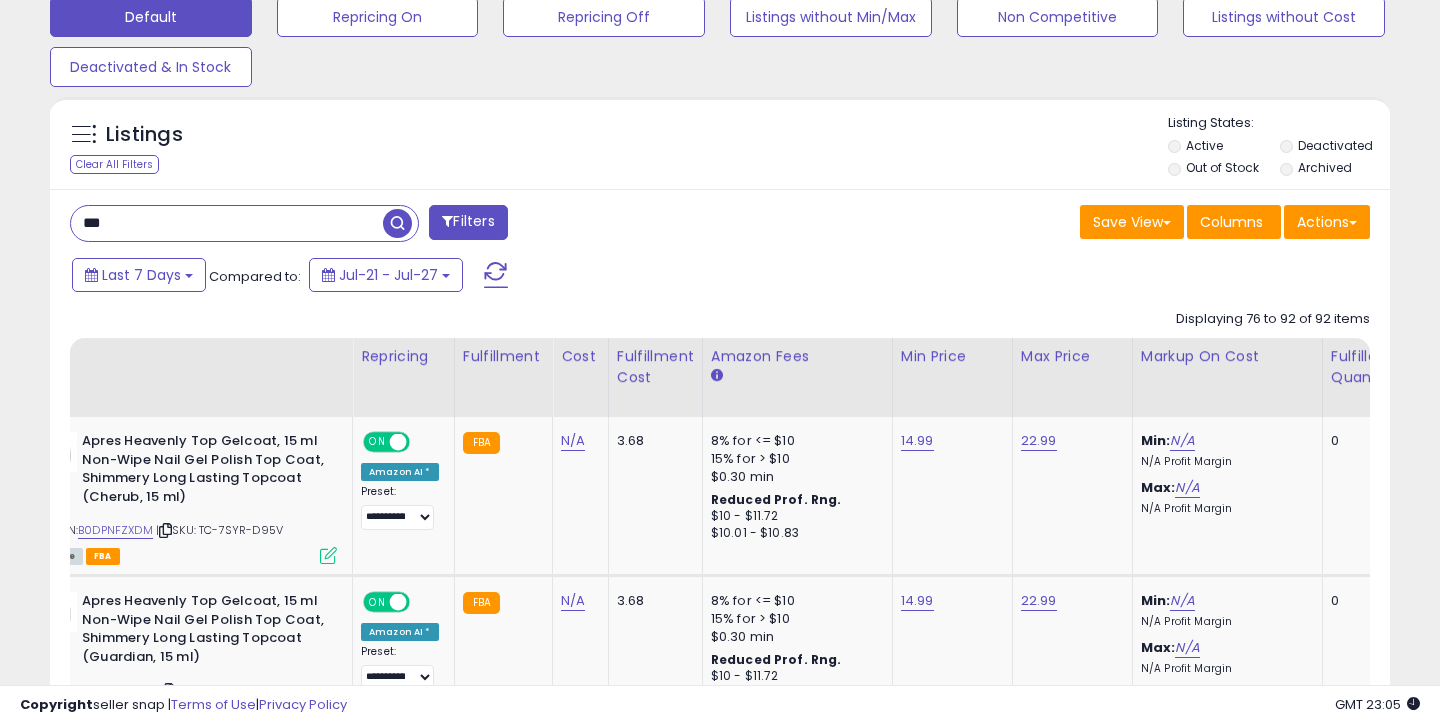 type on "***" 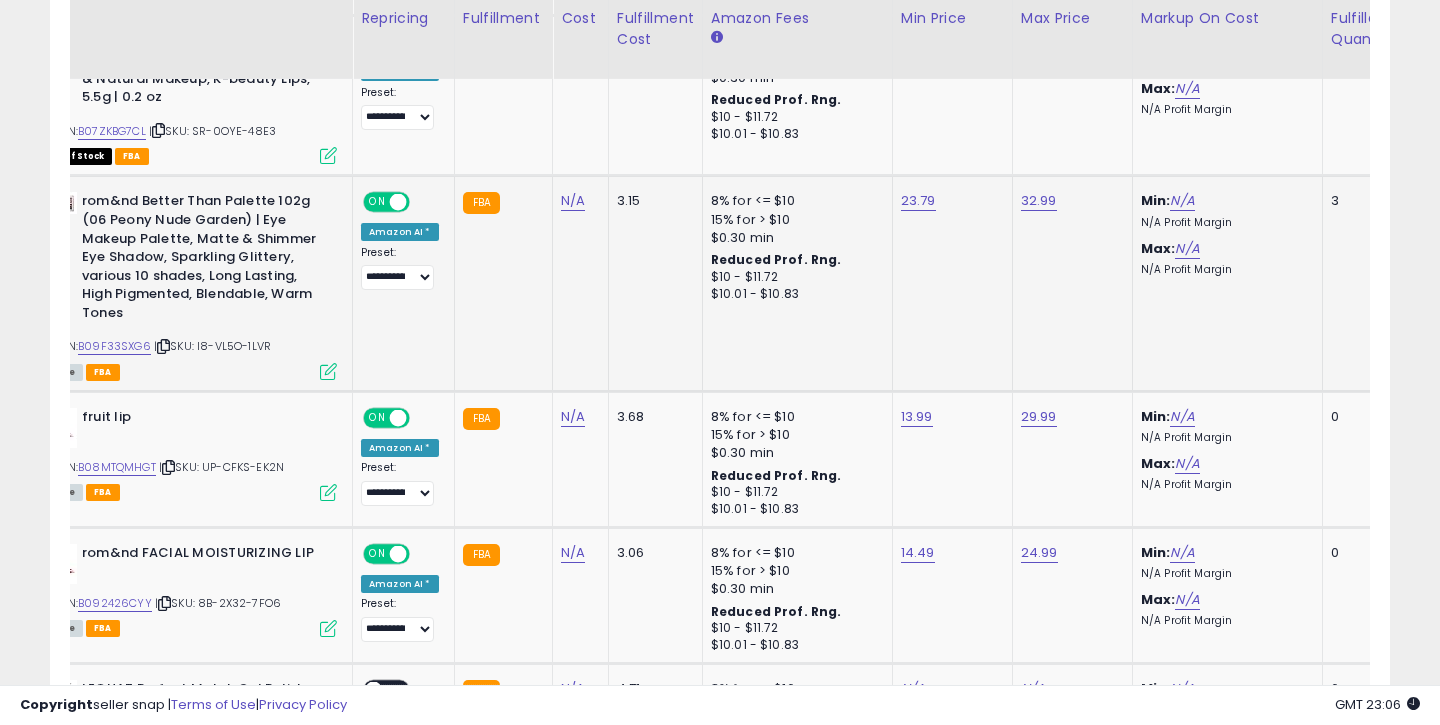 click on "ASIN:  B09F33SXG6    |   SKU: I8-VL5O-1LVR Active FBA" at bounding box center (187, 285) 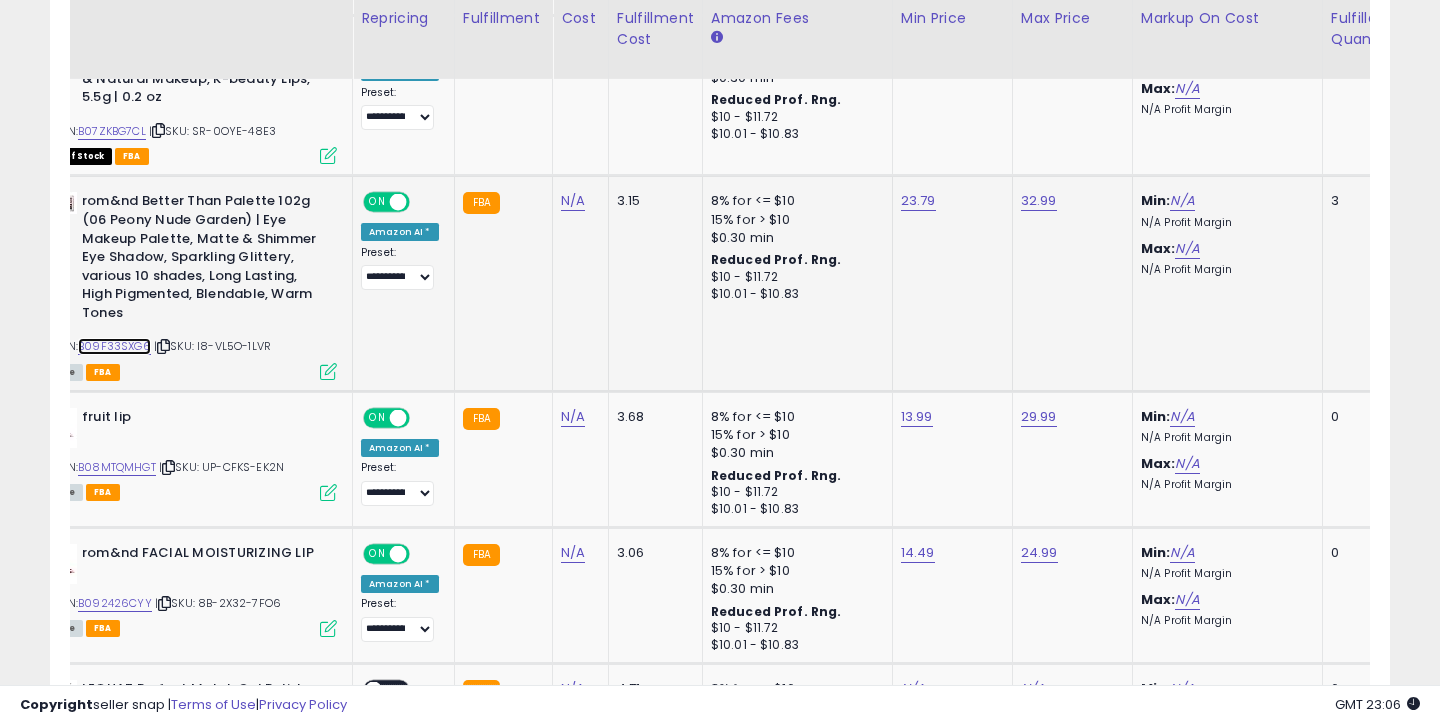 click on "B09F33SXG6" at bounding box center [114, 346] 